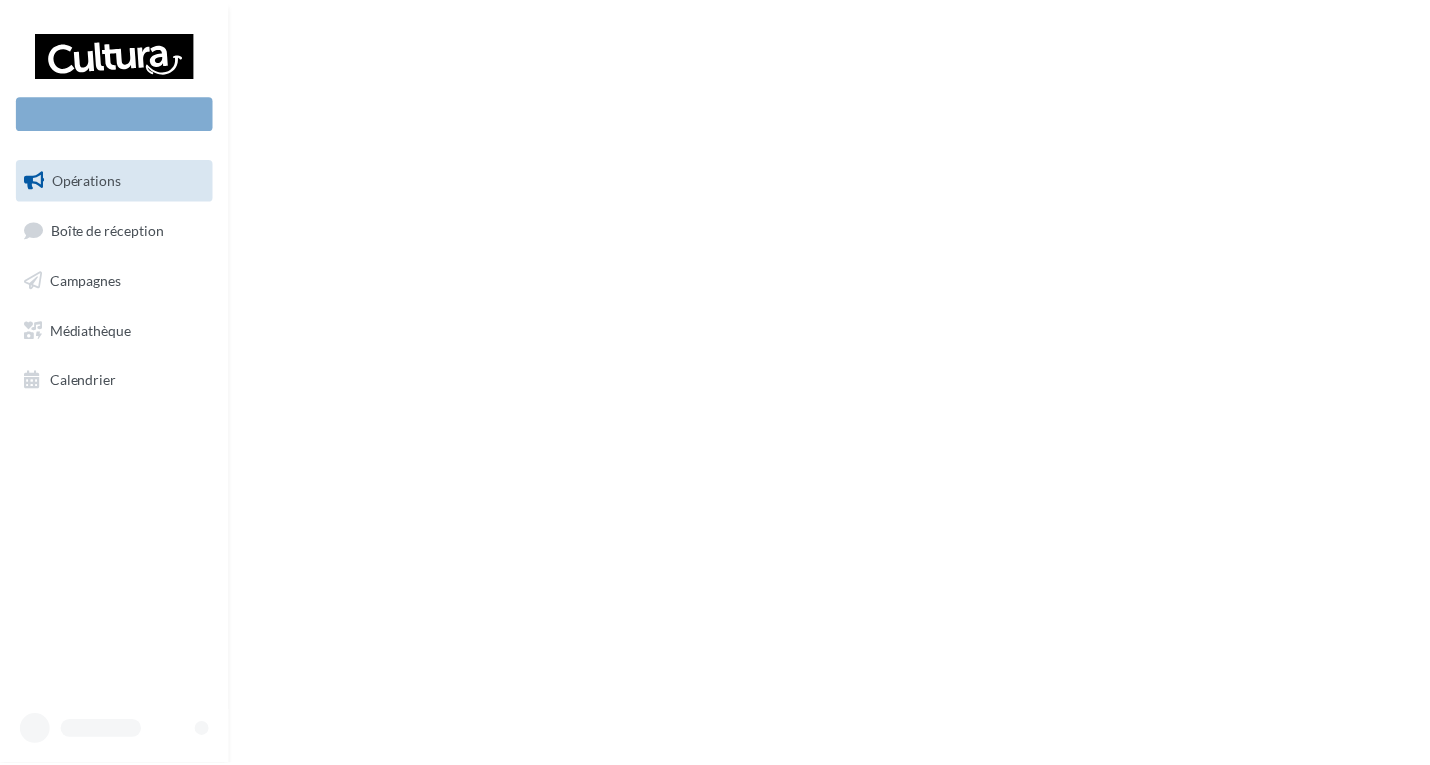 scroll, scrollTop: 0, scrollLeft: 0, axis: both 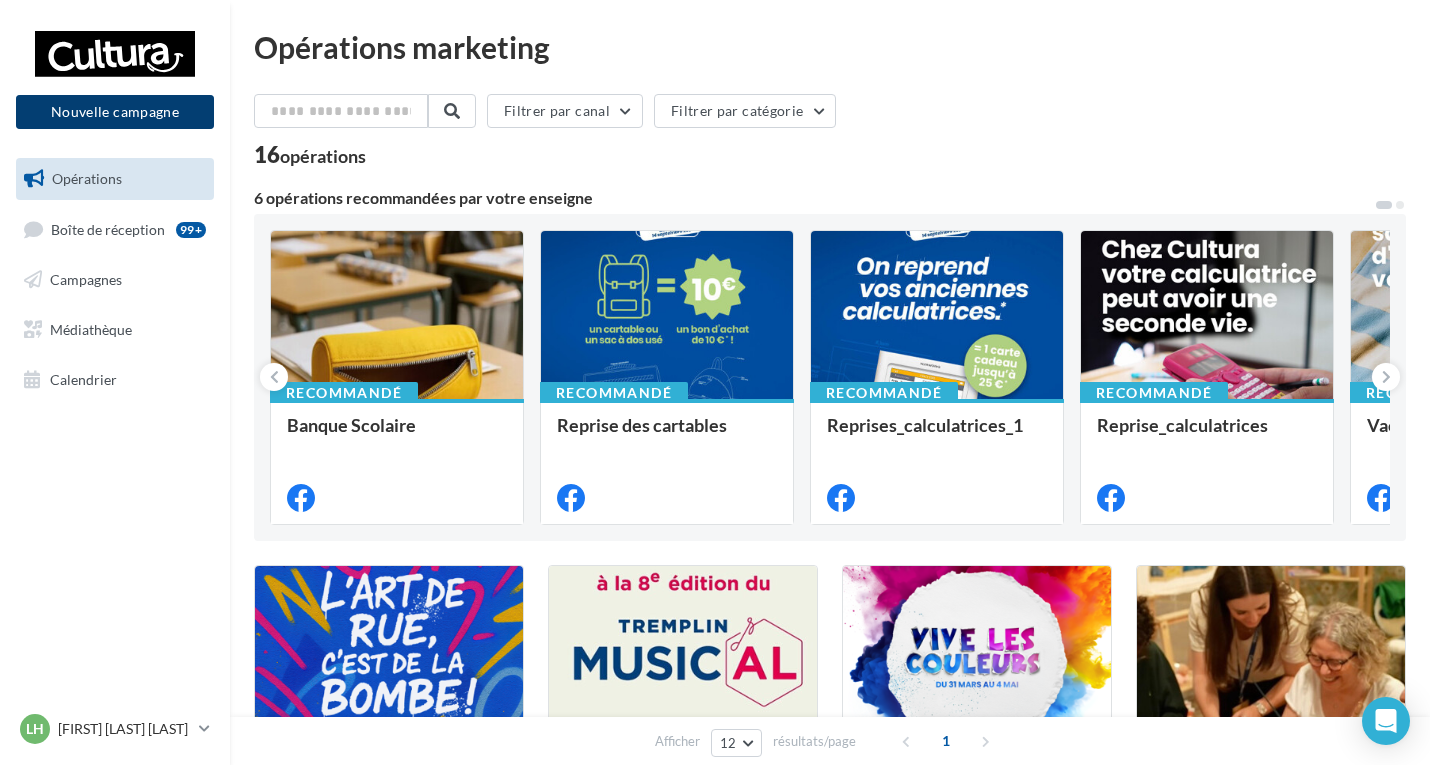 click on "Nouvelle campagne" at bounding box center (115, 112) 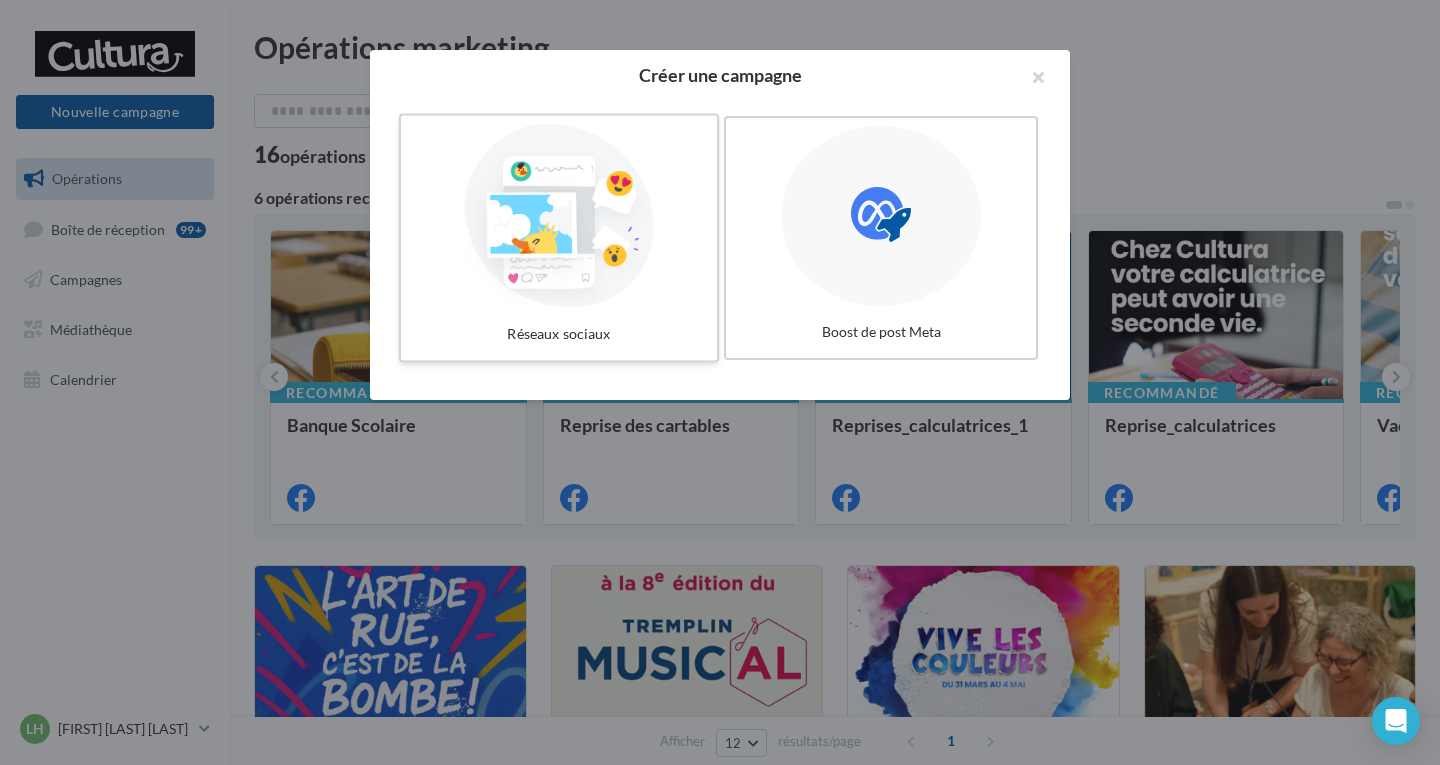 click at bounding box center [559, 216] 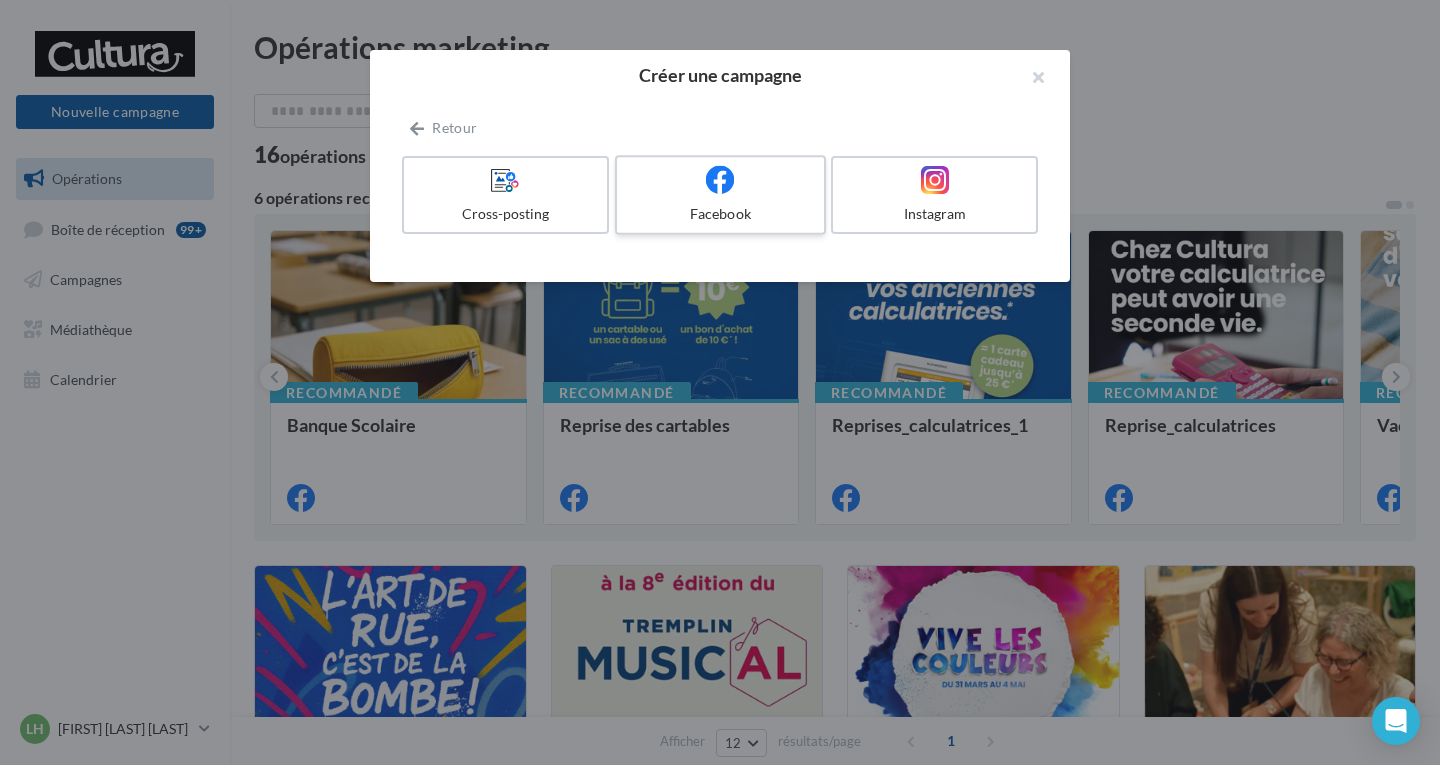click on "Facebook" at bounding box center [720, 214] 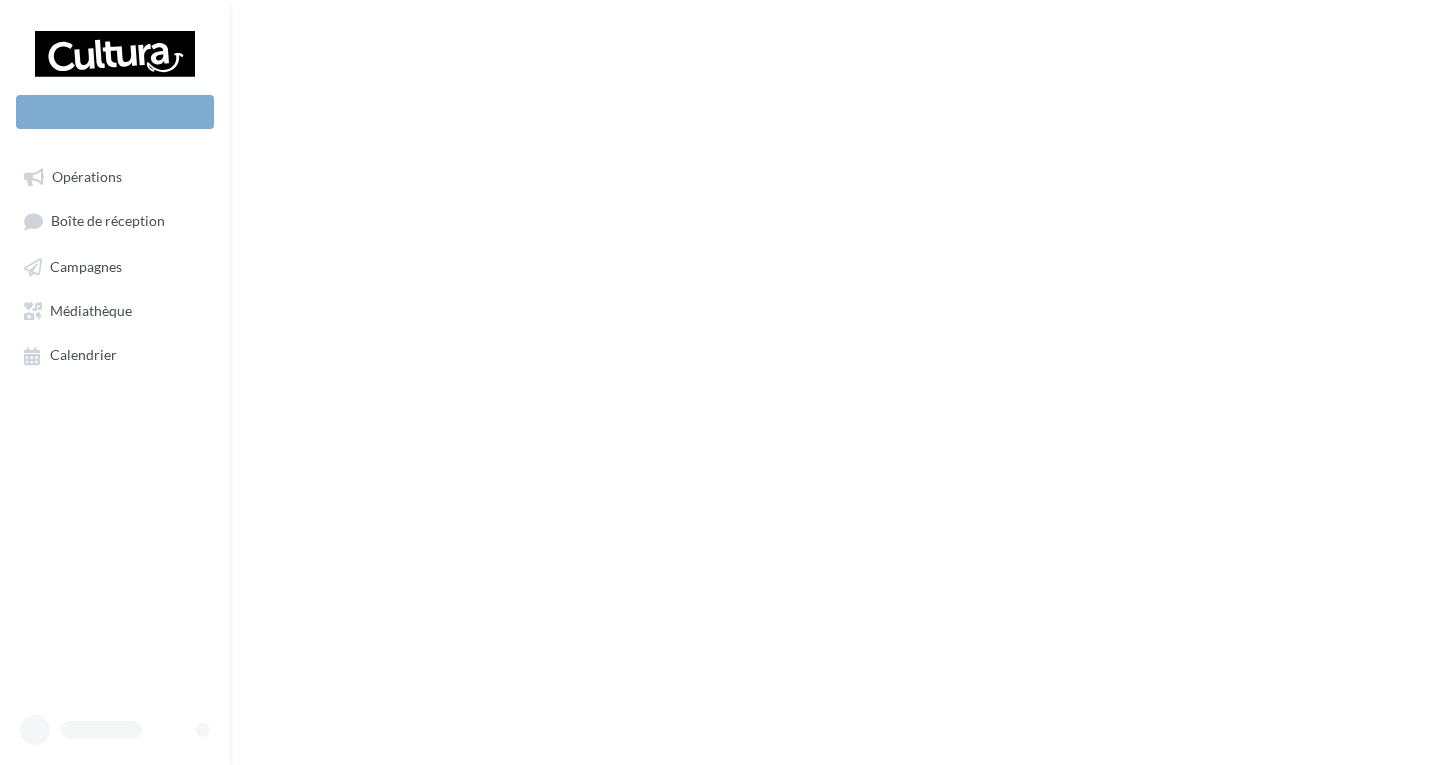 scroll, scrollTop: 0, scrollLeft: 0, axis: both 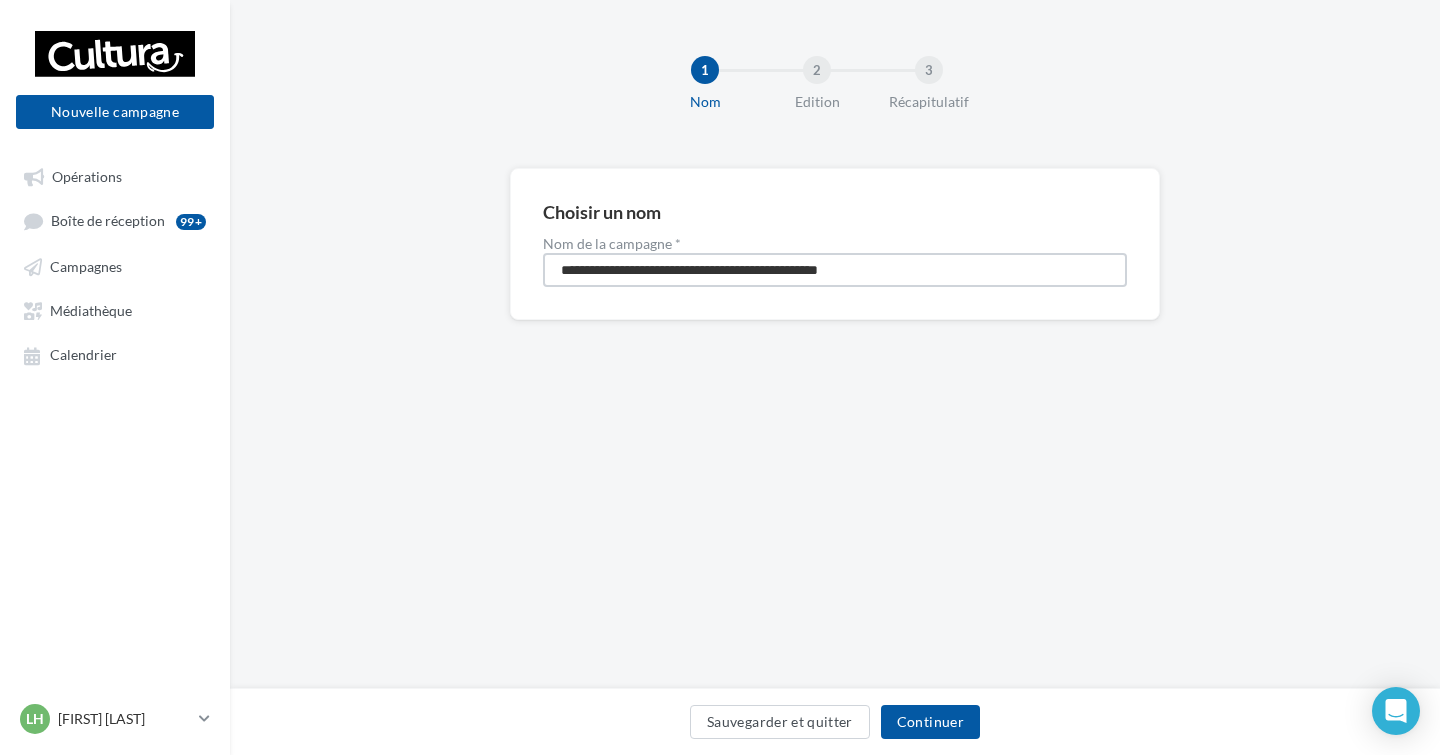 drag, startPoint x: 960, startPoint y: 271, endPoint x: 494, endPoint y: 275, distance: 466.01718 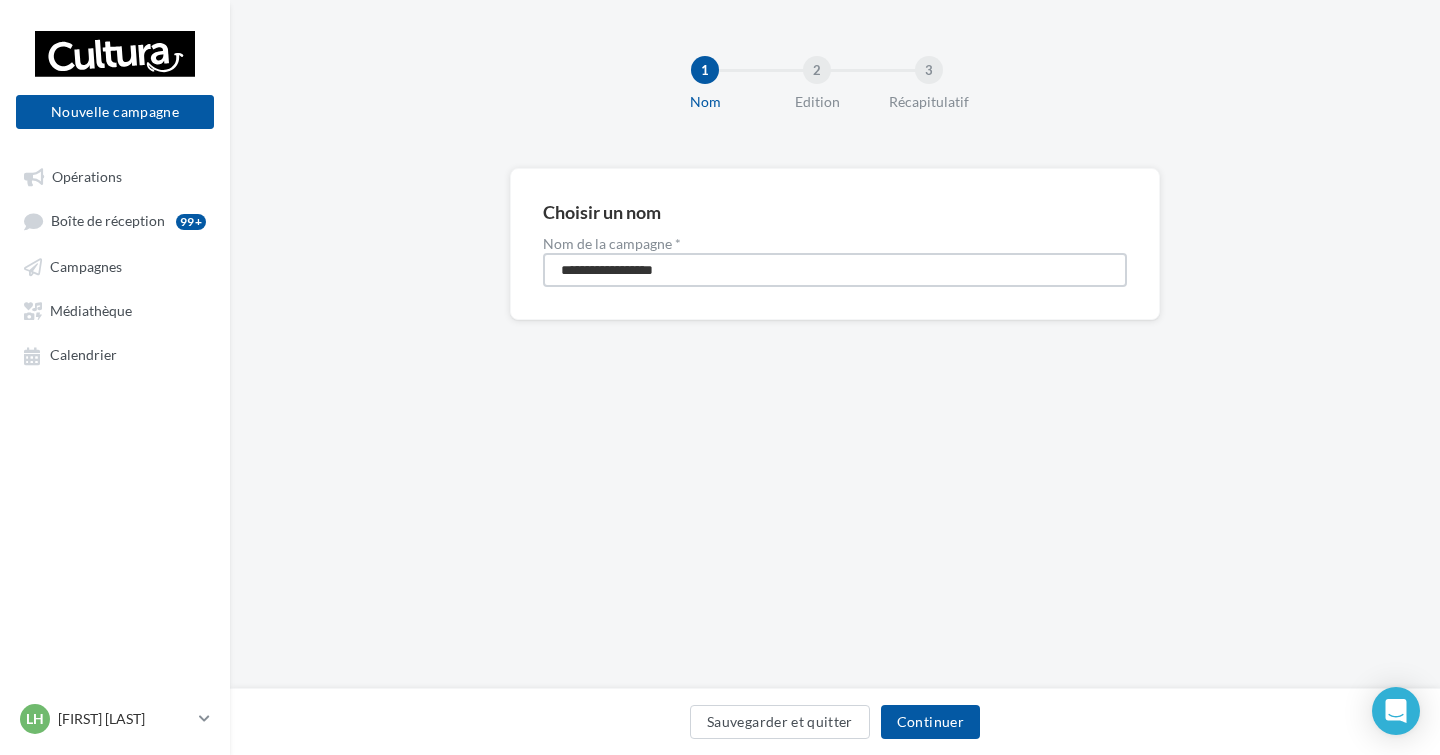 type on "**********" 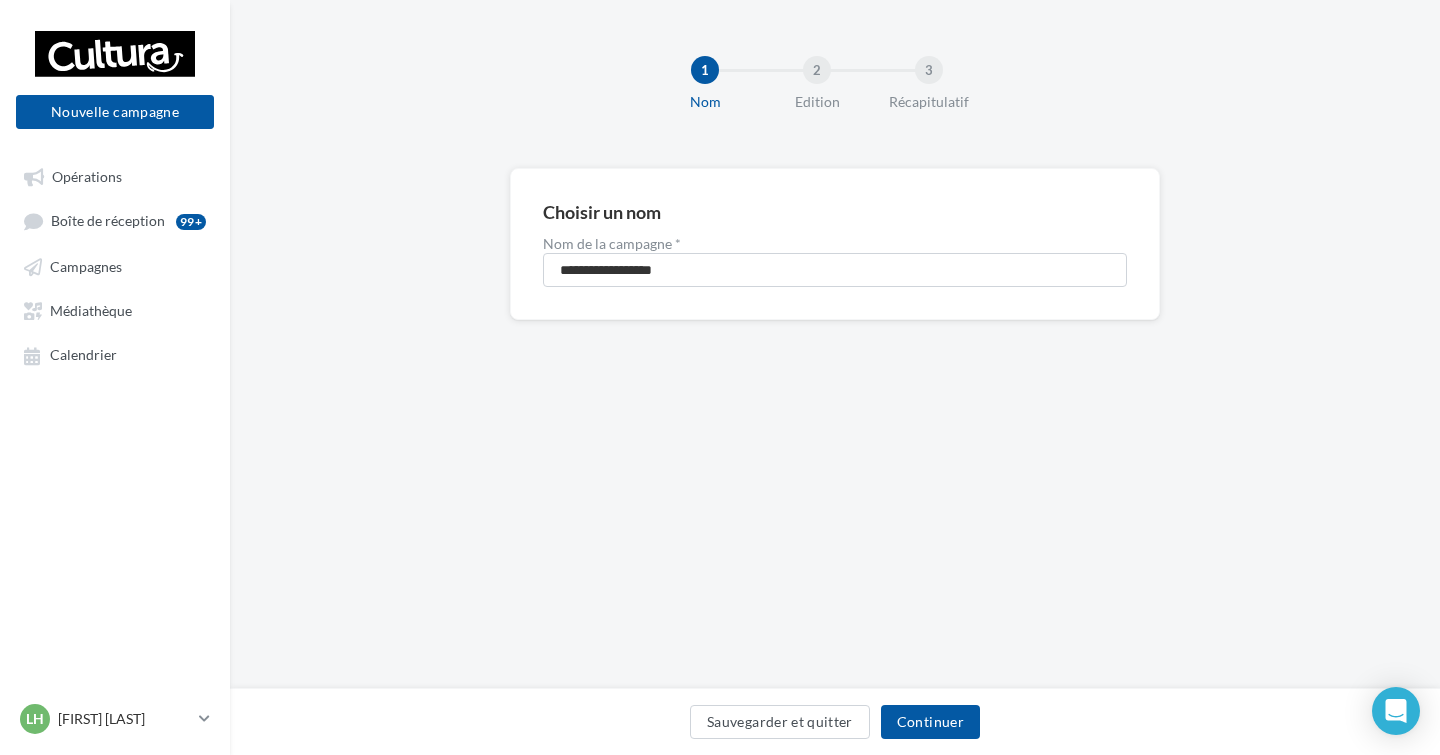 click on "Sauvegarder et quitter      Continuer" at bounding box center [835, 721] 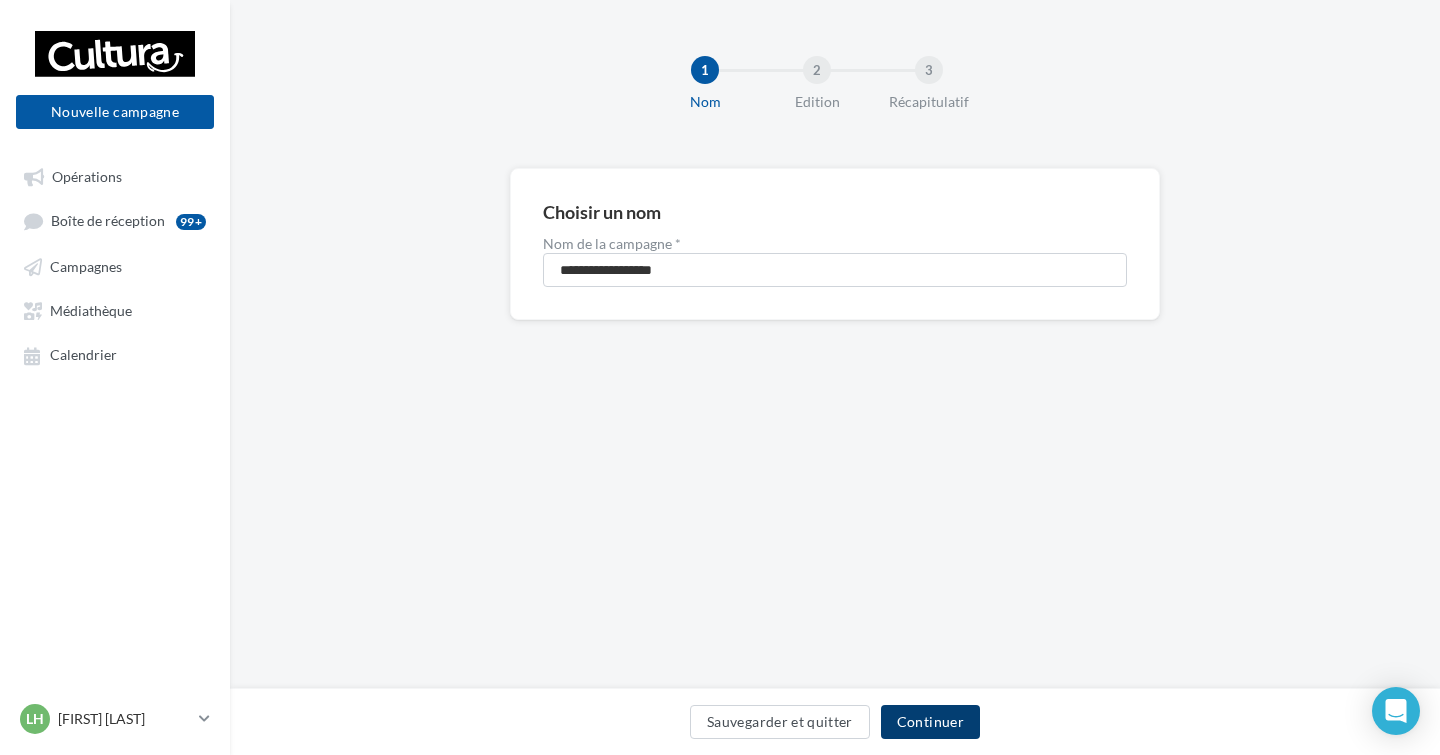 click on "Continuer" at bounding box center (930, 722) 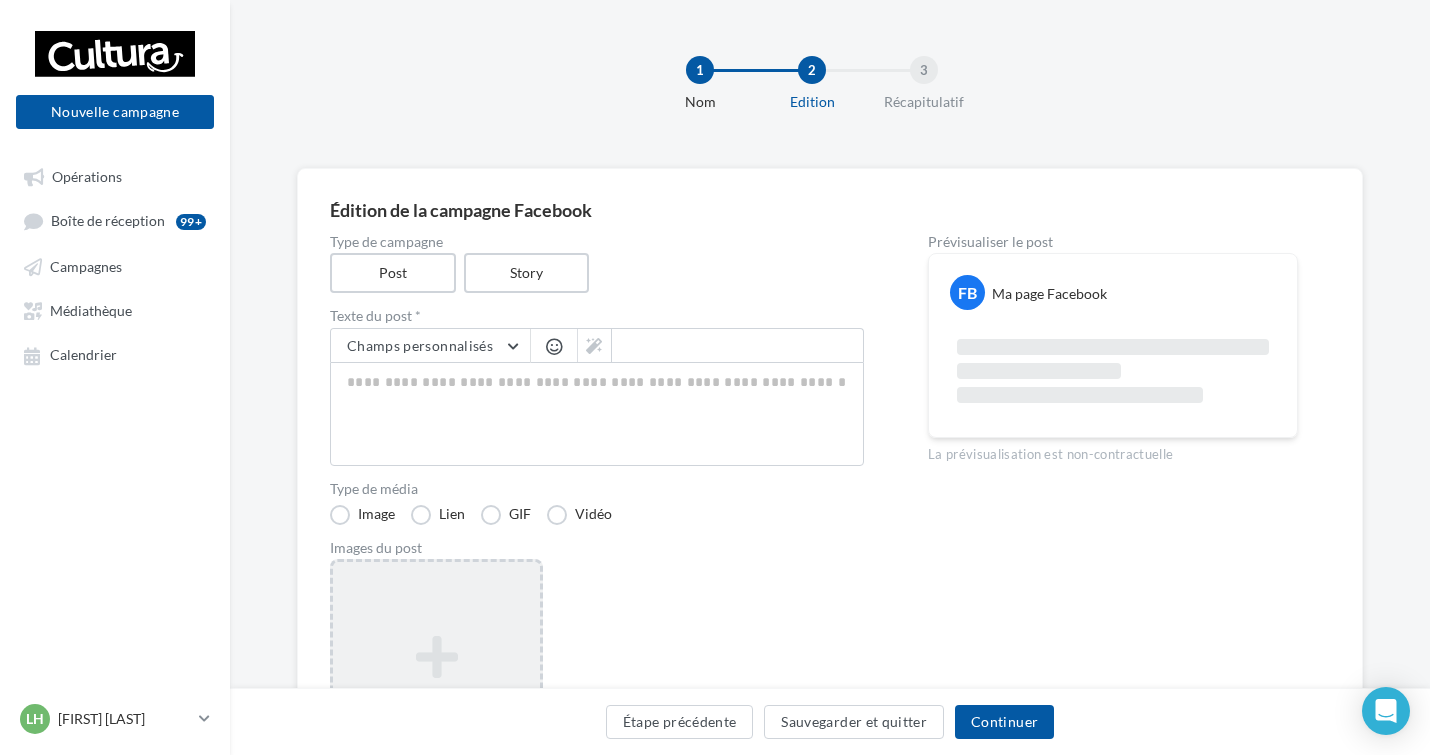 click on "Ajouter une image     Format: png, jpg" at bounding box center [436, 689] 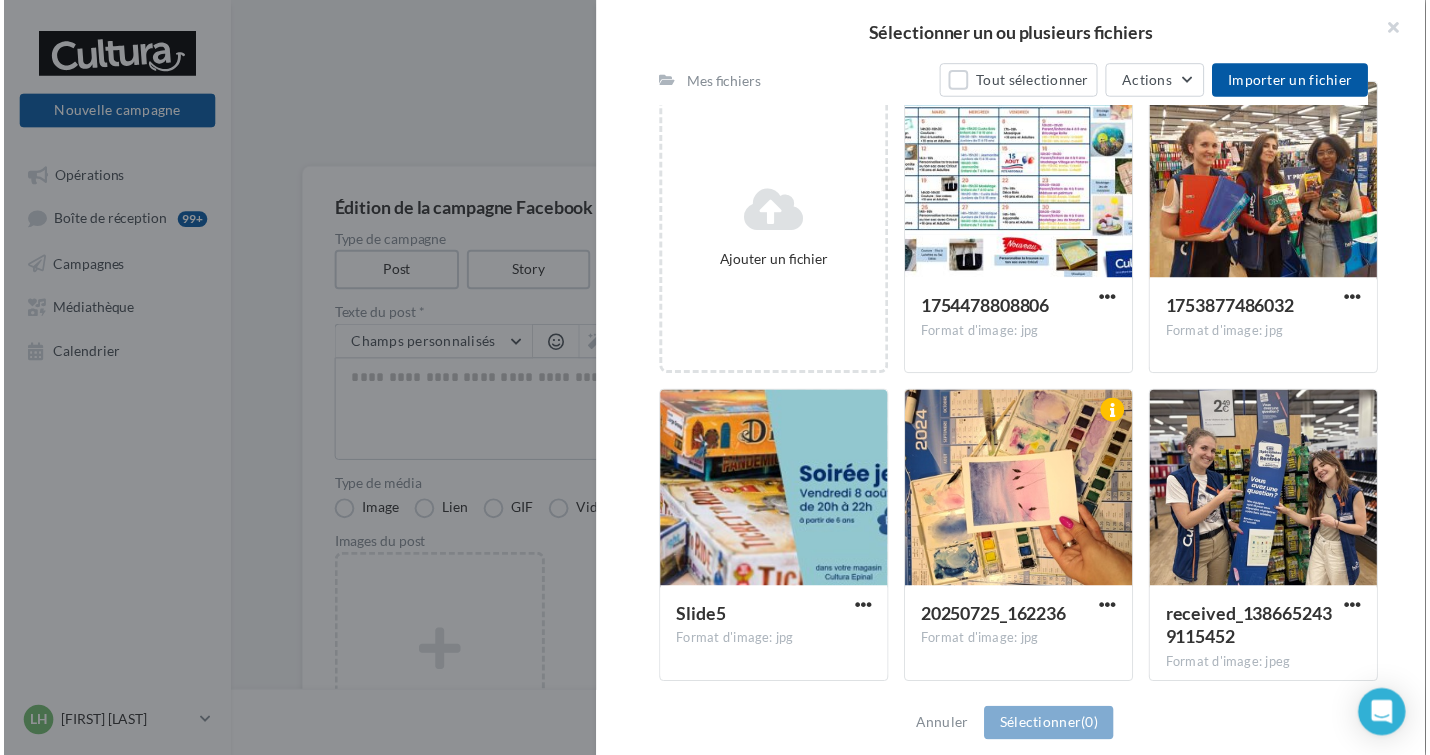 scroll, scrollTop: 282, scrollLeft: 0, axis: vertical 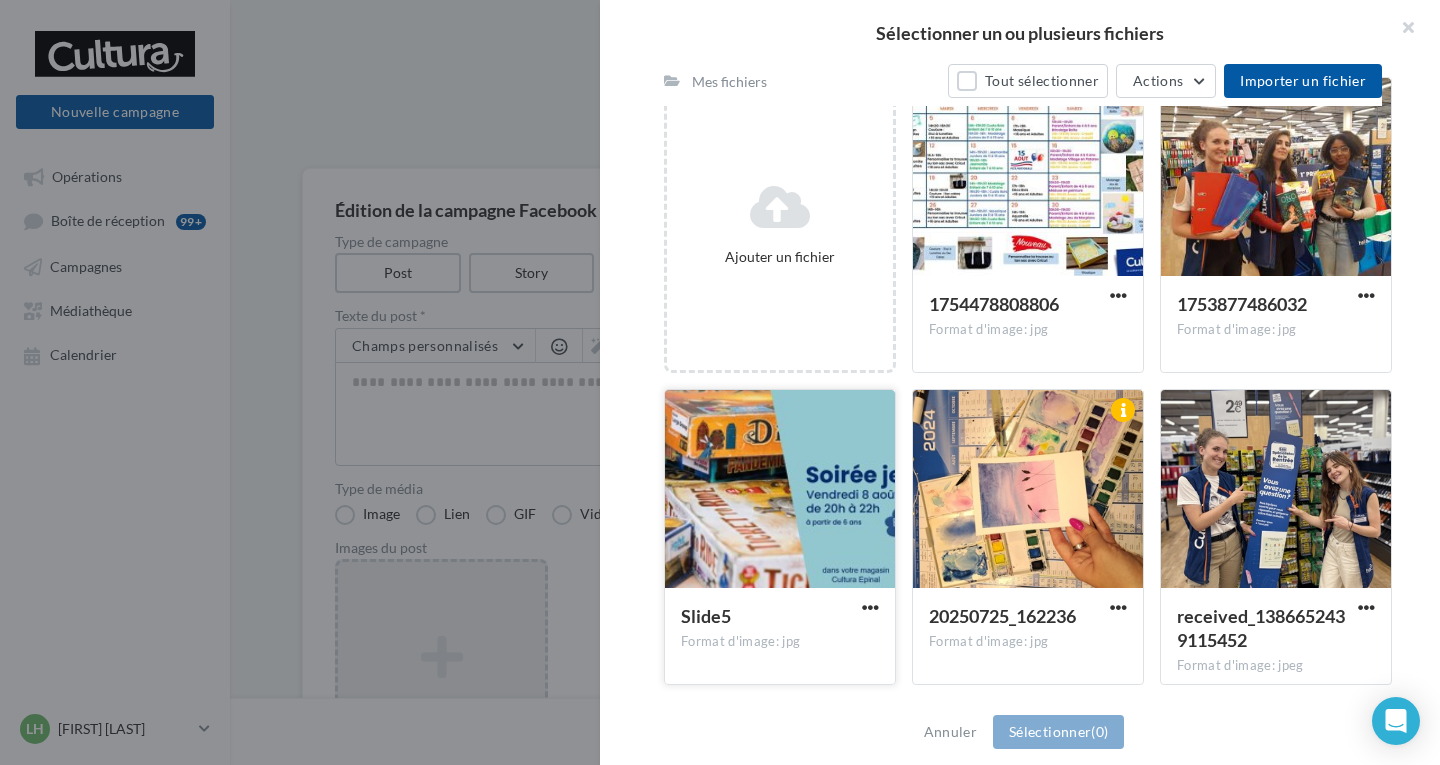 click at bounding box center (780, 490) 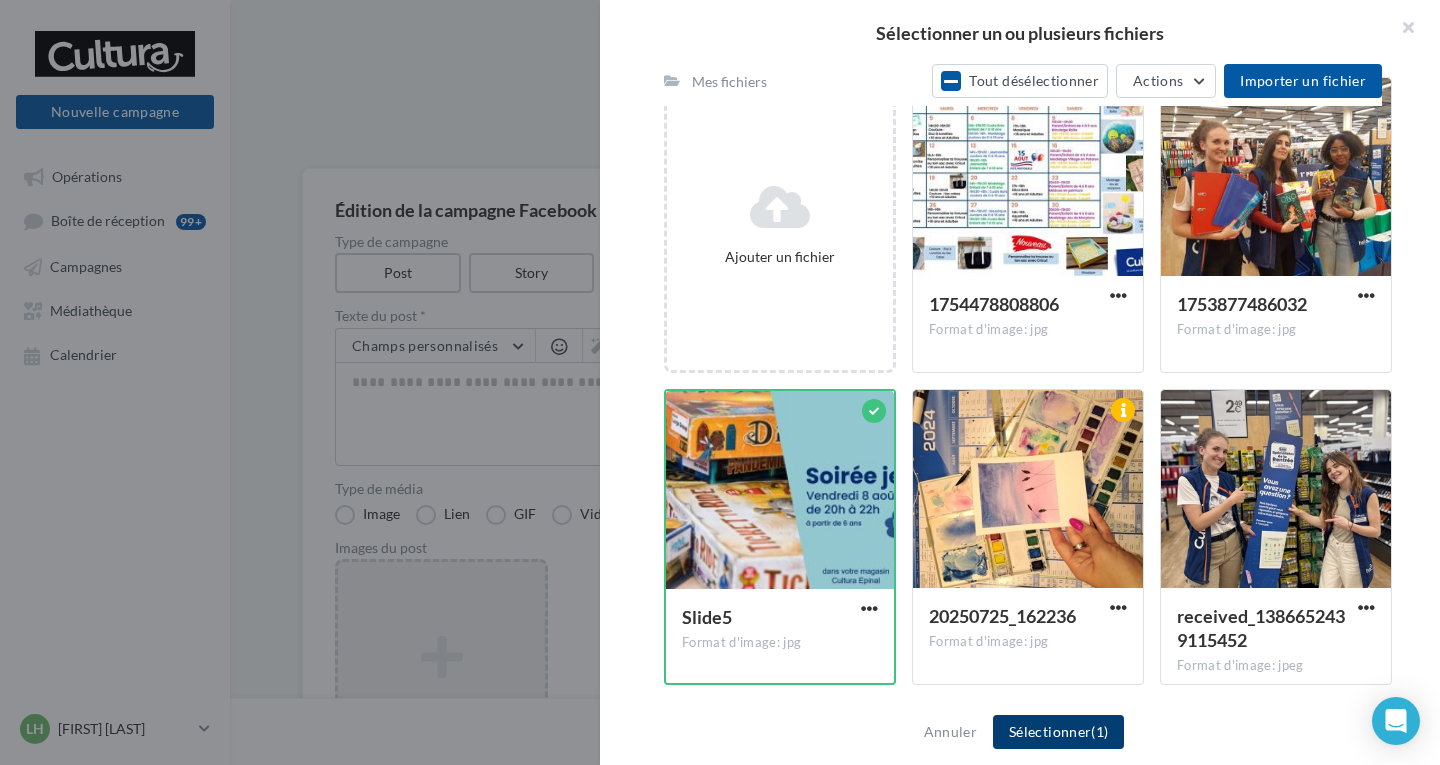click on "Sélectionner   (1)" at bounding box center (1058, 732) 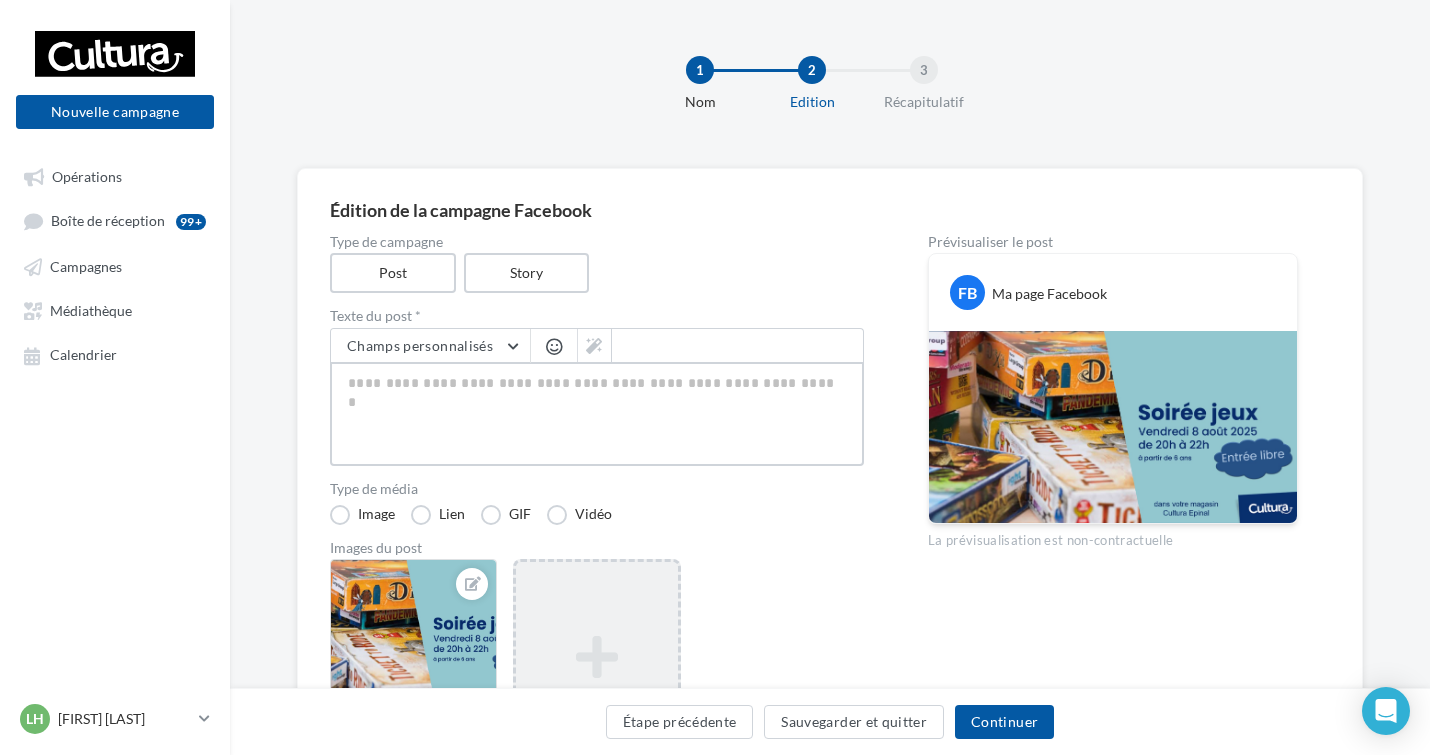 click at bounding box center (597, 414) 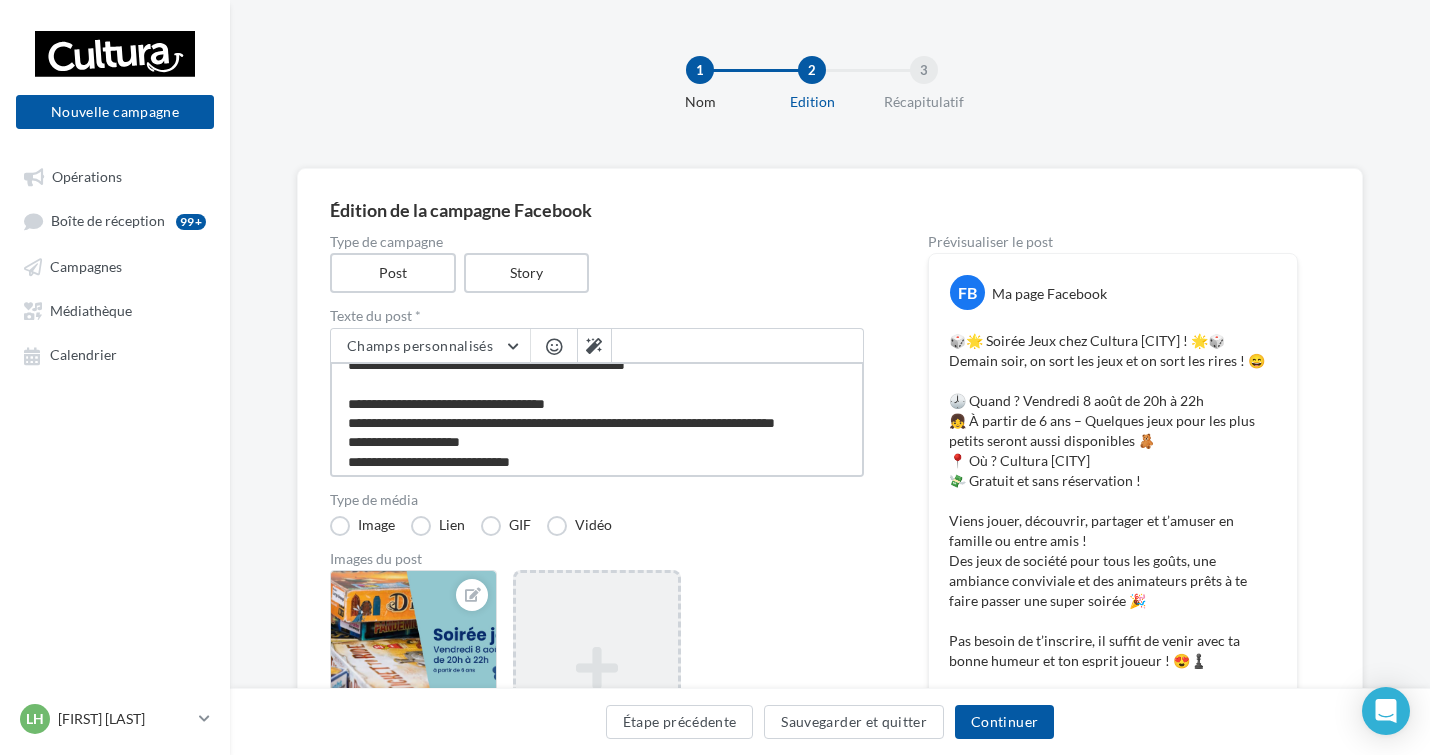 scroll, scrollTop: 0, scrollLeft: 0, axis: both 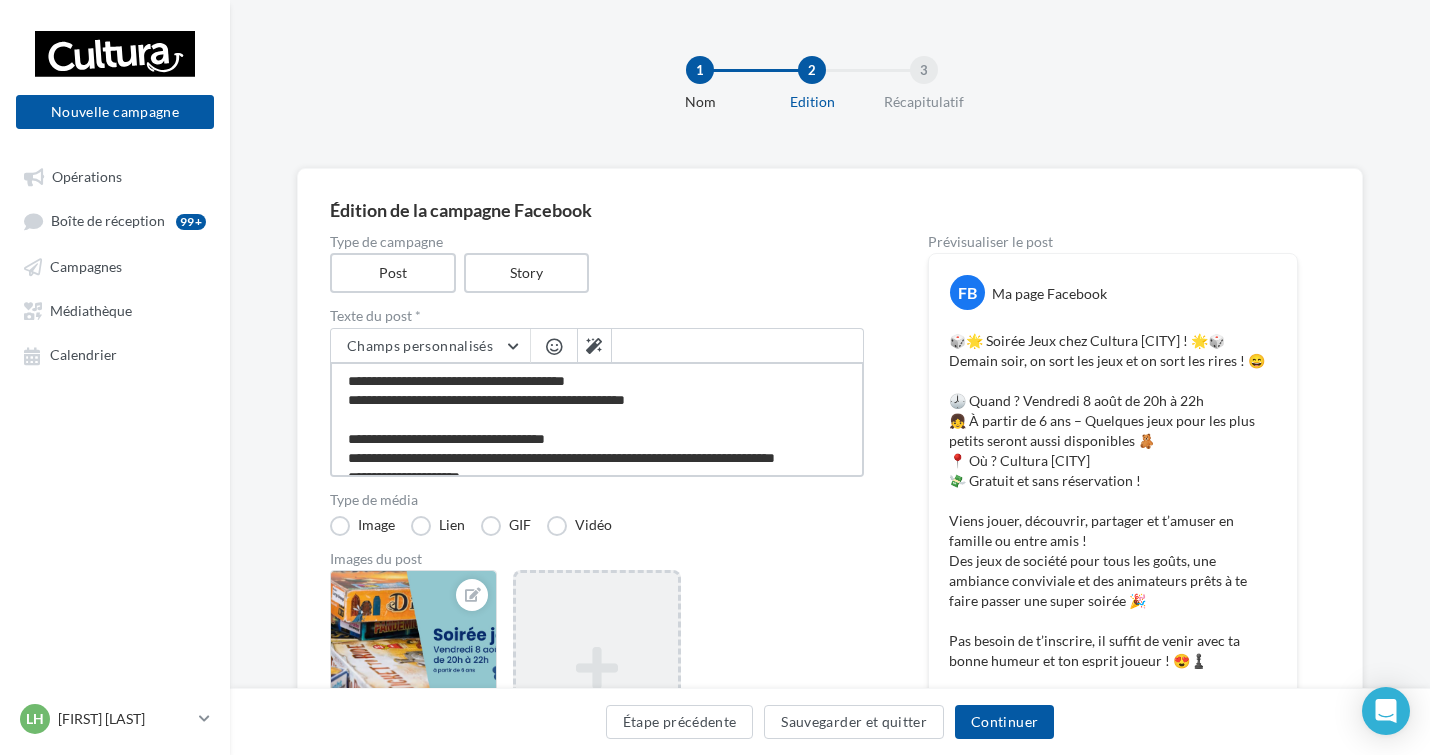 drag, startPoint x: 605, startPoint y: 435, endPoint x: 339, endPoint y: 444, distance: 266.15222 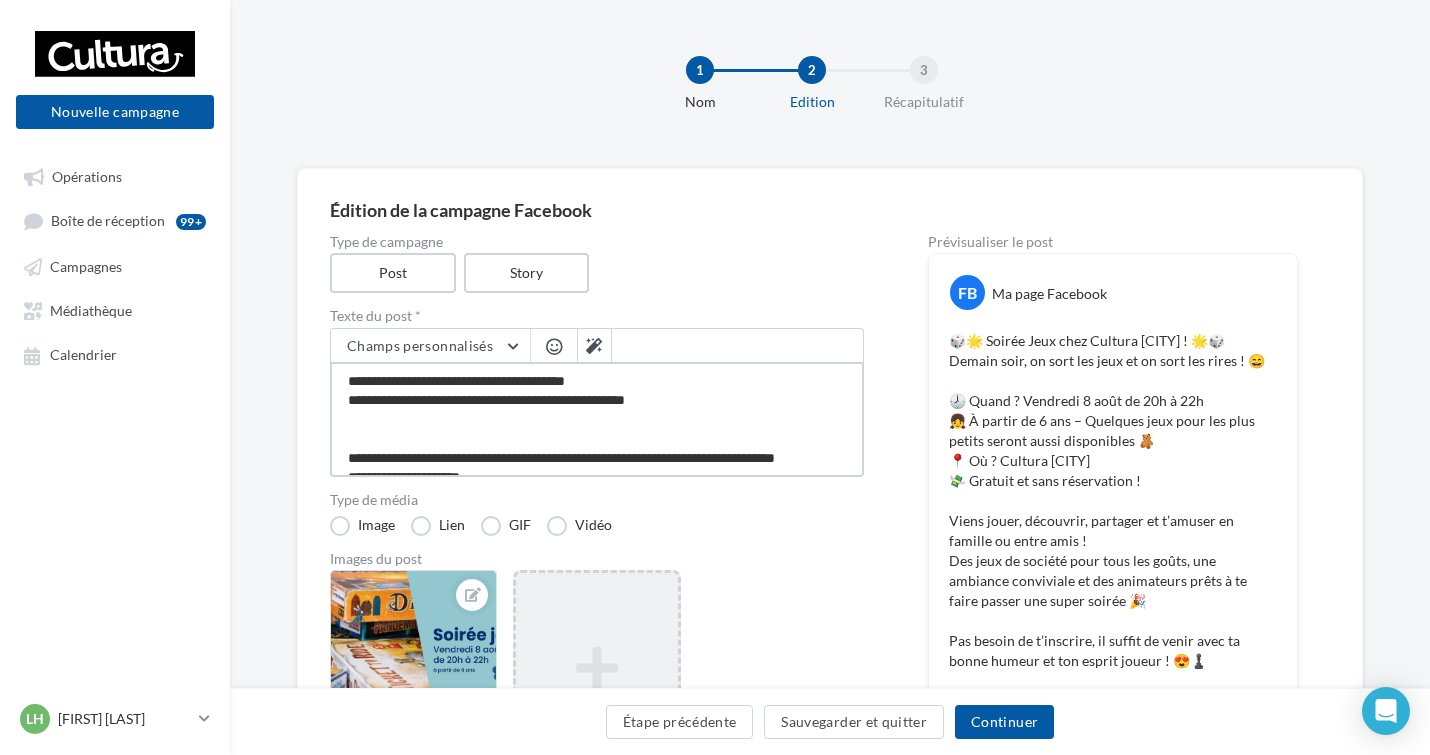 type on "**********" 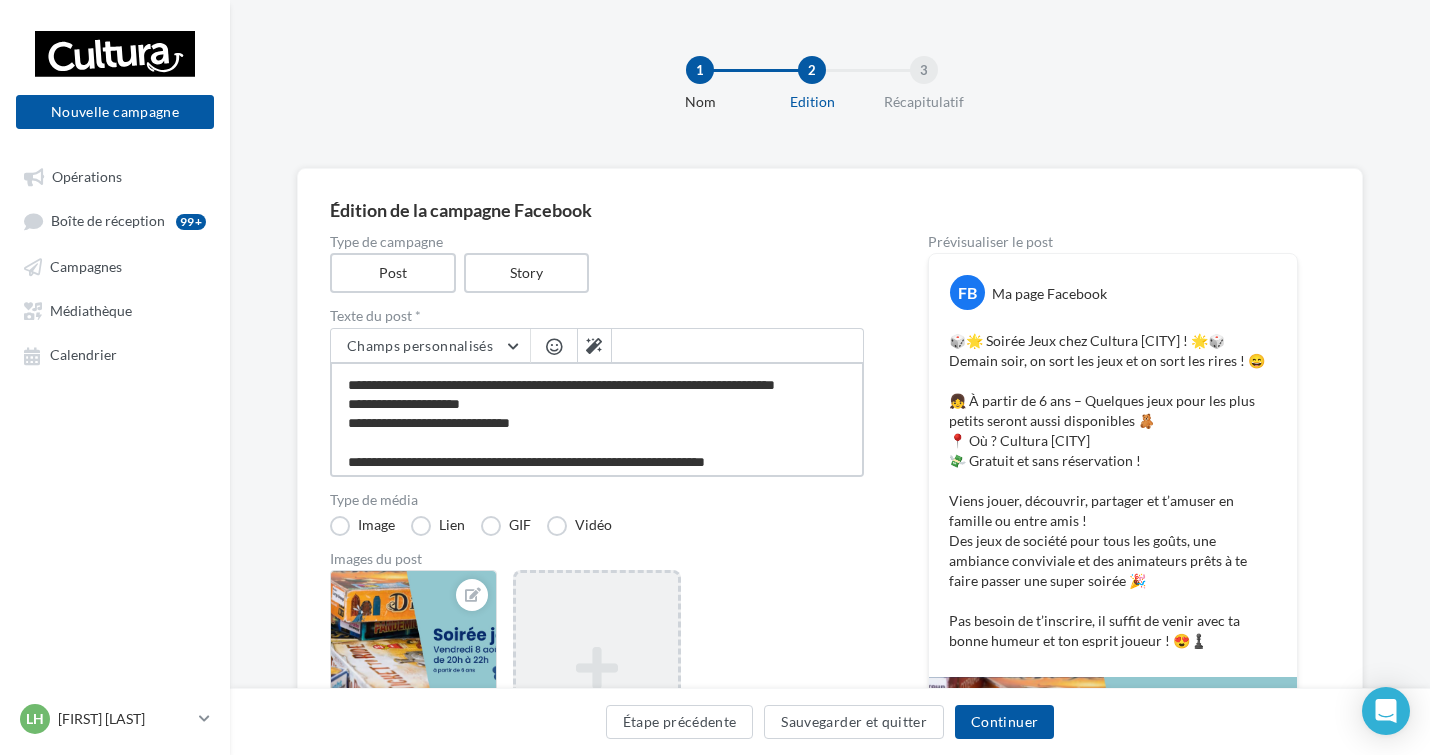scroll, scrollTop: 100, scrollLeft: 0, axis: vertical 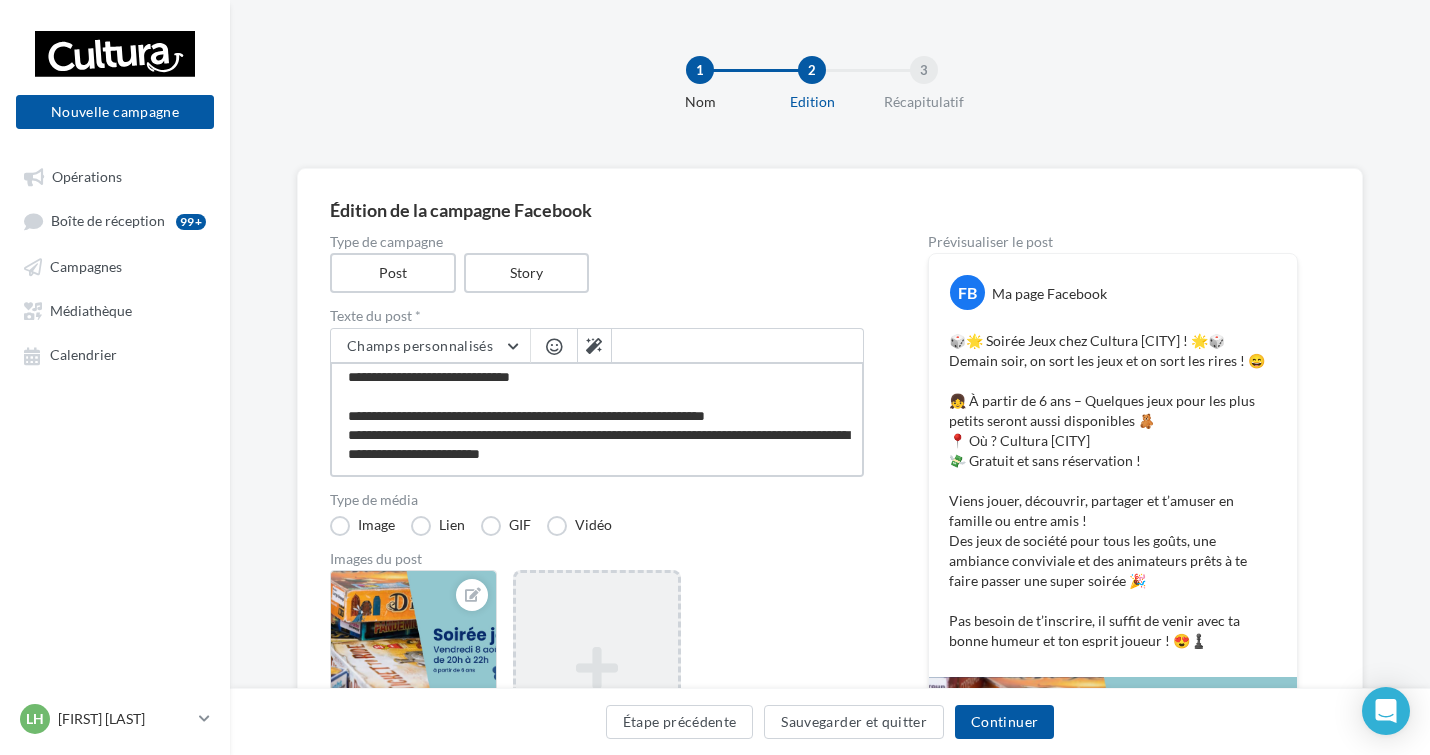 click on "**********" at bounding box center (597, 419) 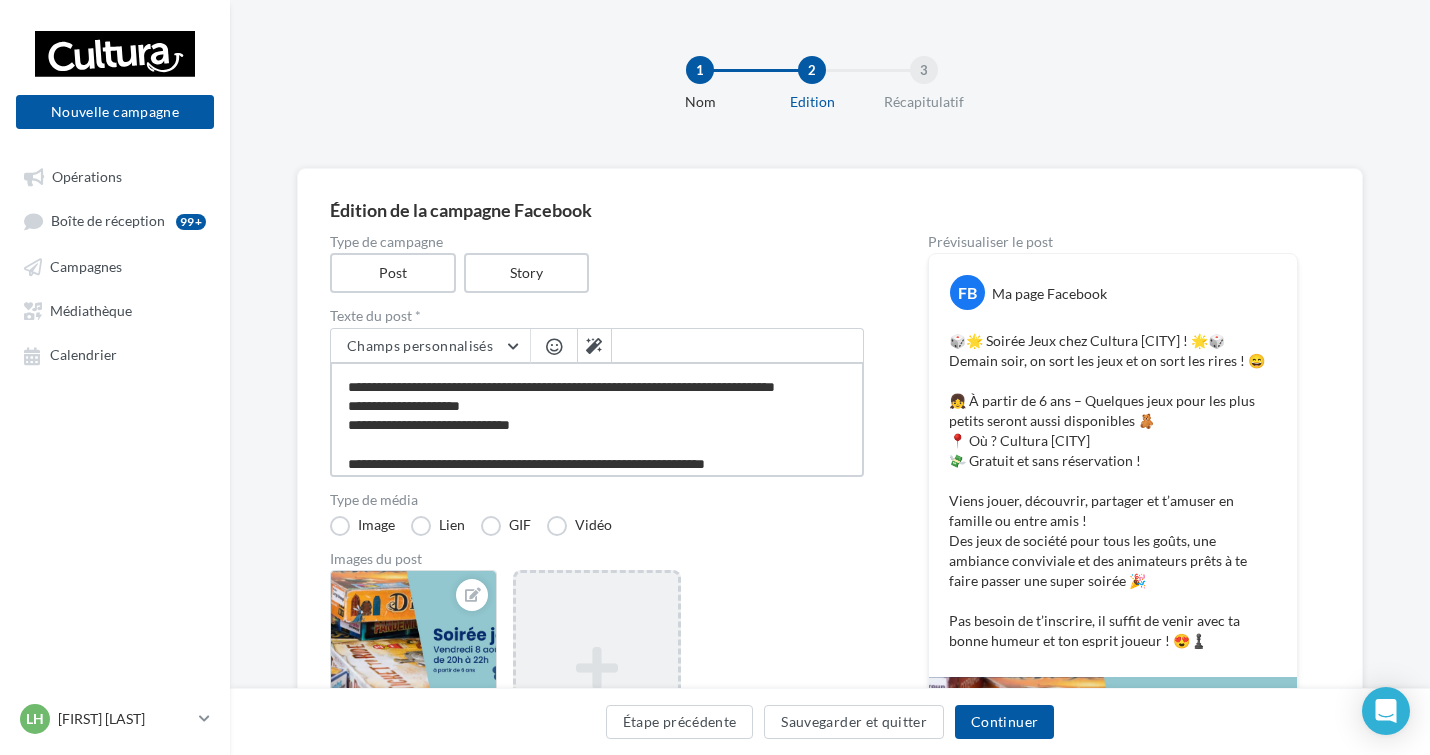 drag, startPoint x: 487, startPoint y: 372, endPoint x: 353, endPoint y: 425, distance: 144.10066 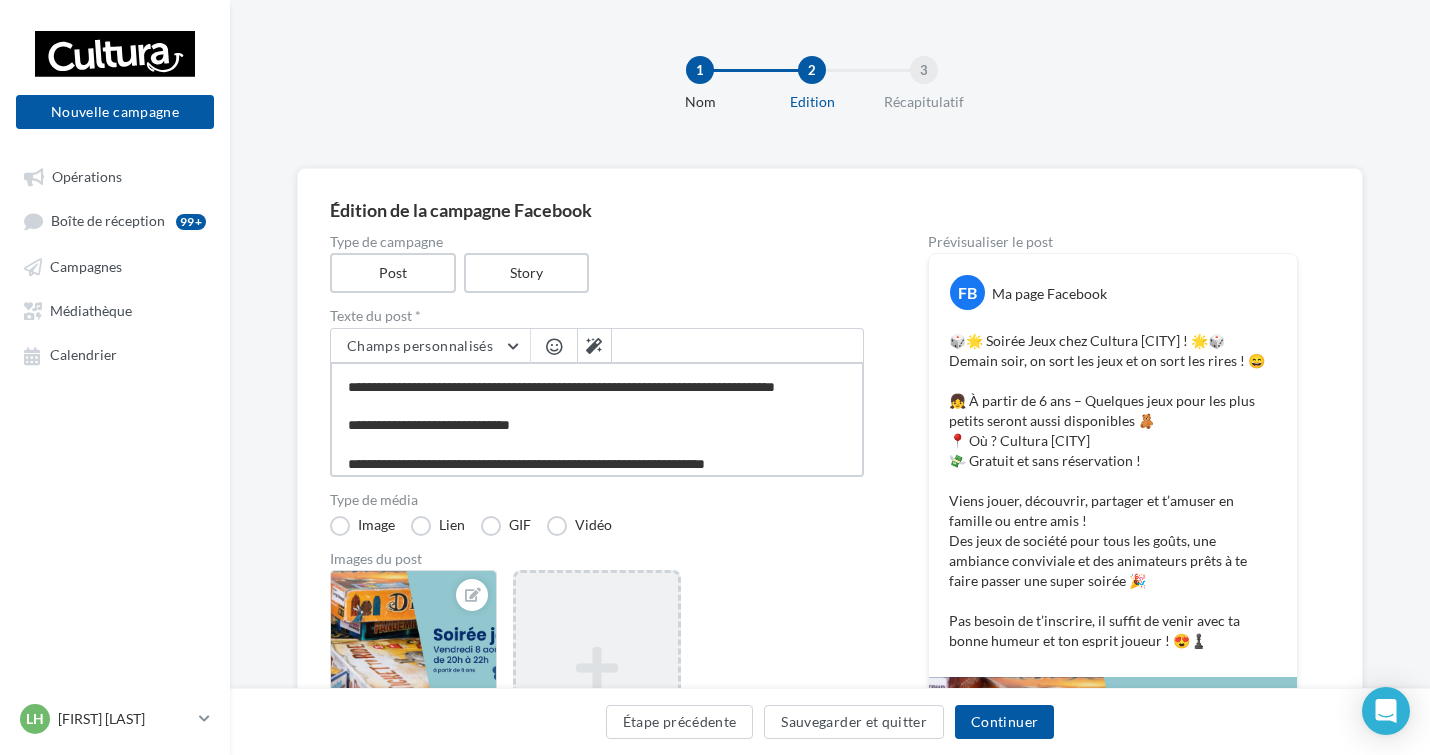 type on "**********" 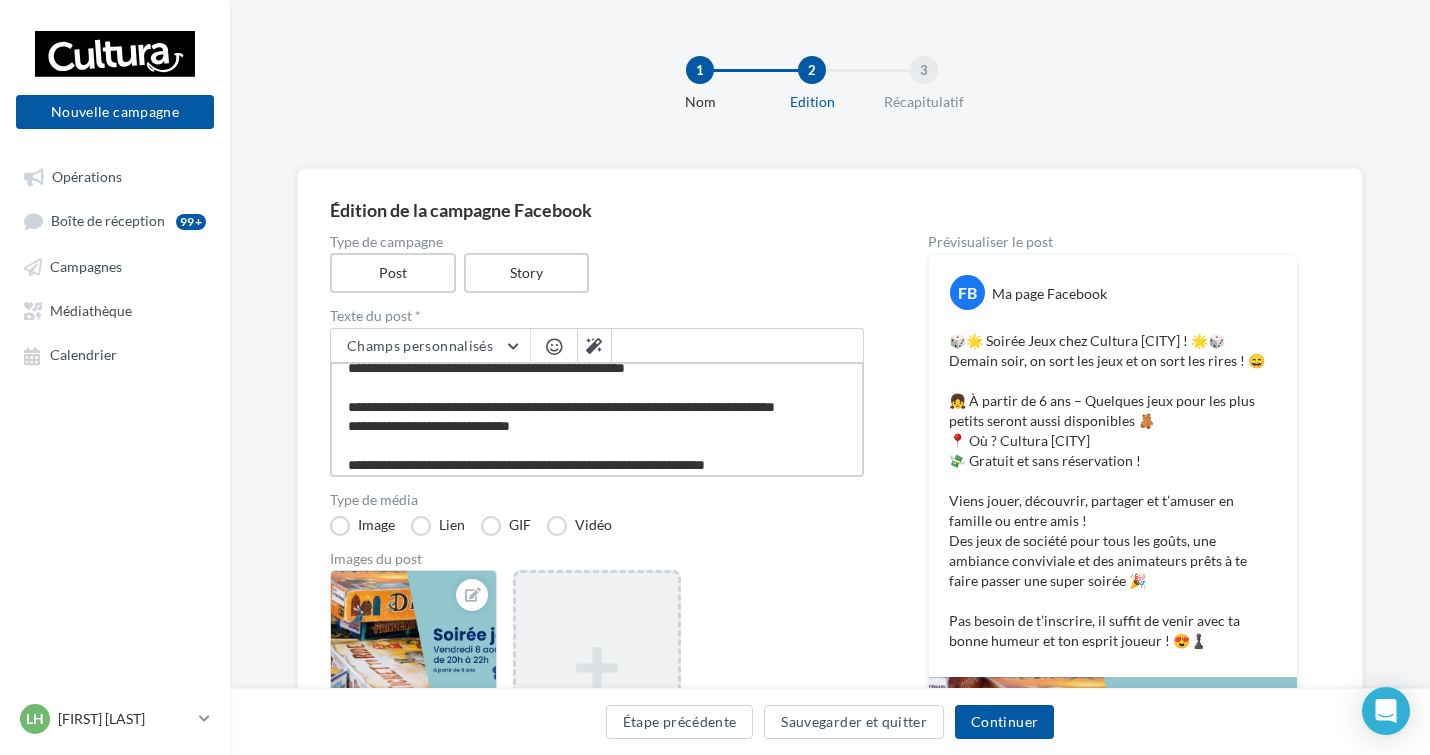 scroll, scrollTop: 0, scrollLeft: 0, axis: both 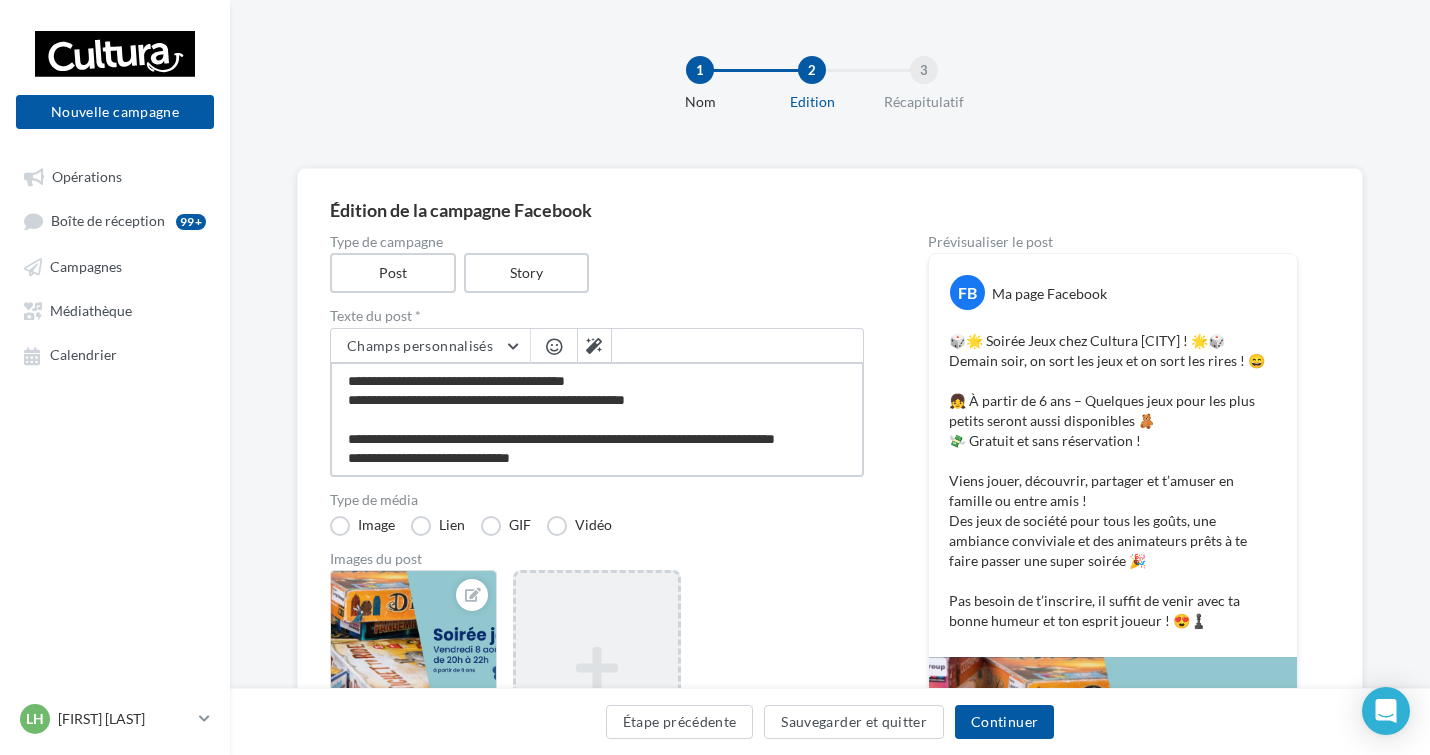 drag, startPoint x: 578, startPoint y: 381, endPoint x: 393, endPoint y: 382, distance: 185.0027 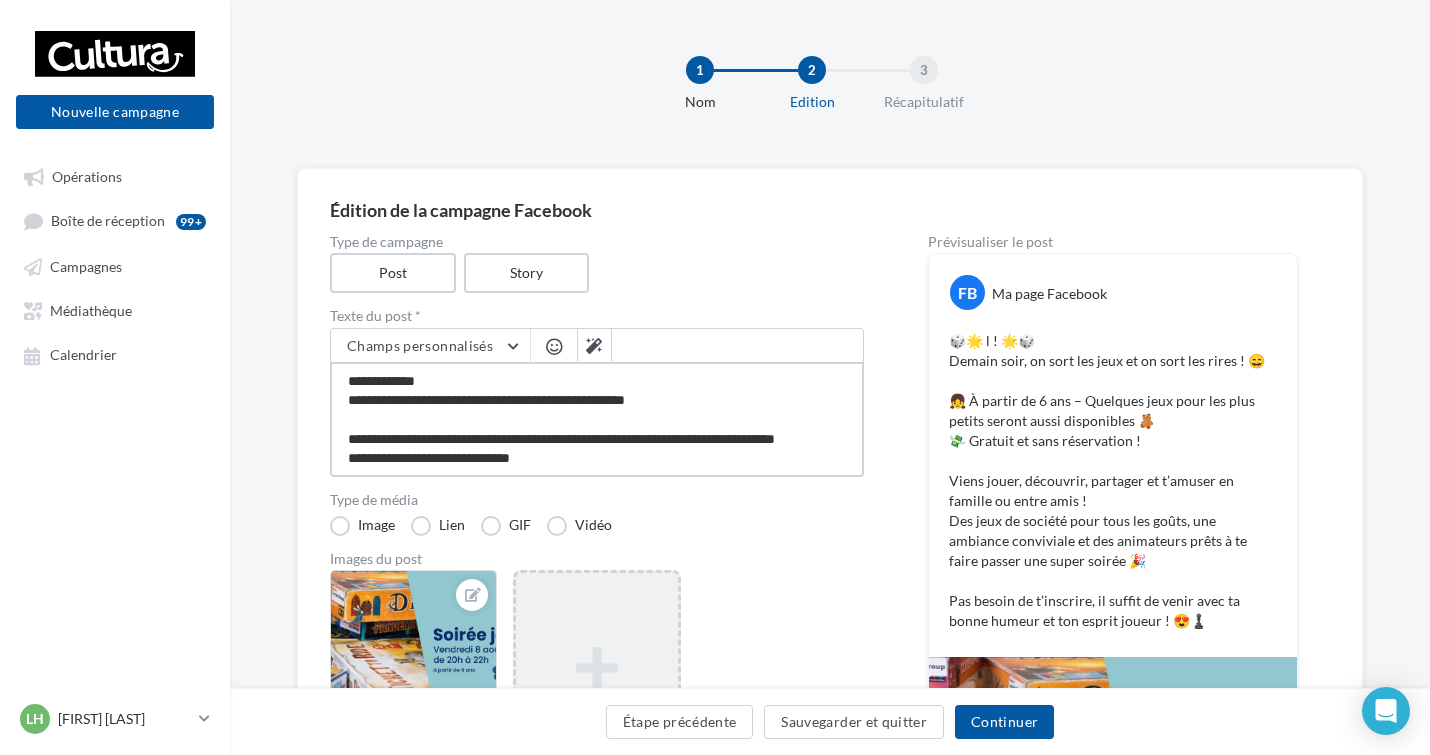 type on "**********" 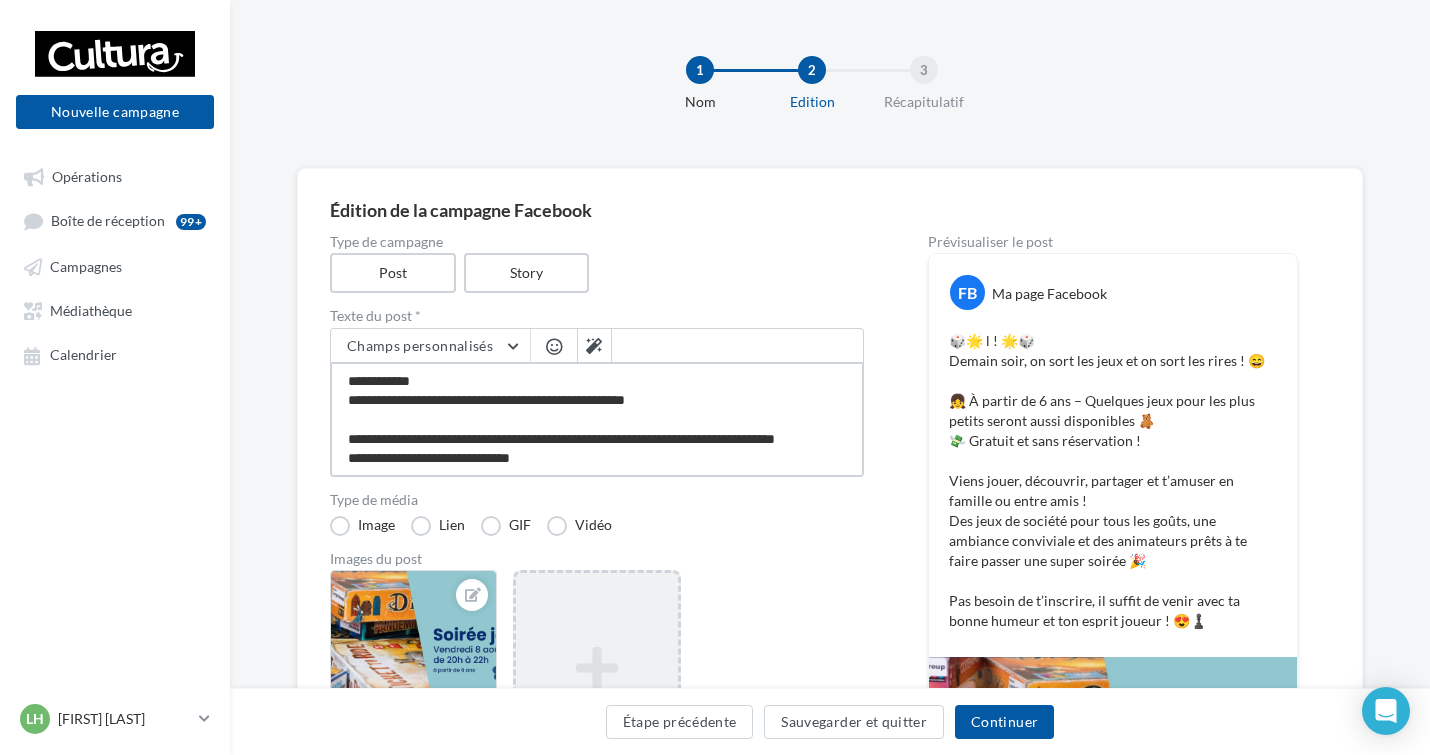 type on "**********" 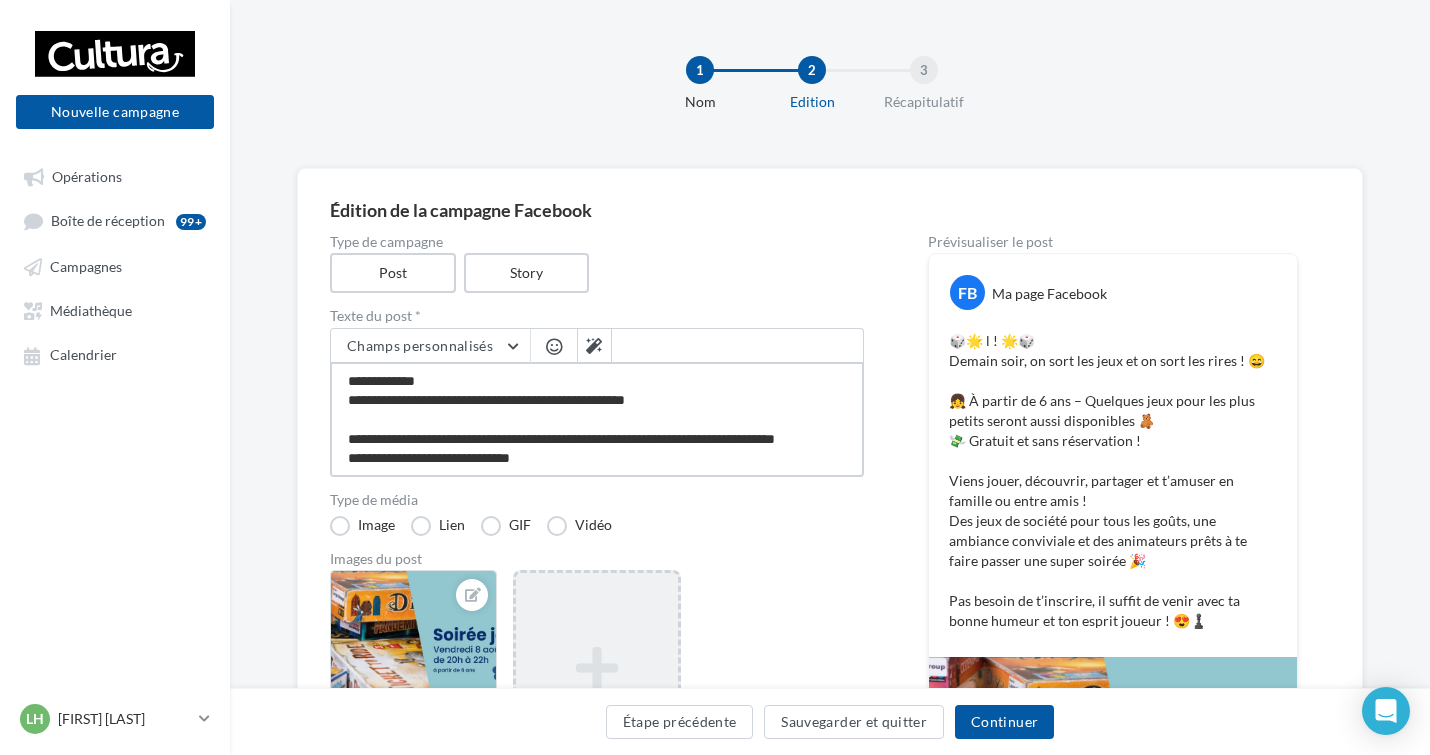 type on "**********" 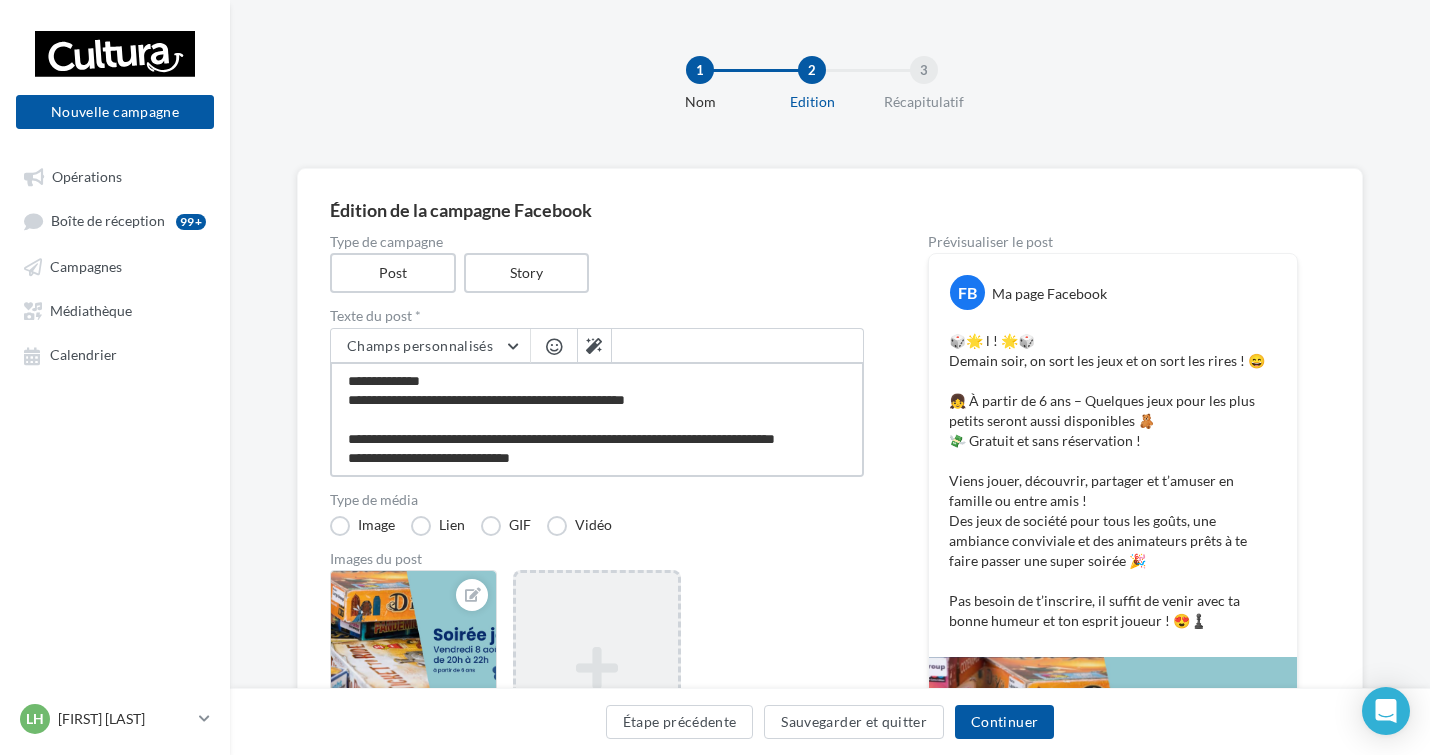 type on "**********" 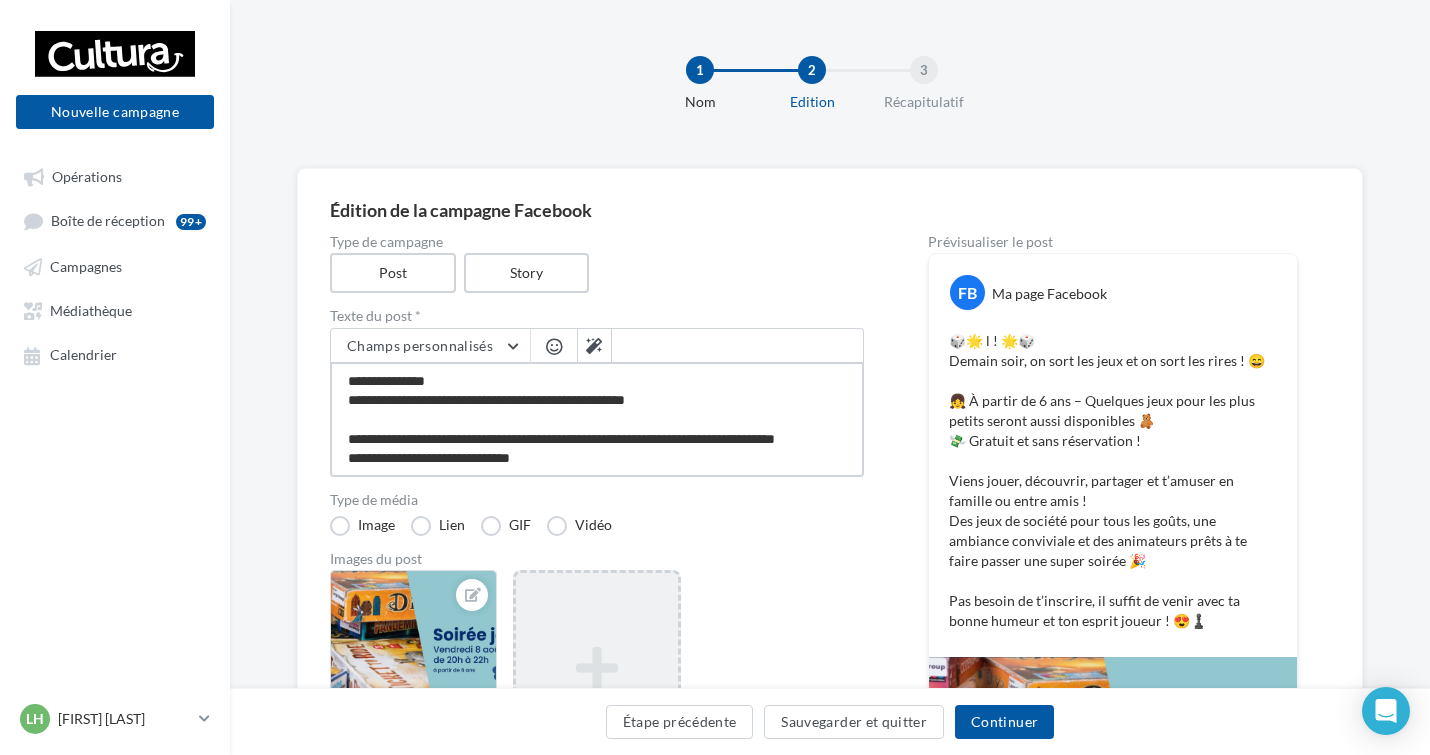 type on "**********" 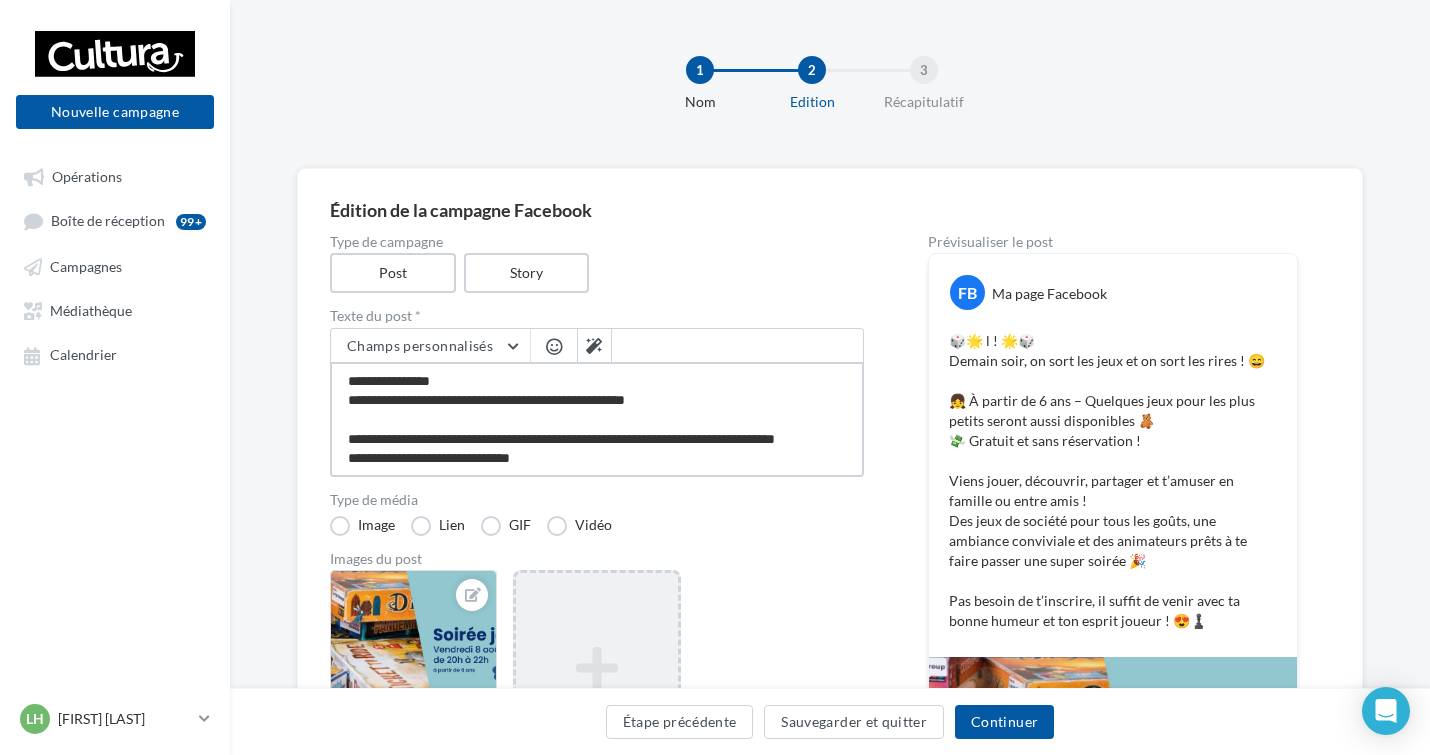 type on "**********" 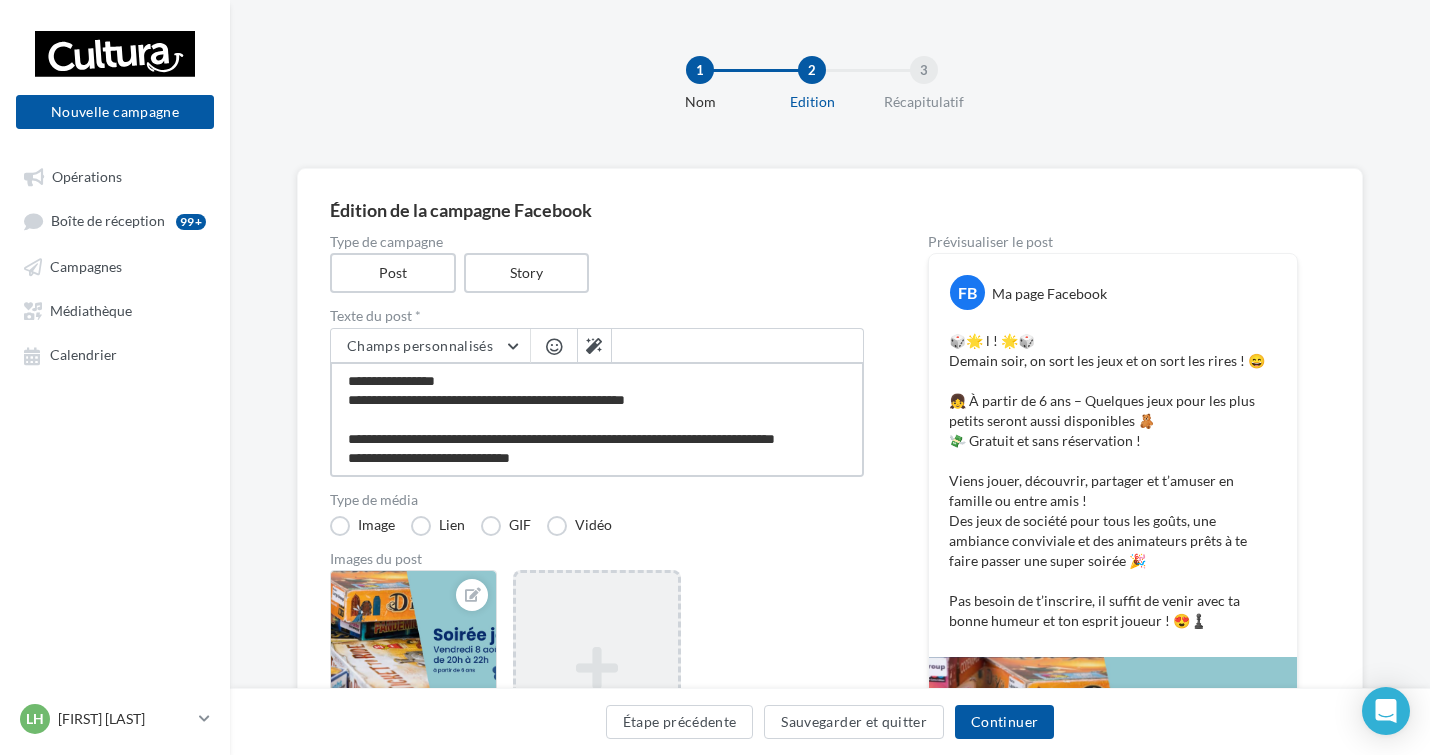 type on "**********" 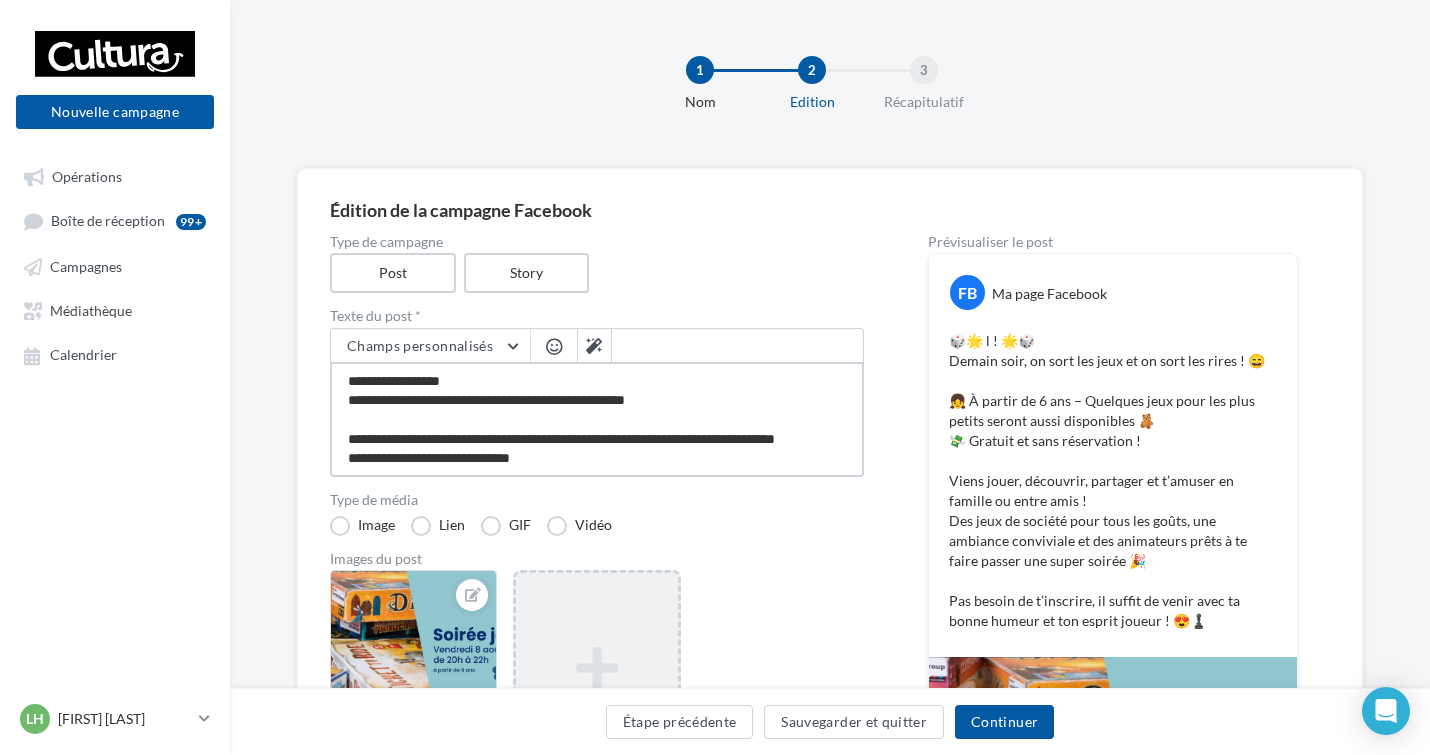 type on "**********" 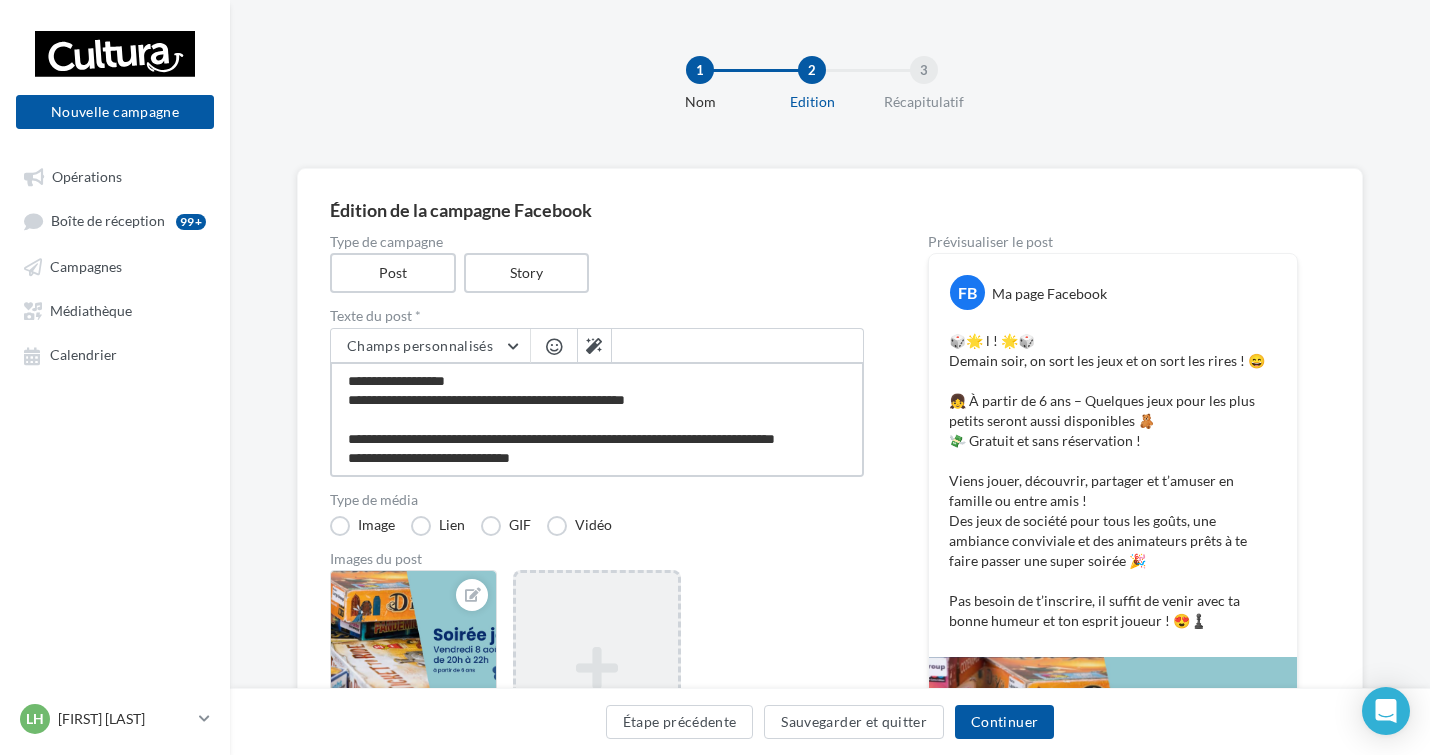 type on "**********" 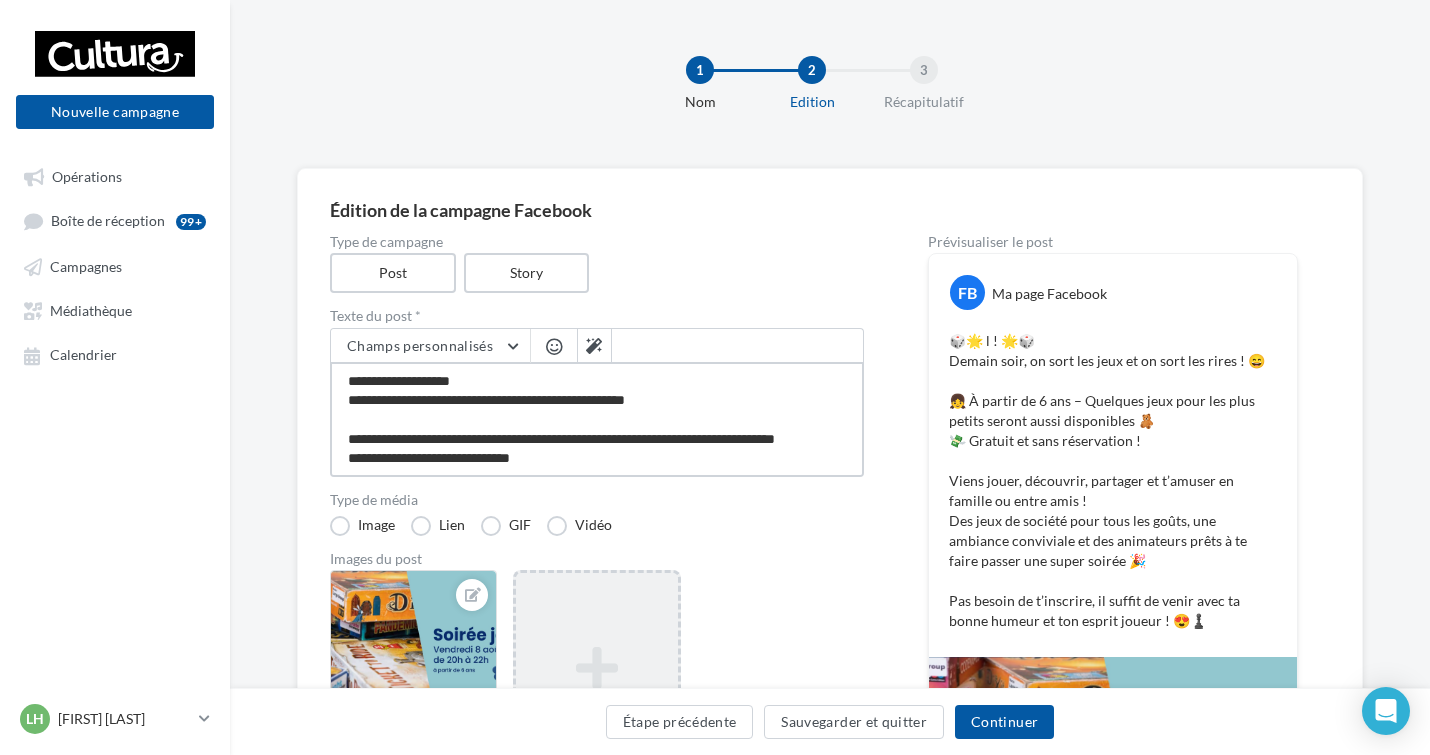 type on "**********" 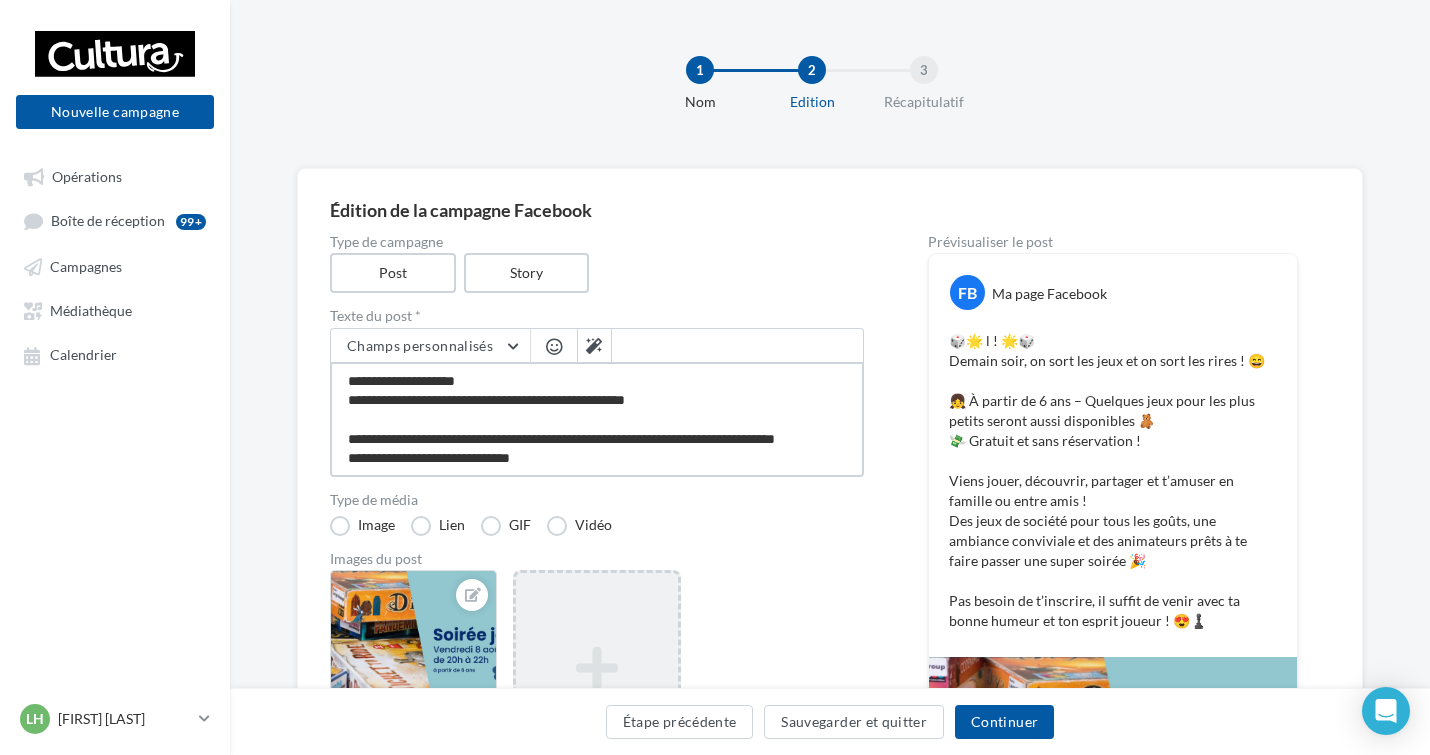 type on "**********" 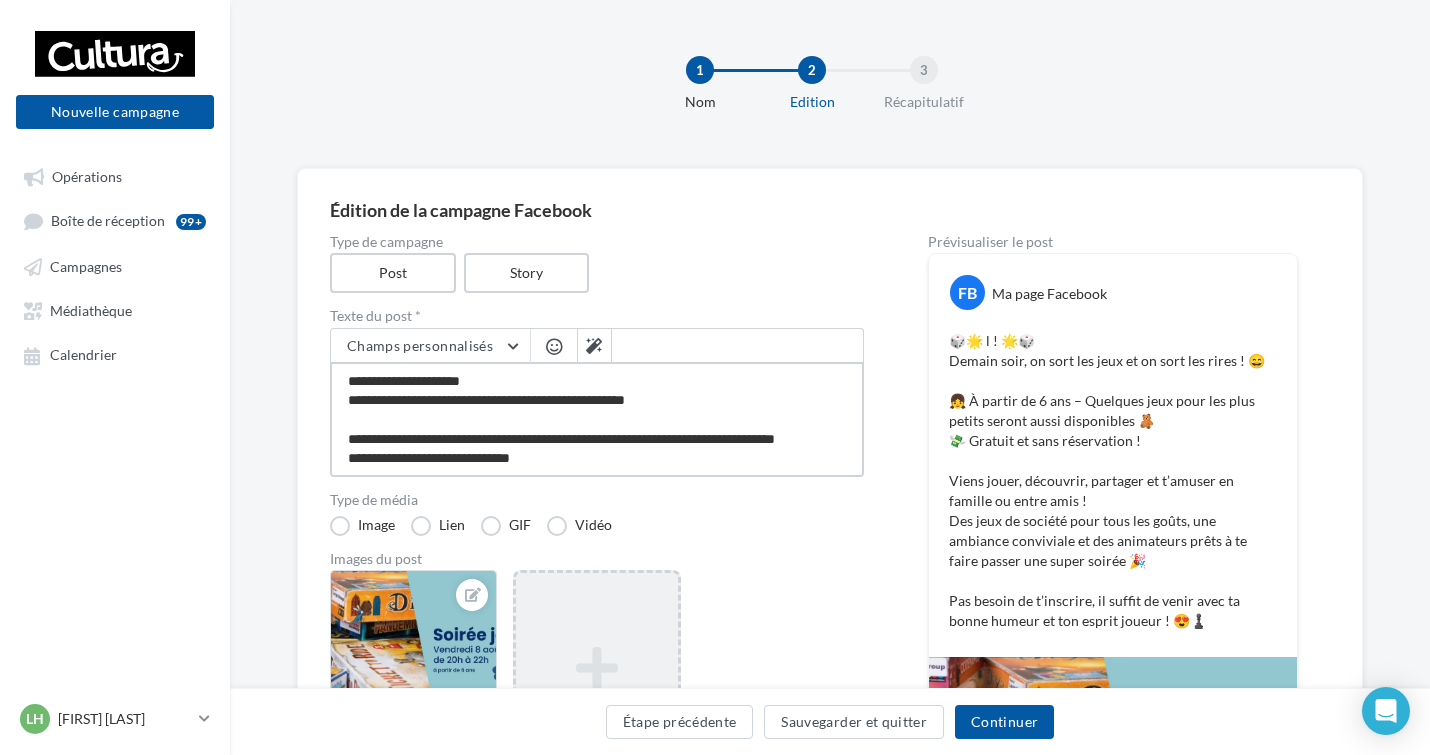 type on "**********" 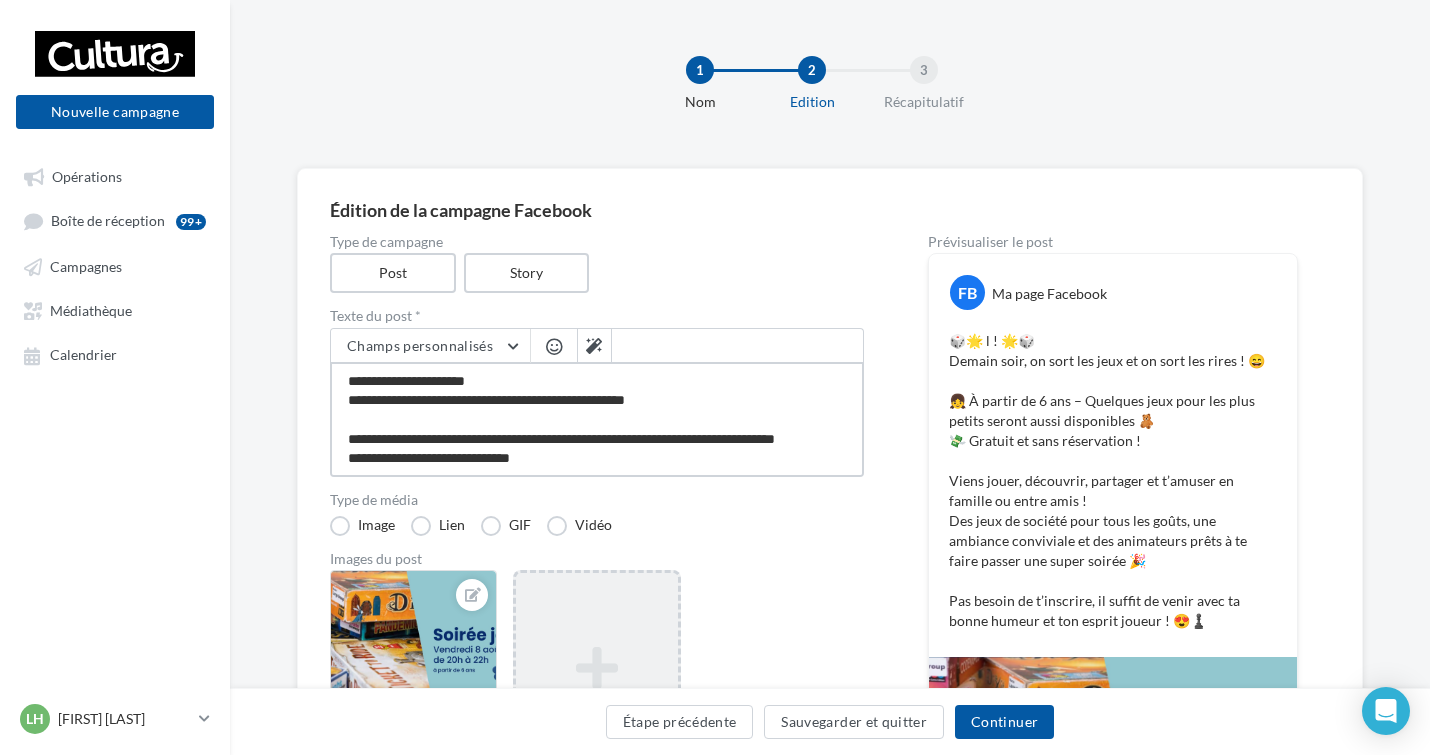 type on "**********" 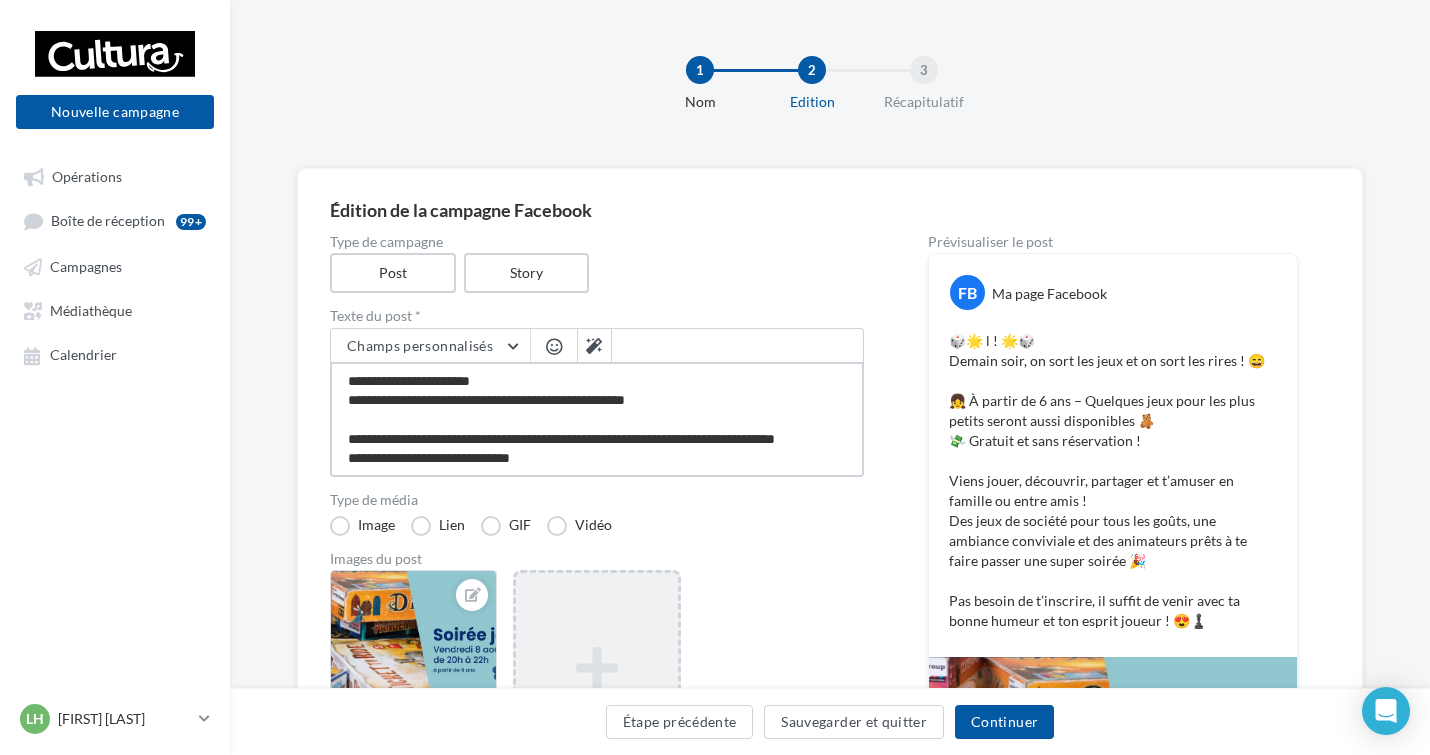 type on "**********" 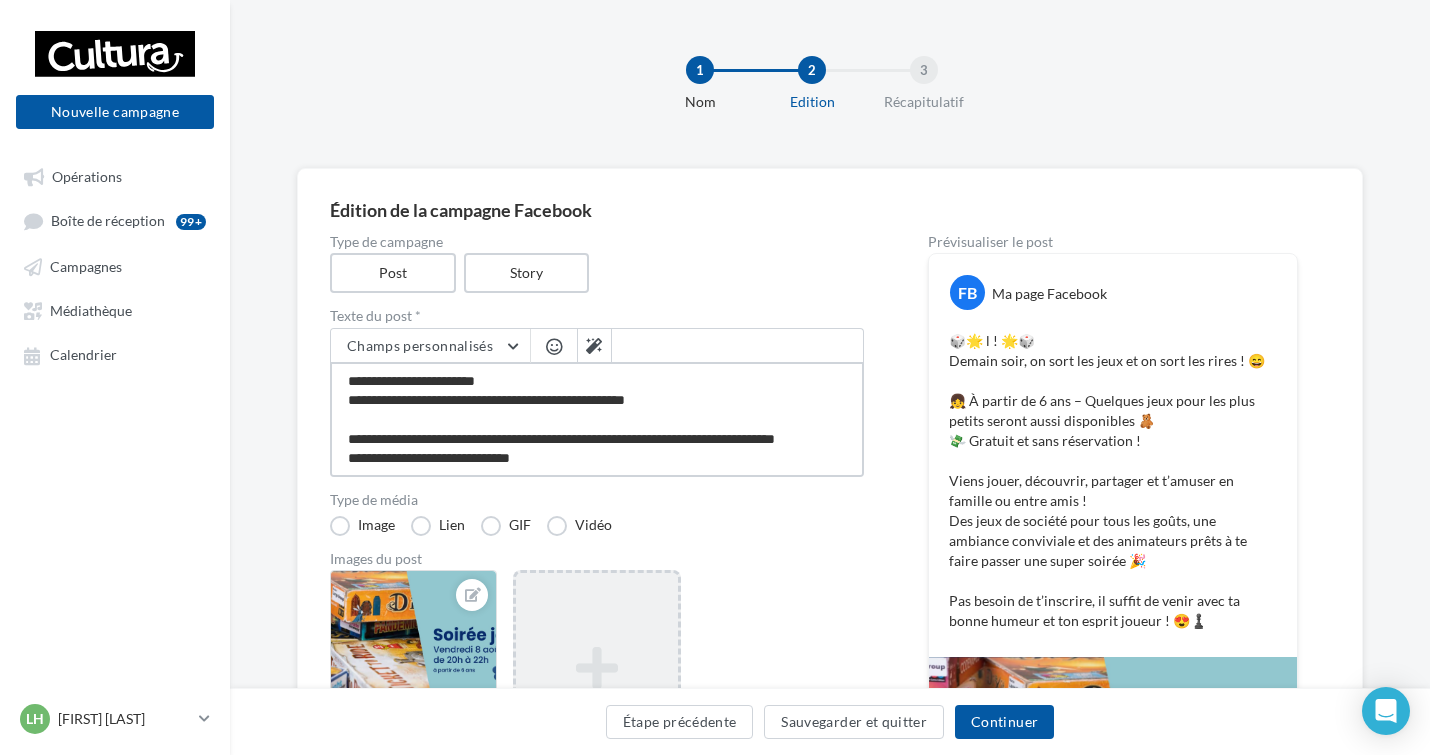 type on "**********" 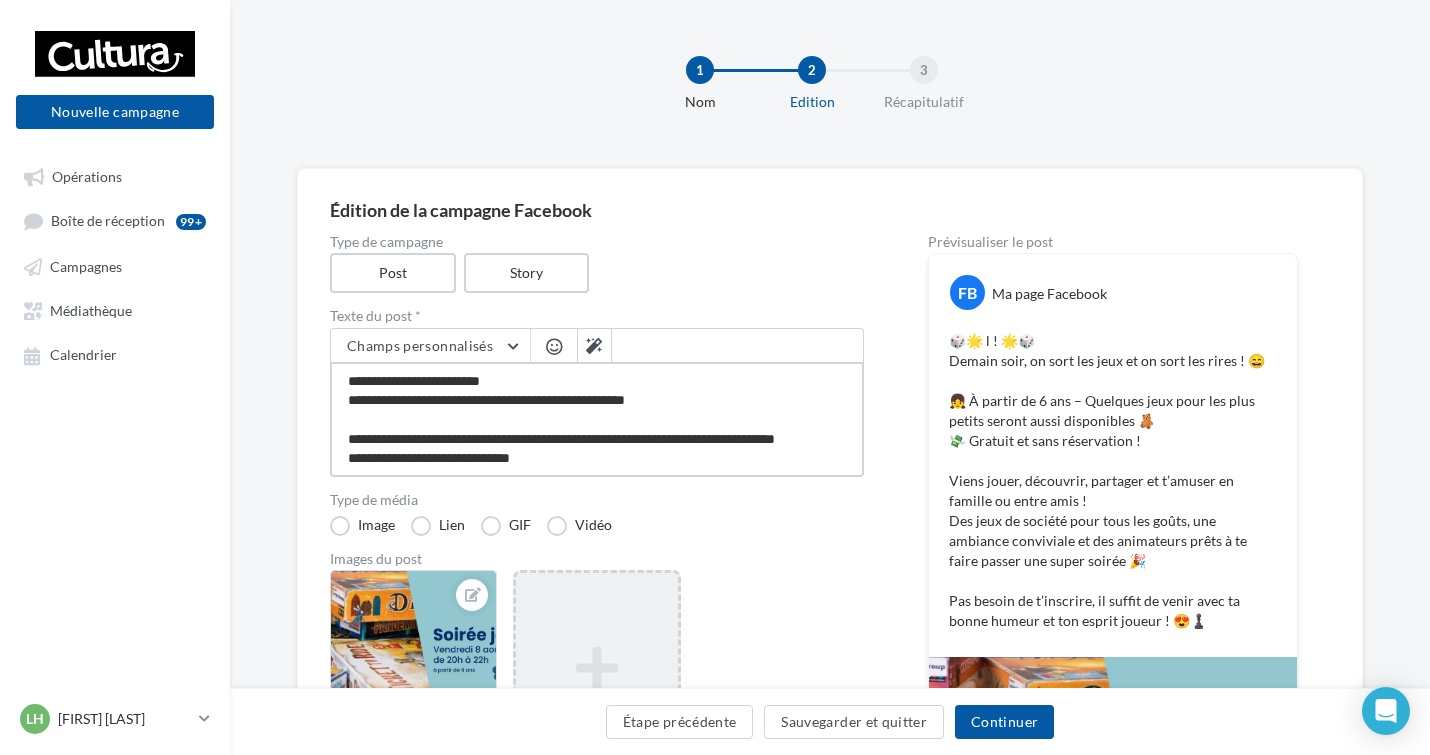 type on "**********" 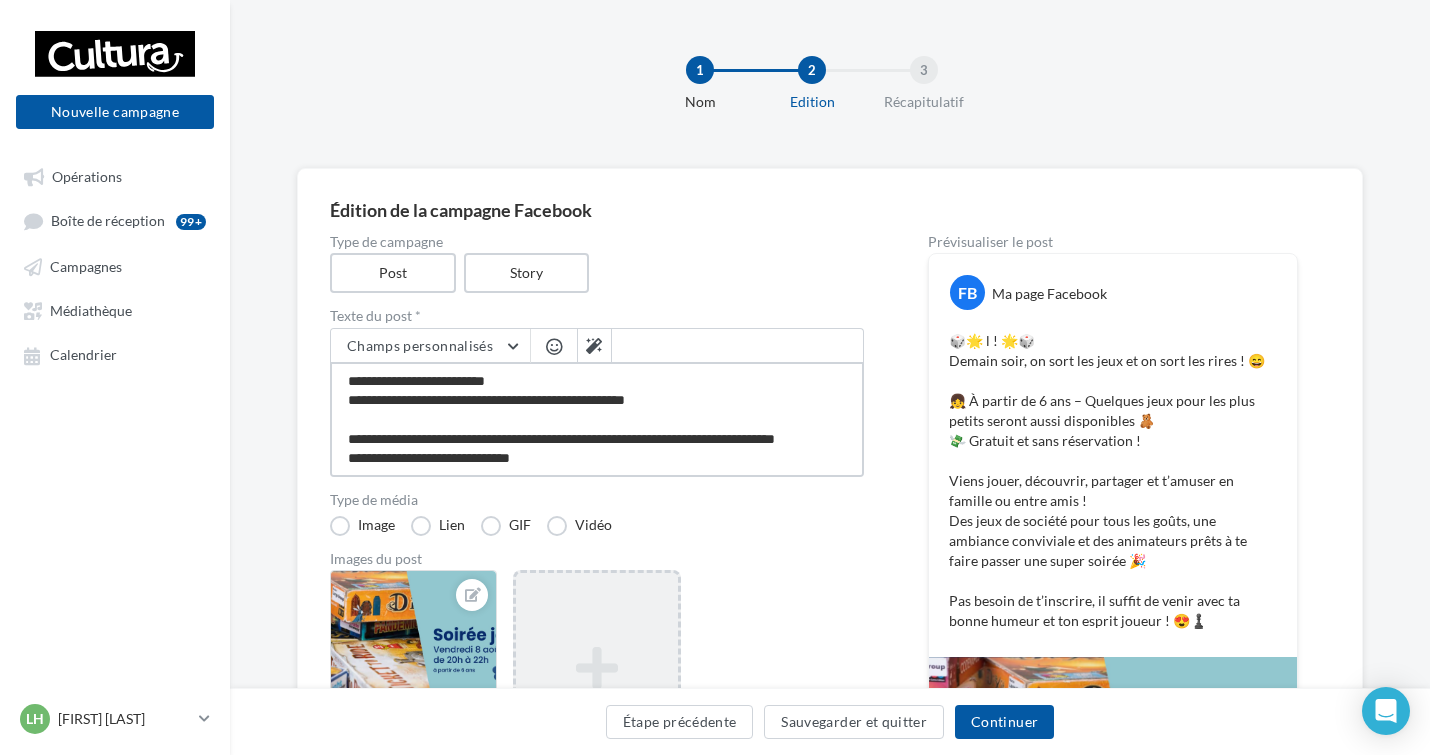 type on "**********" 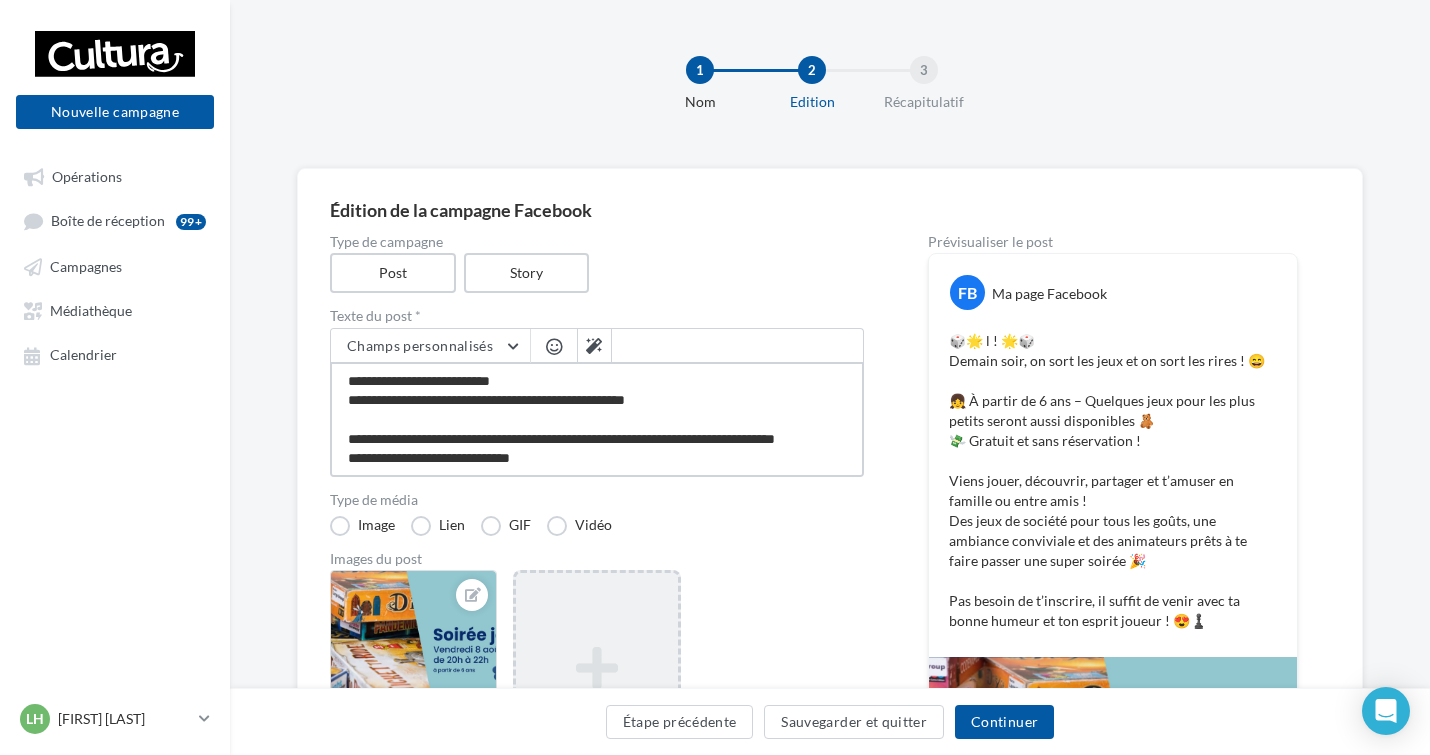 type on "**********" 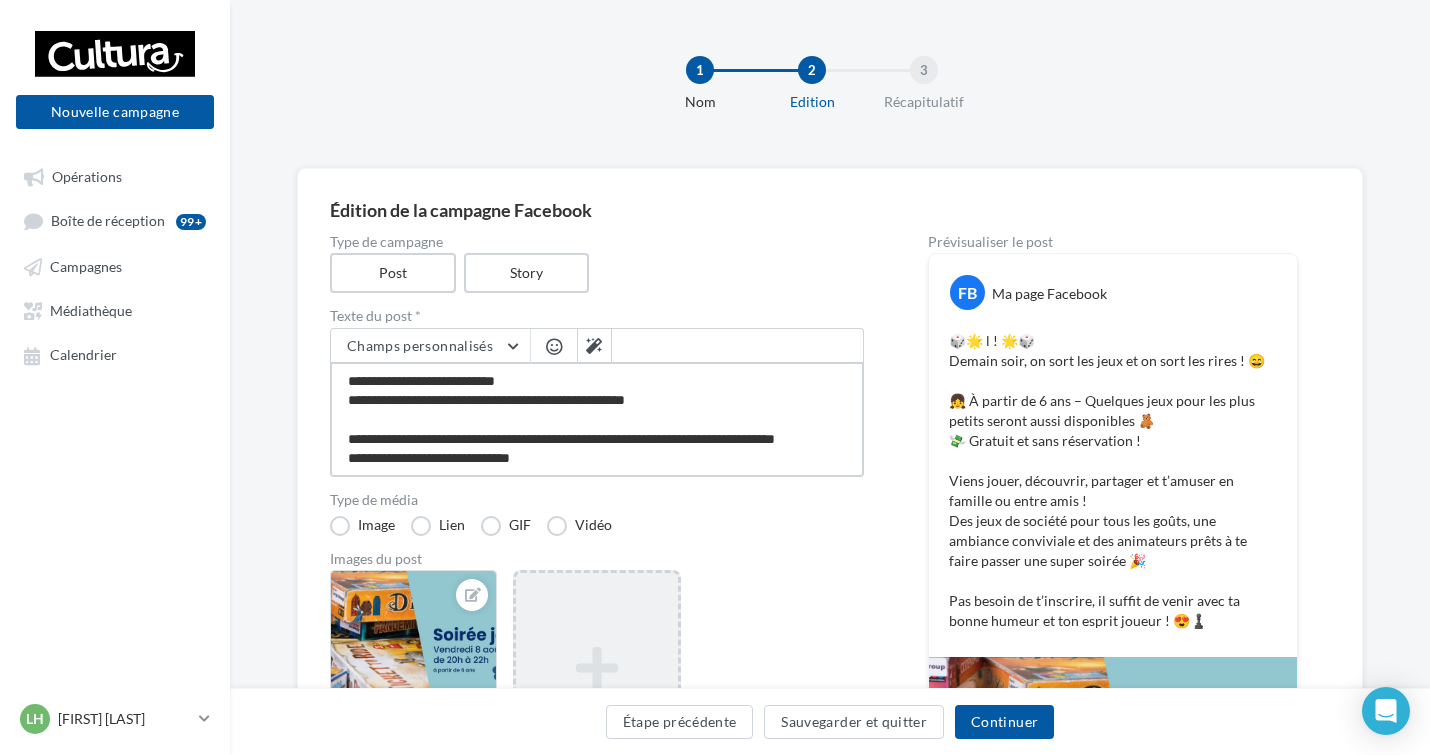 type on "**********" 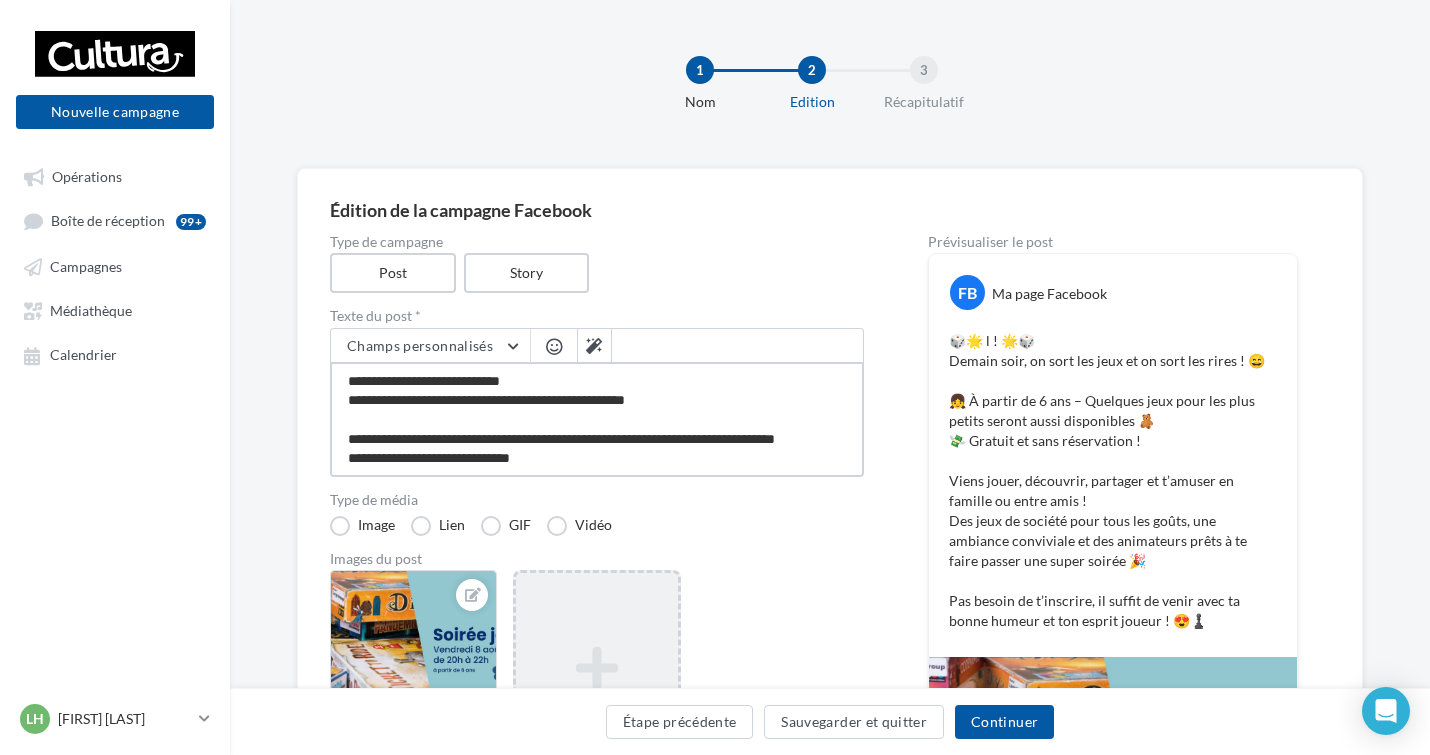 type on "**********" 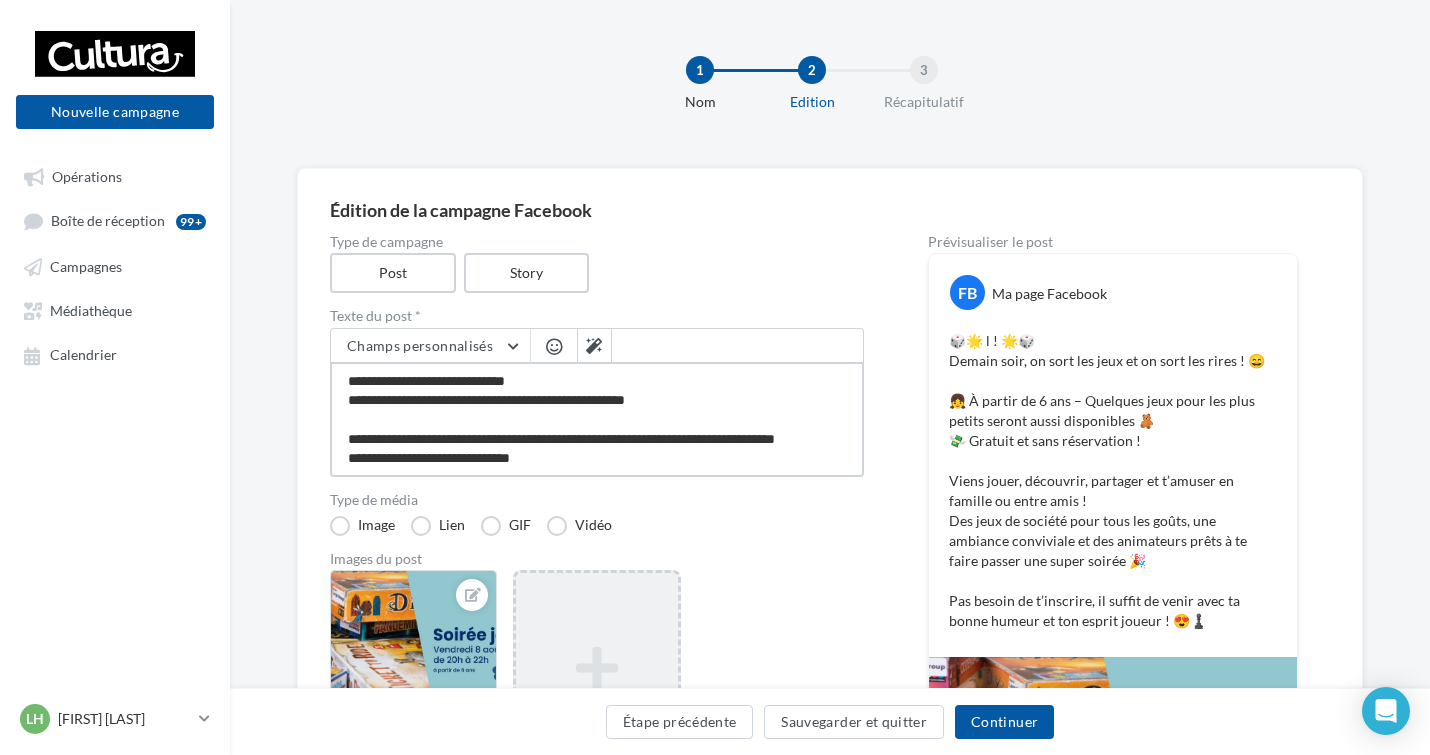type on "**********" 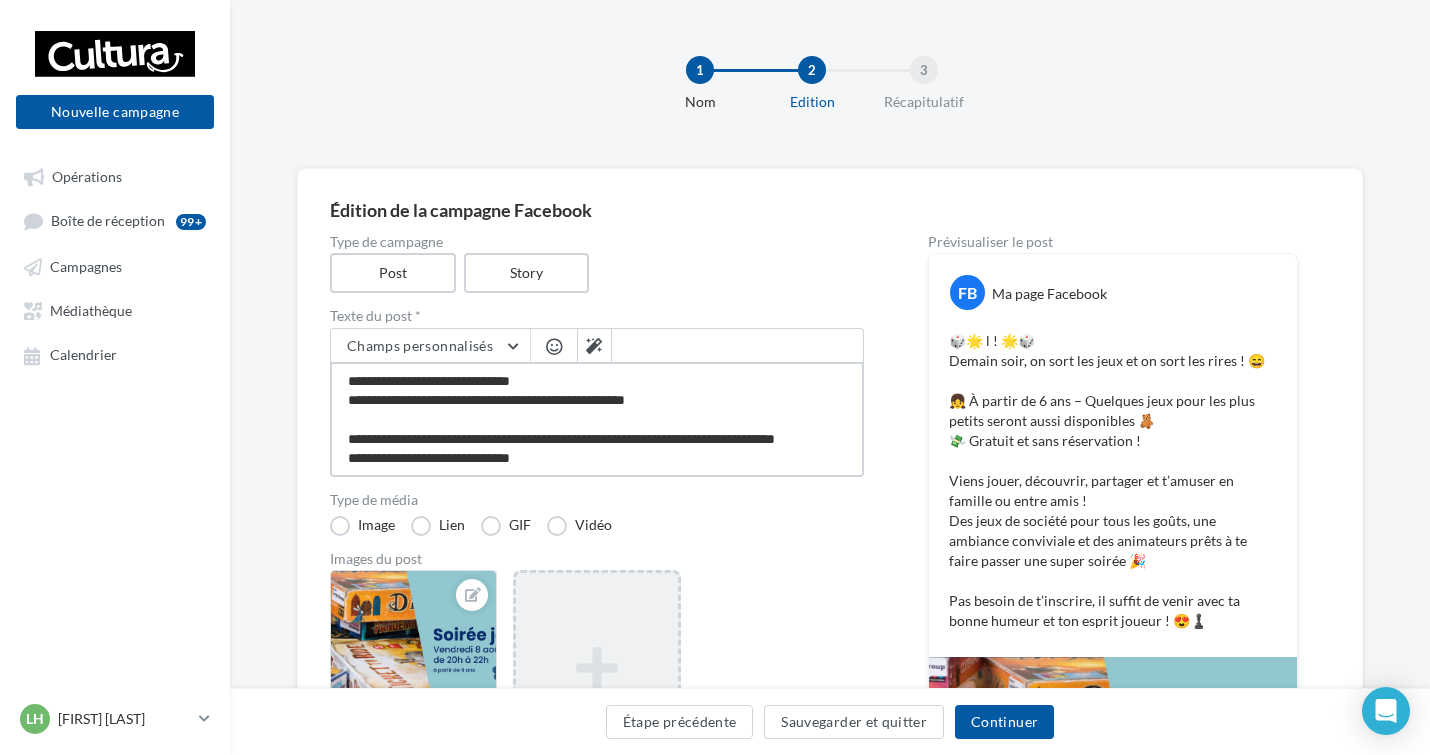 type on "**********" 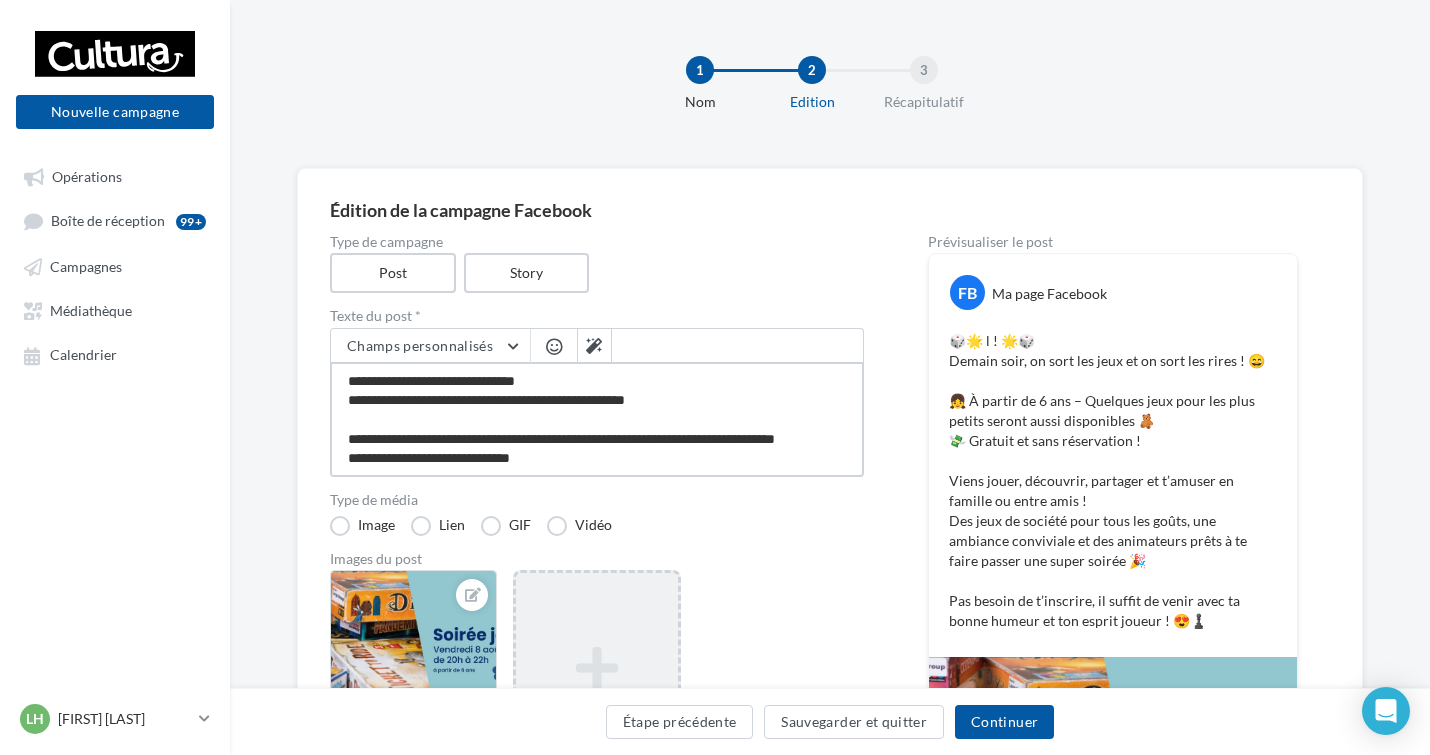 type on "**********" 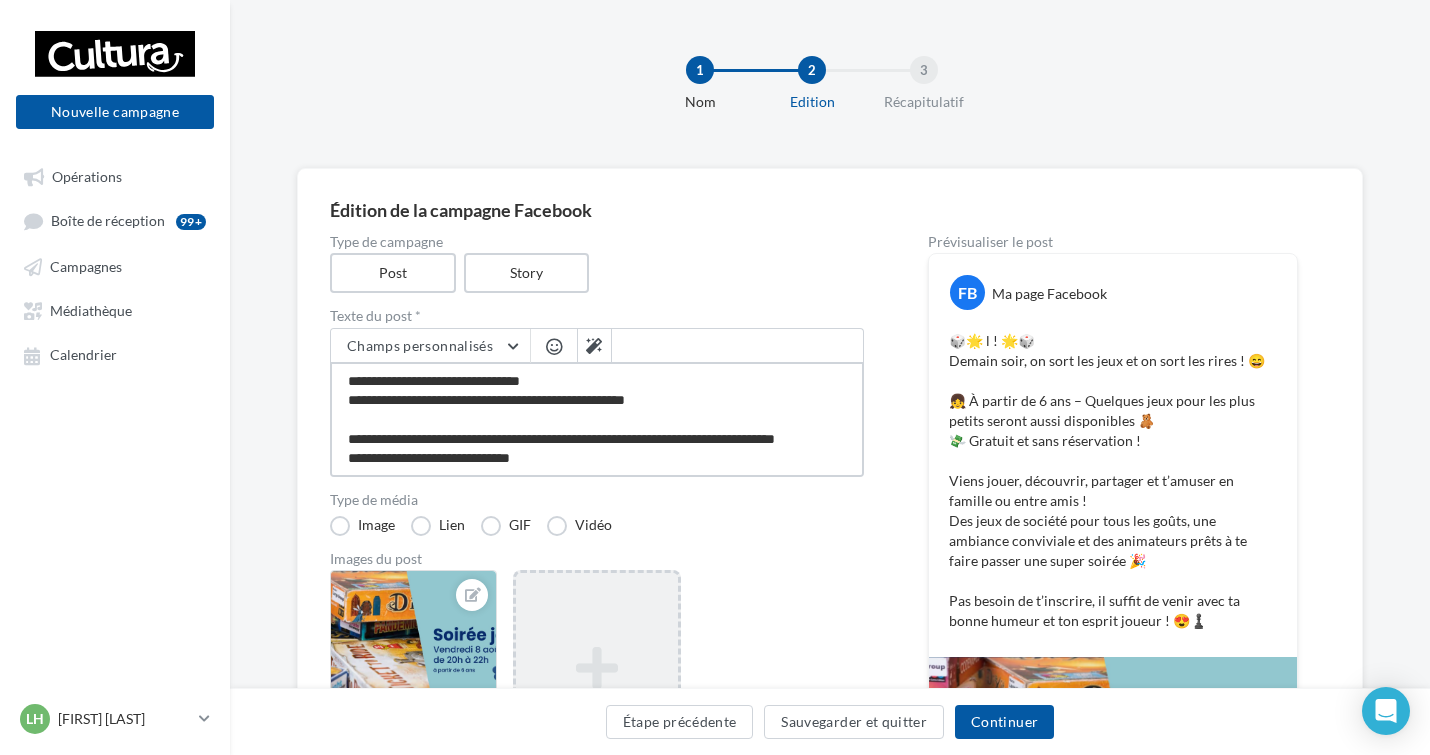 type on "**********" 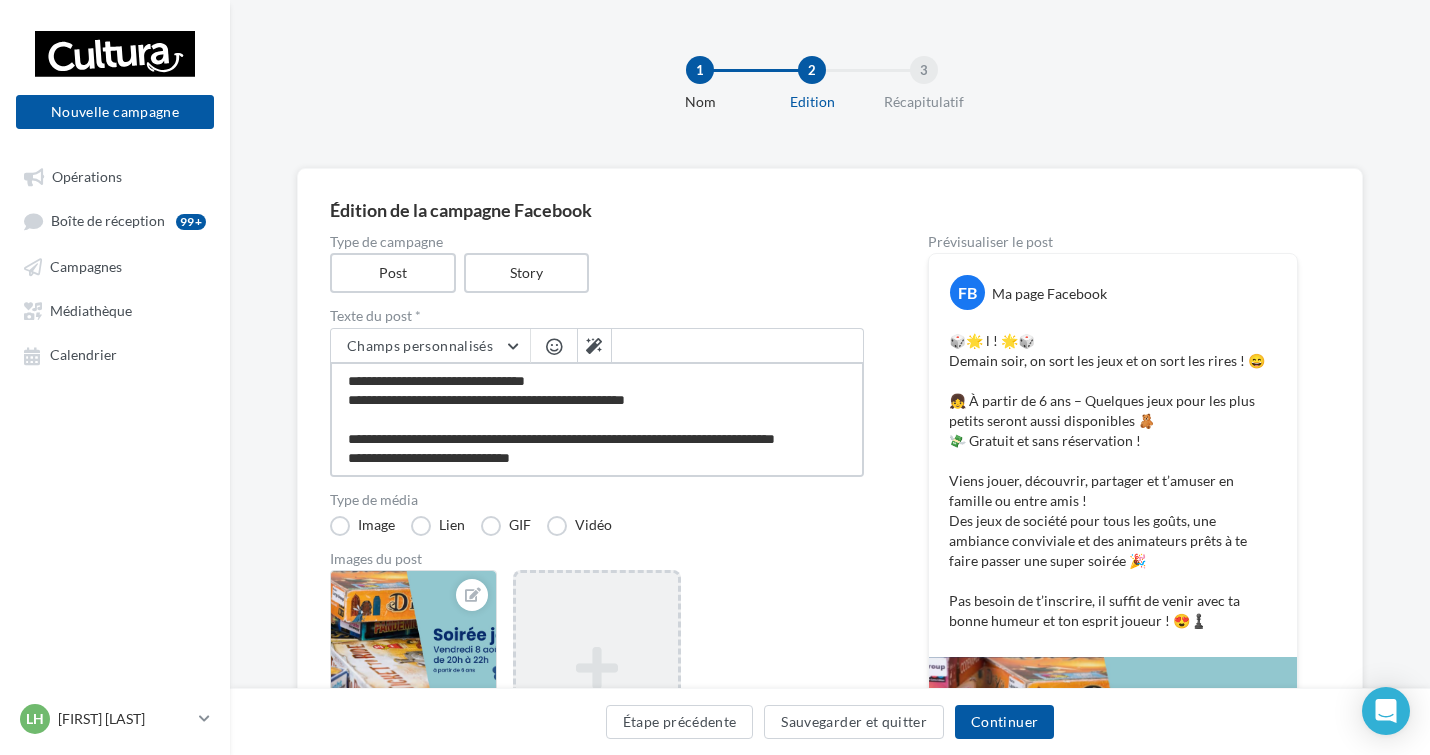 type on "**********" 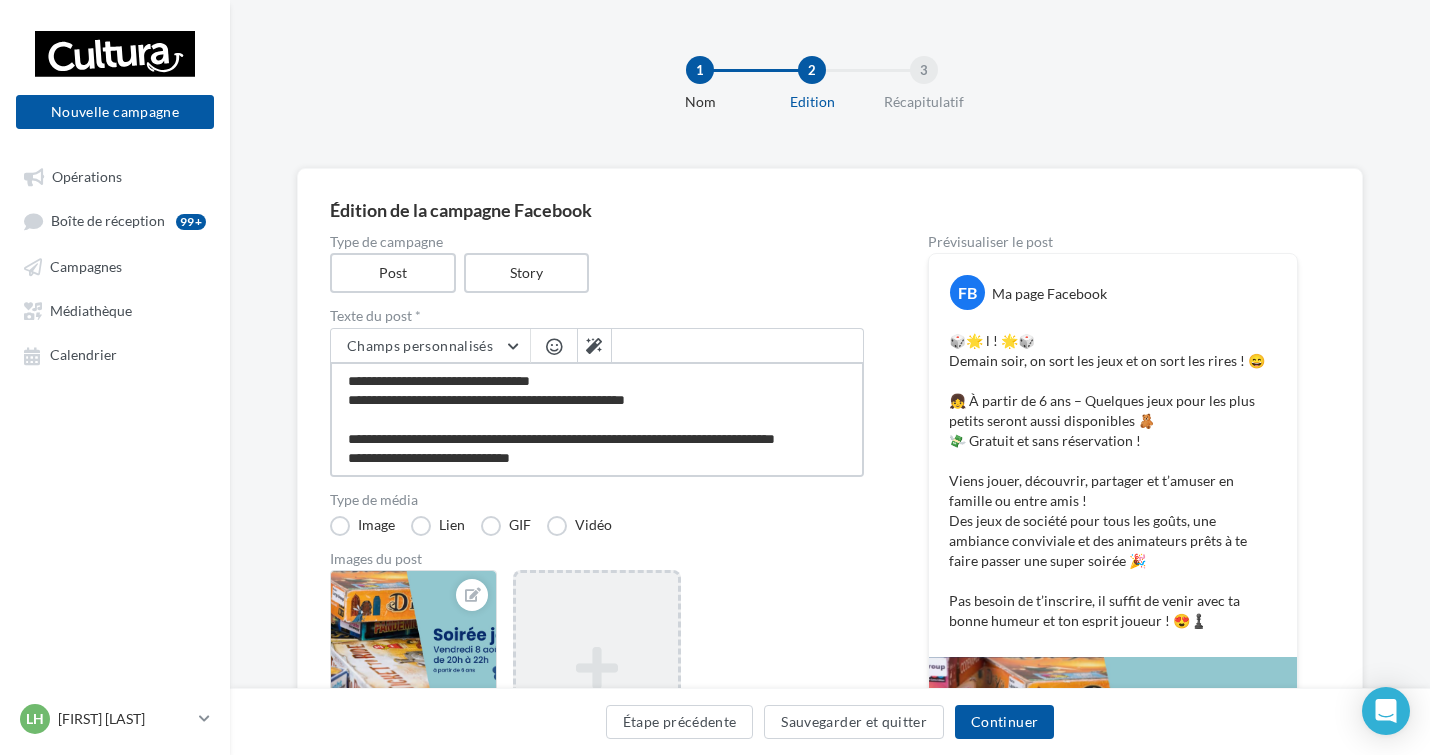 type on "**********" 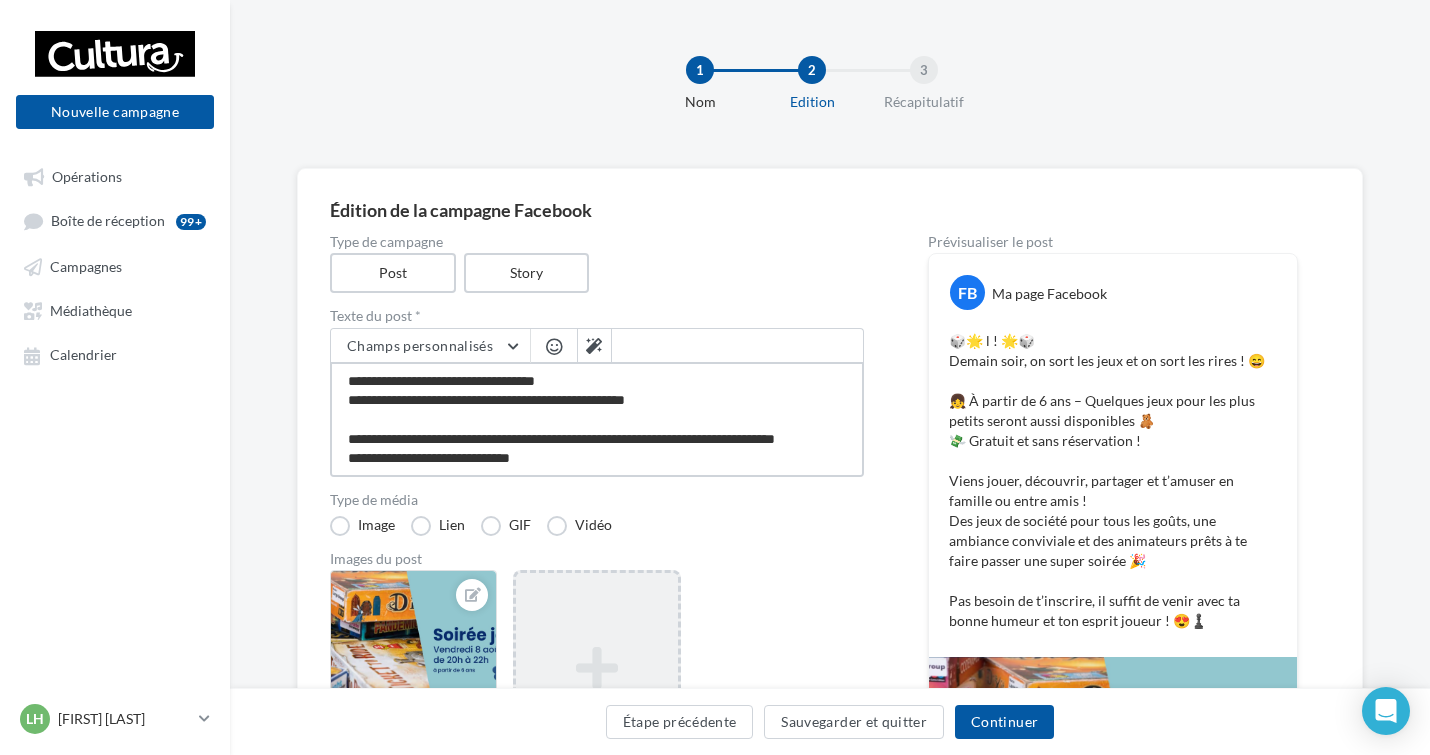 type on "**********" 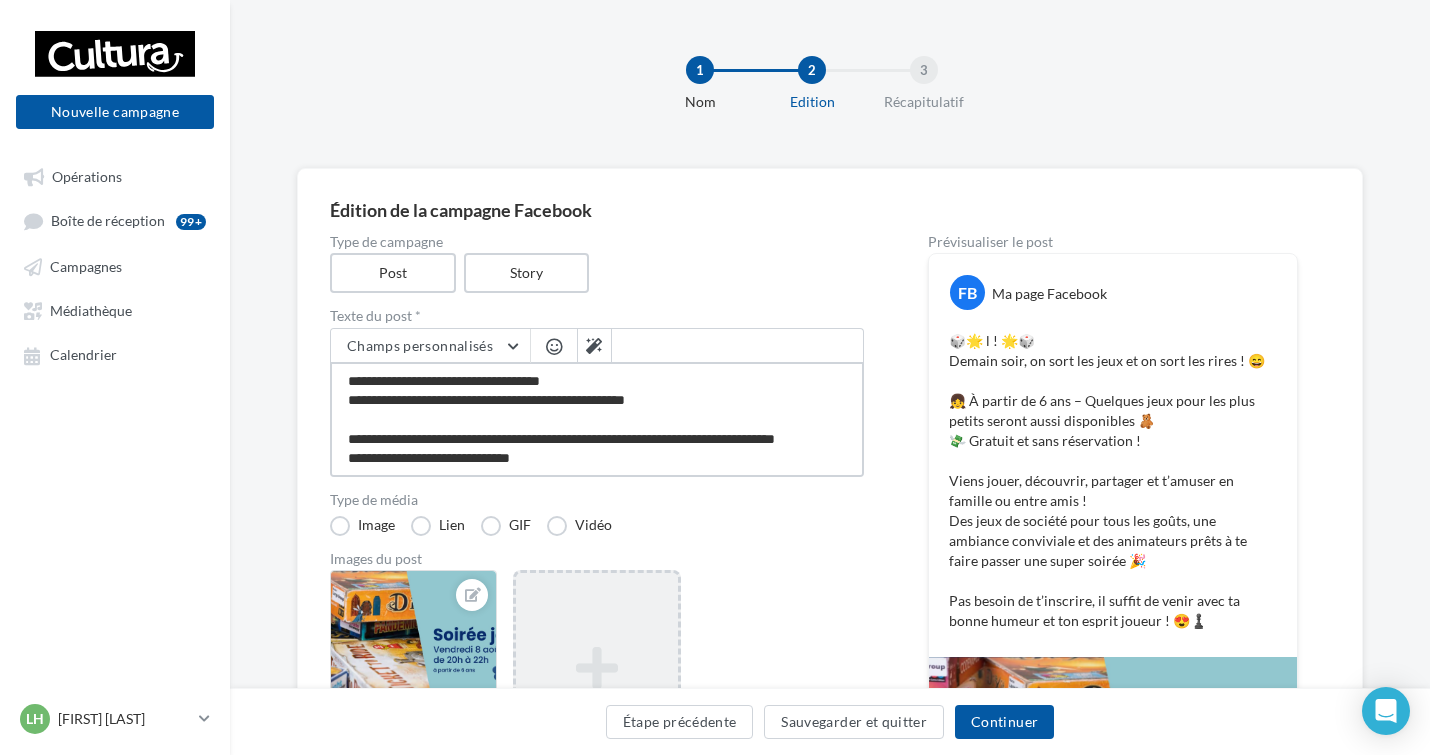 type on "**********" 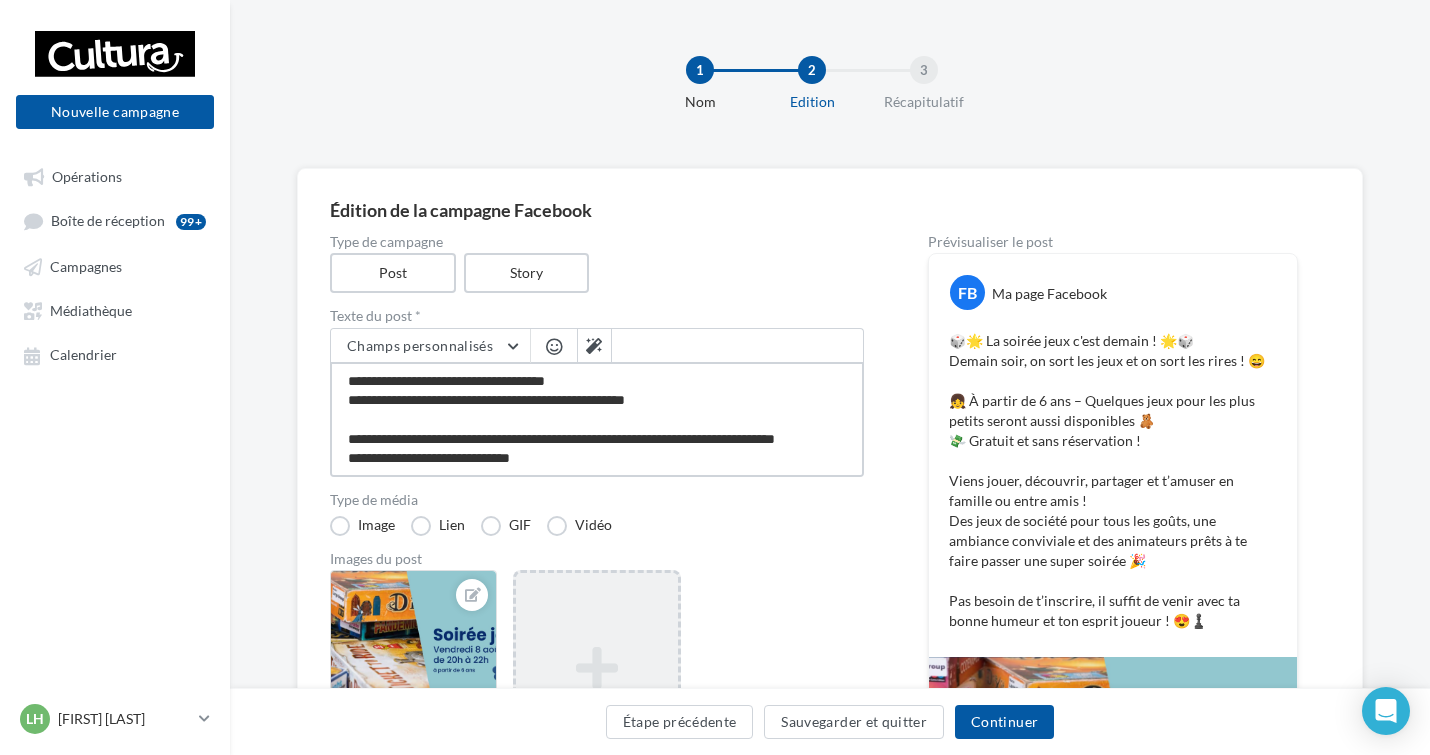 type on "**********" 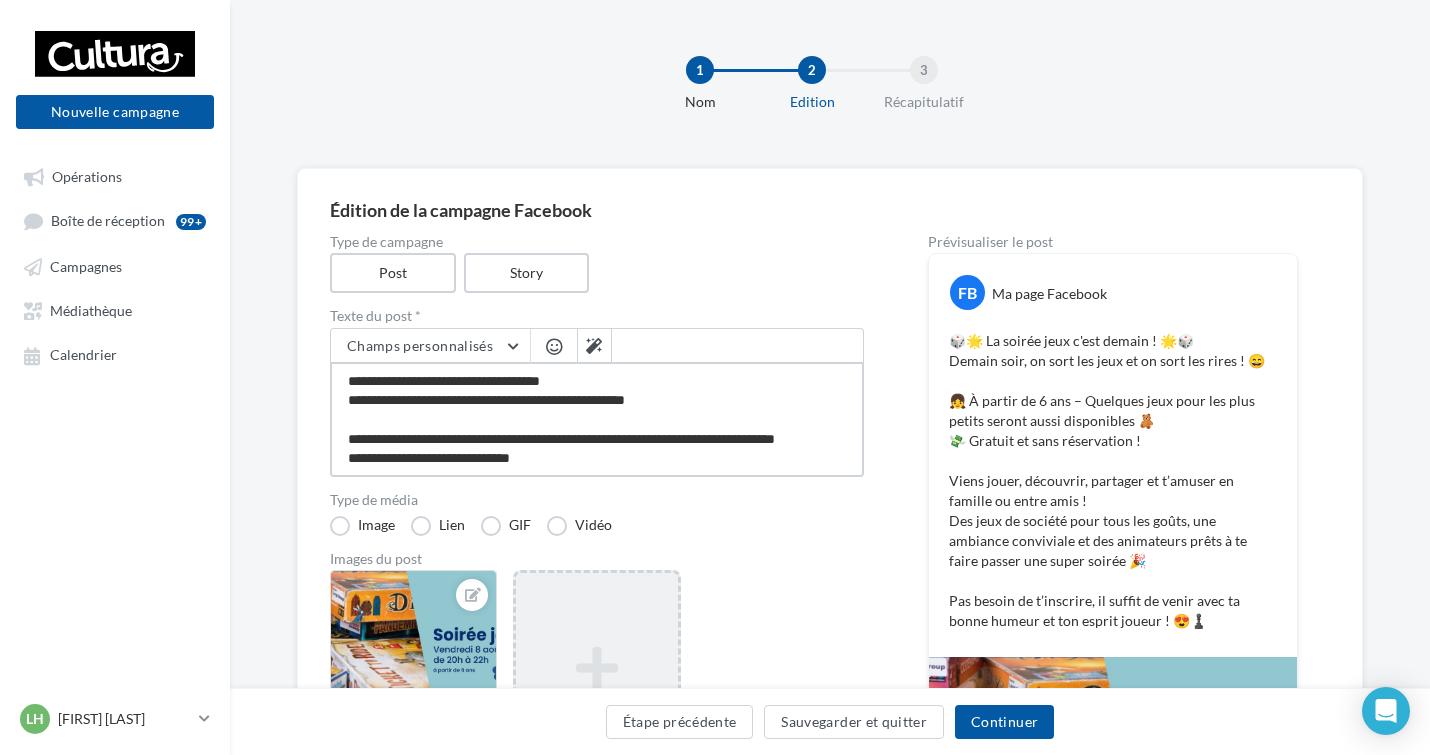 type on "**********" 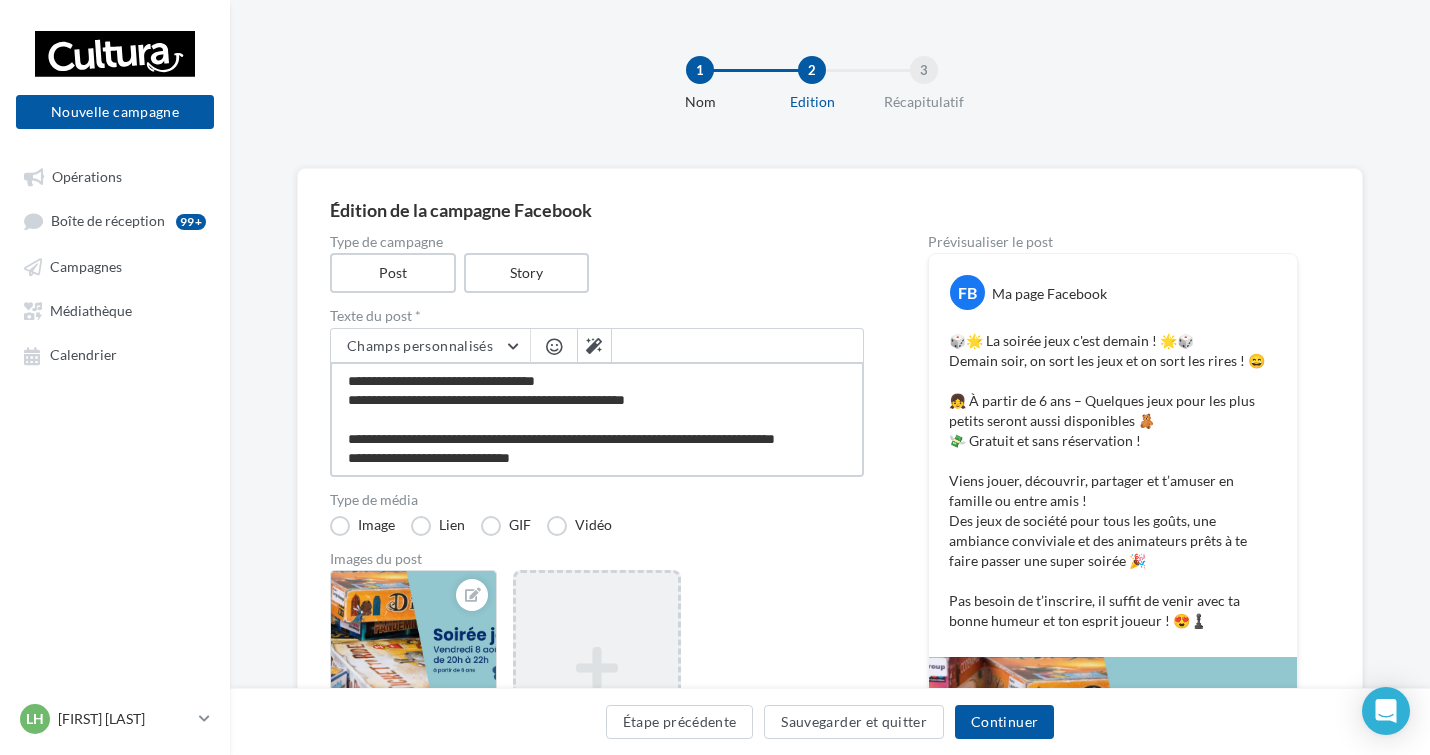type on "**********" 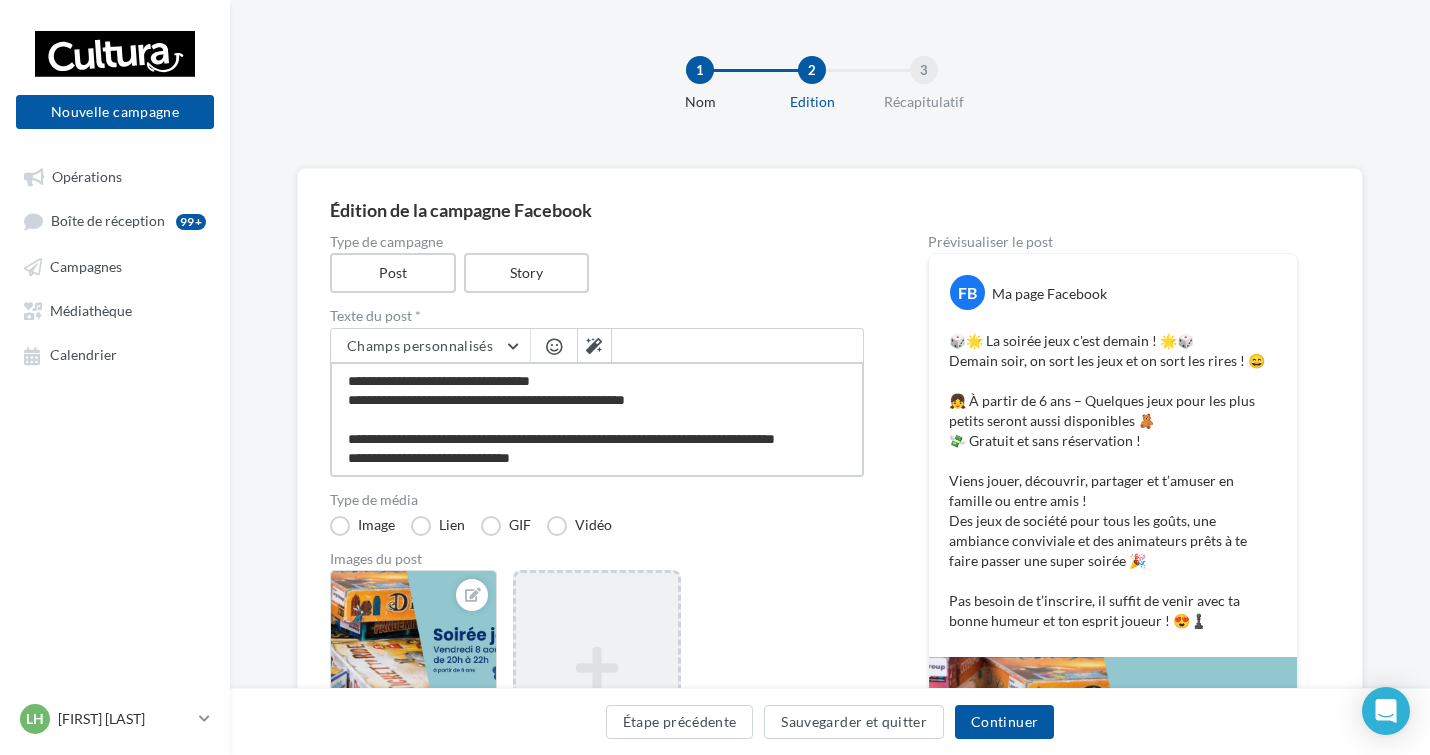 type on "**********" 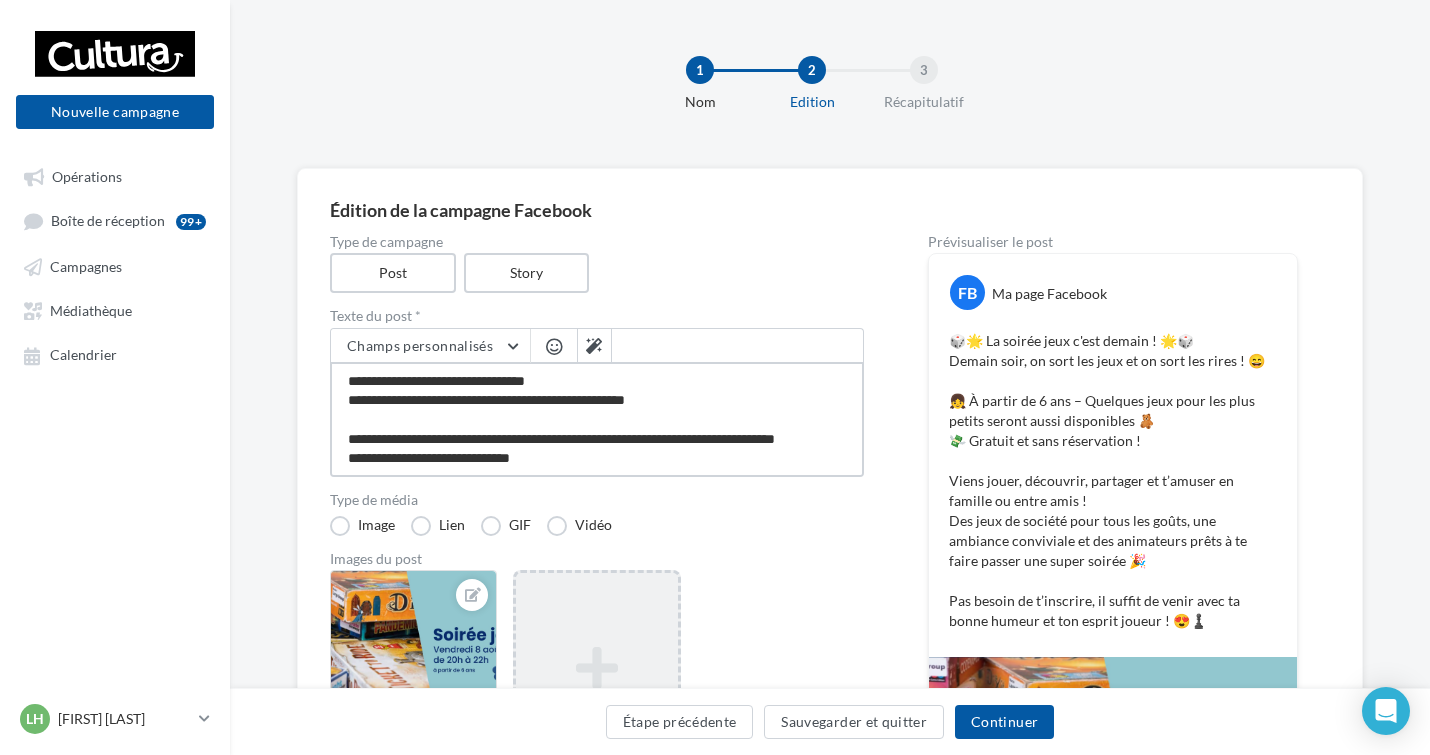 type on "**********" 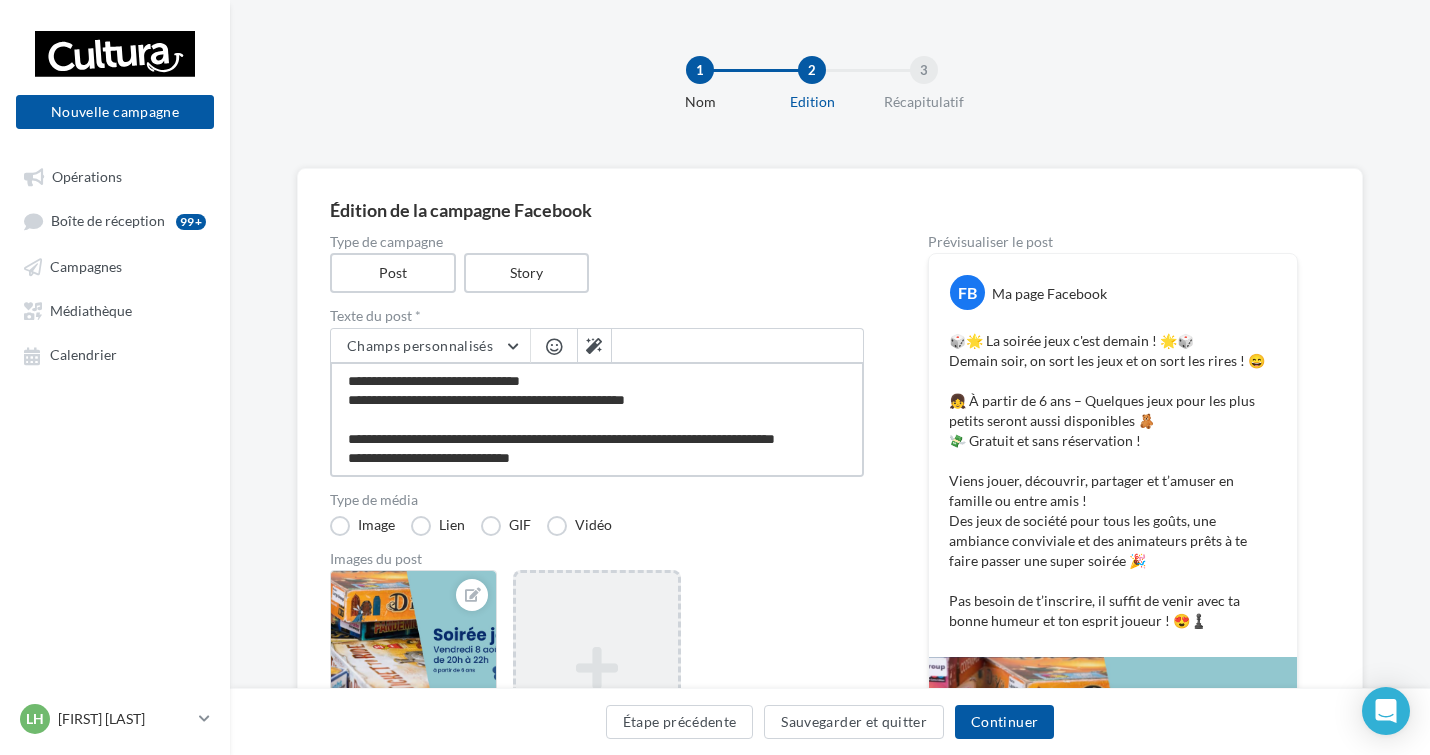 type on "**********" 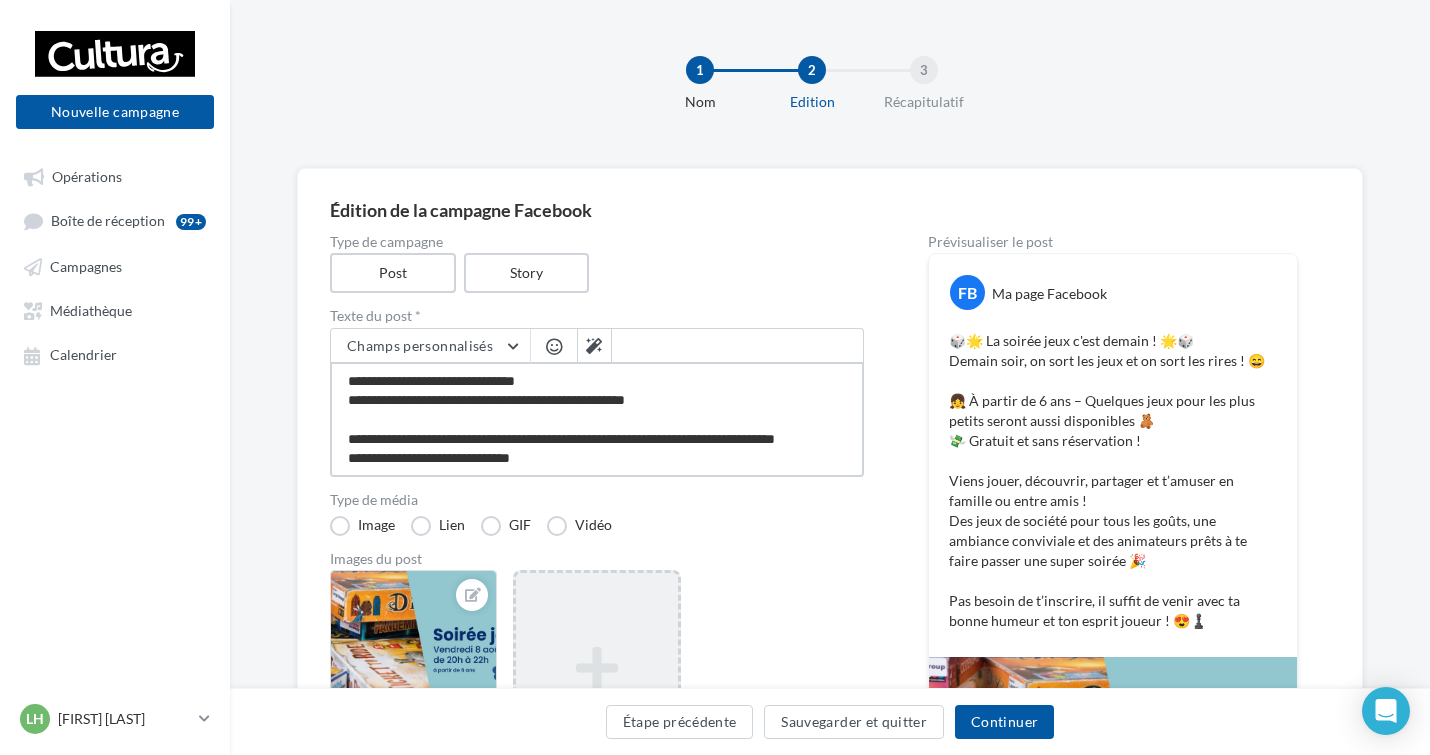 type on "**********" 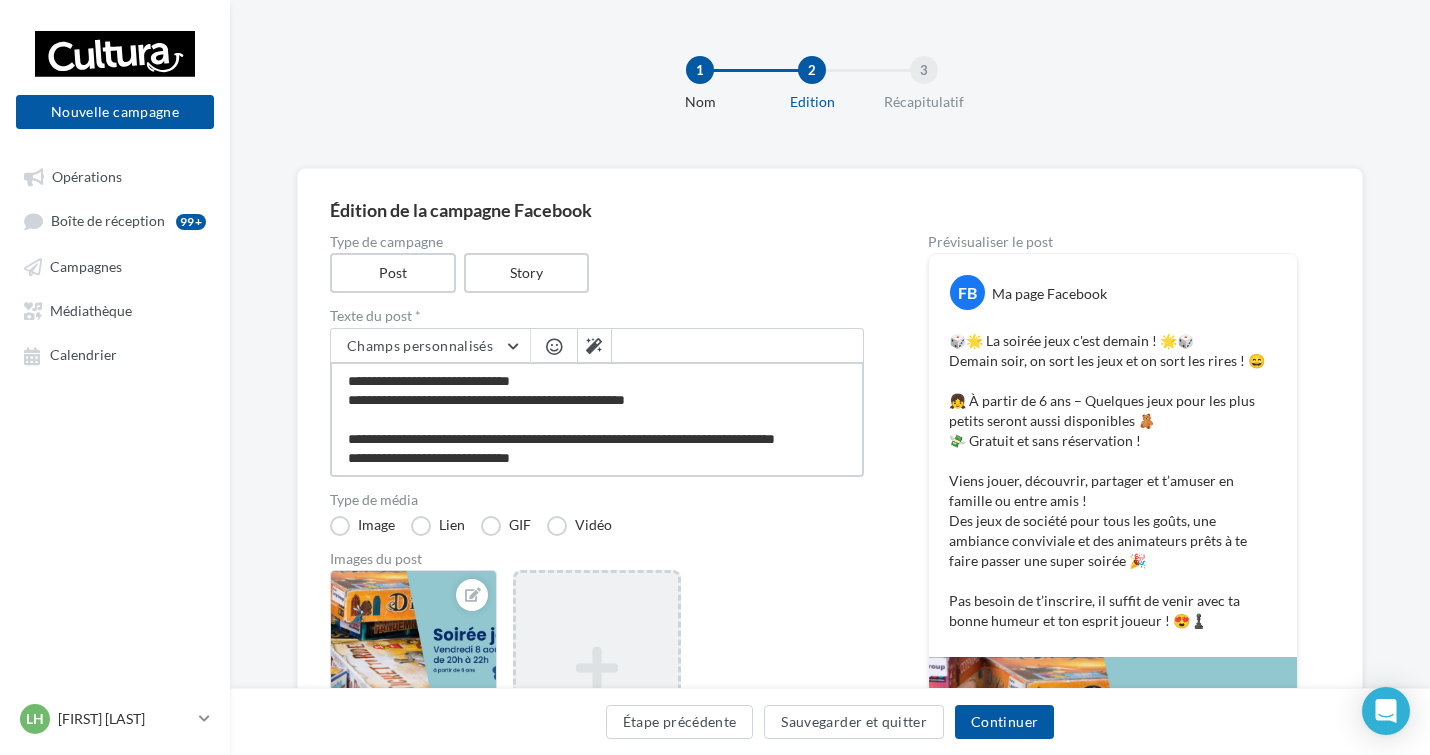 type on "**********" 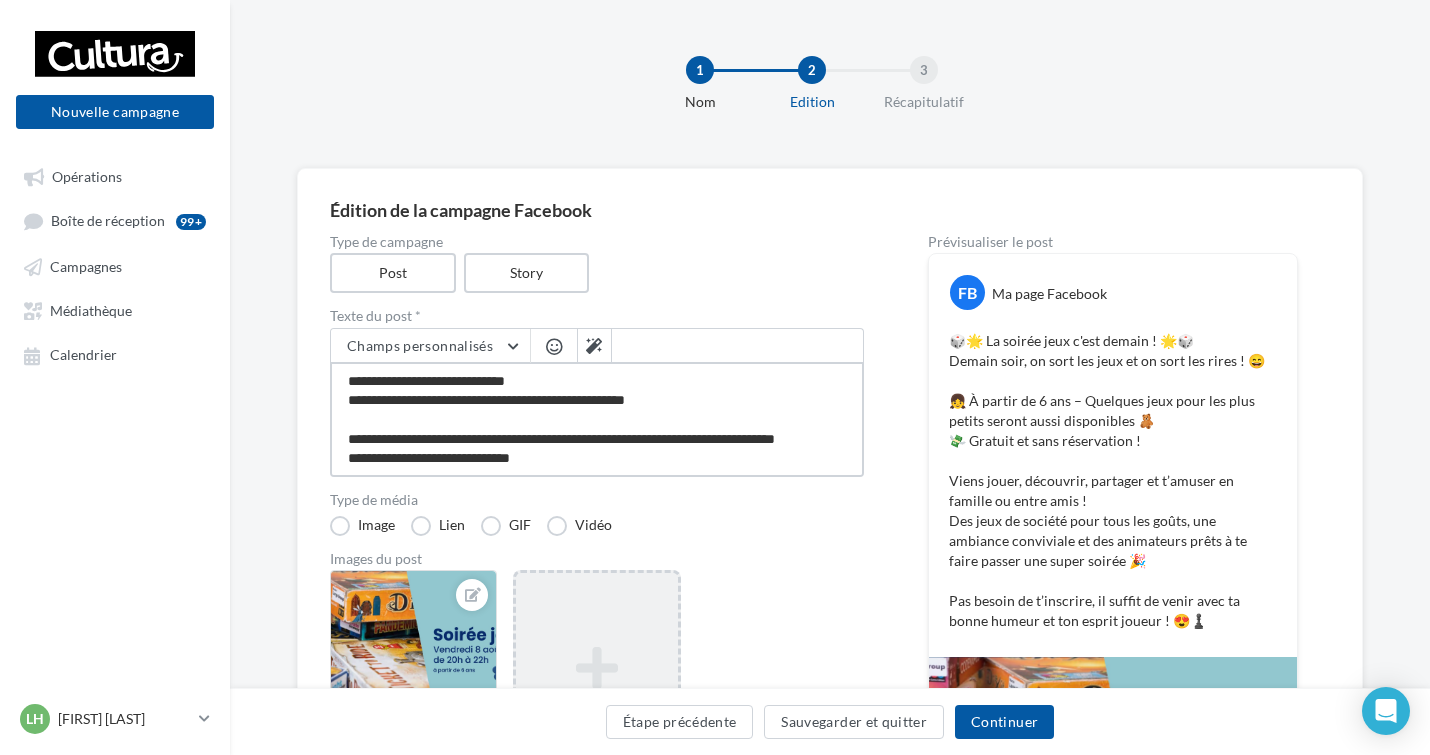 type on "**********" 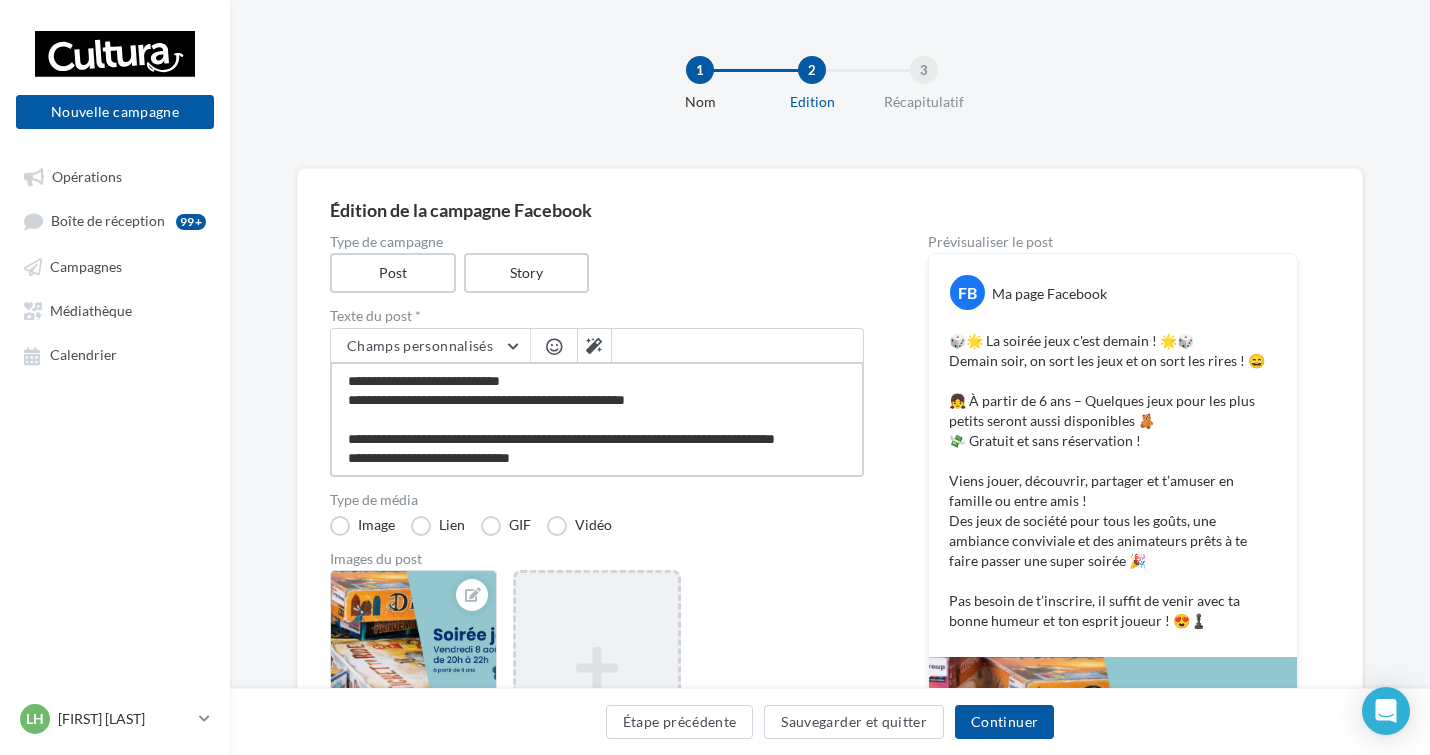type on "**********" 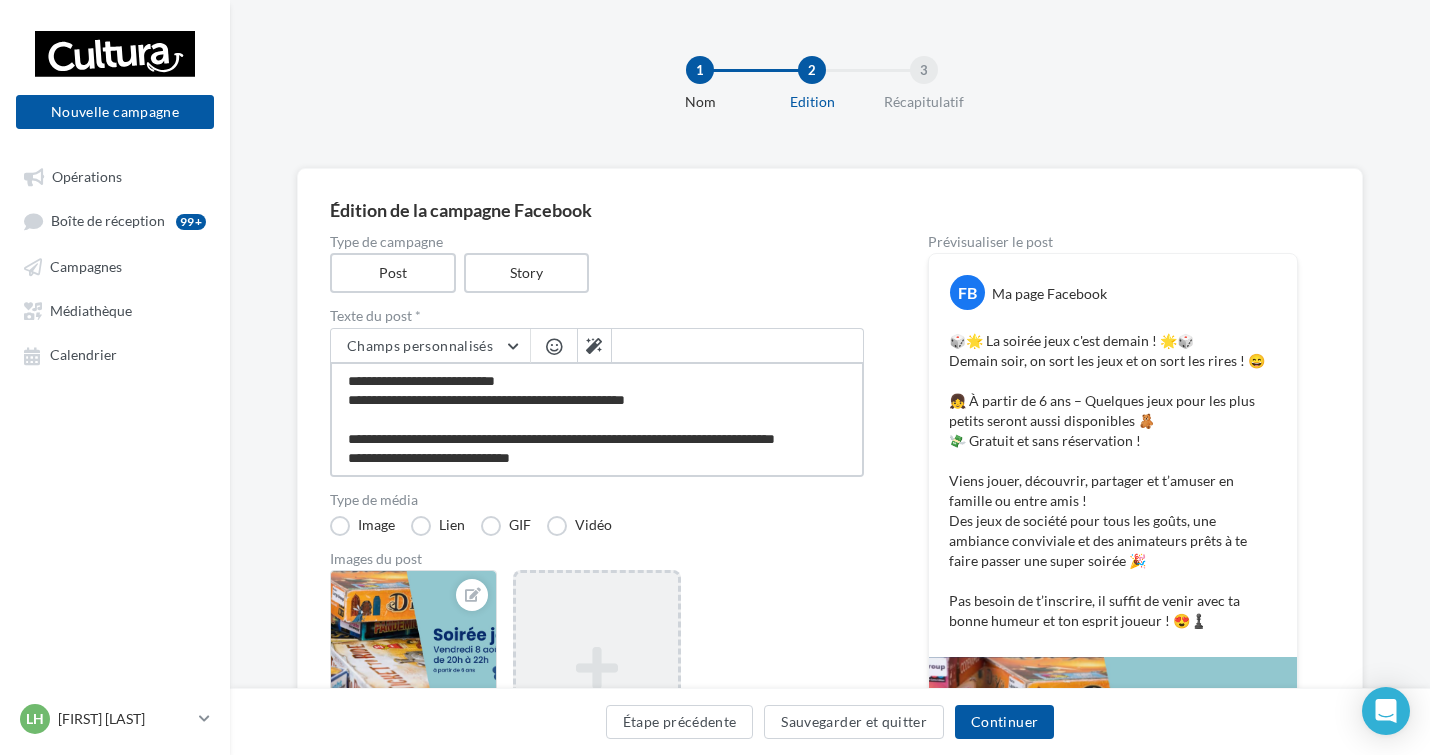 type on "**********" 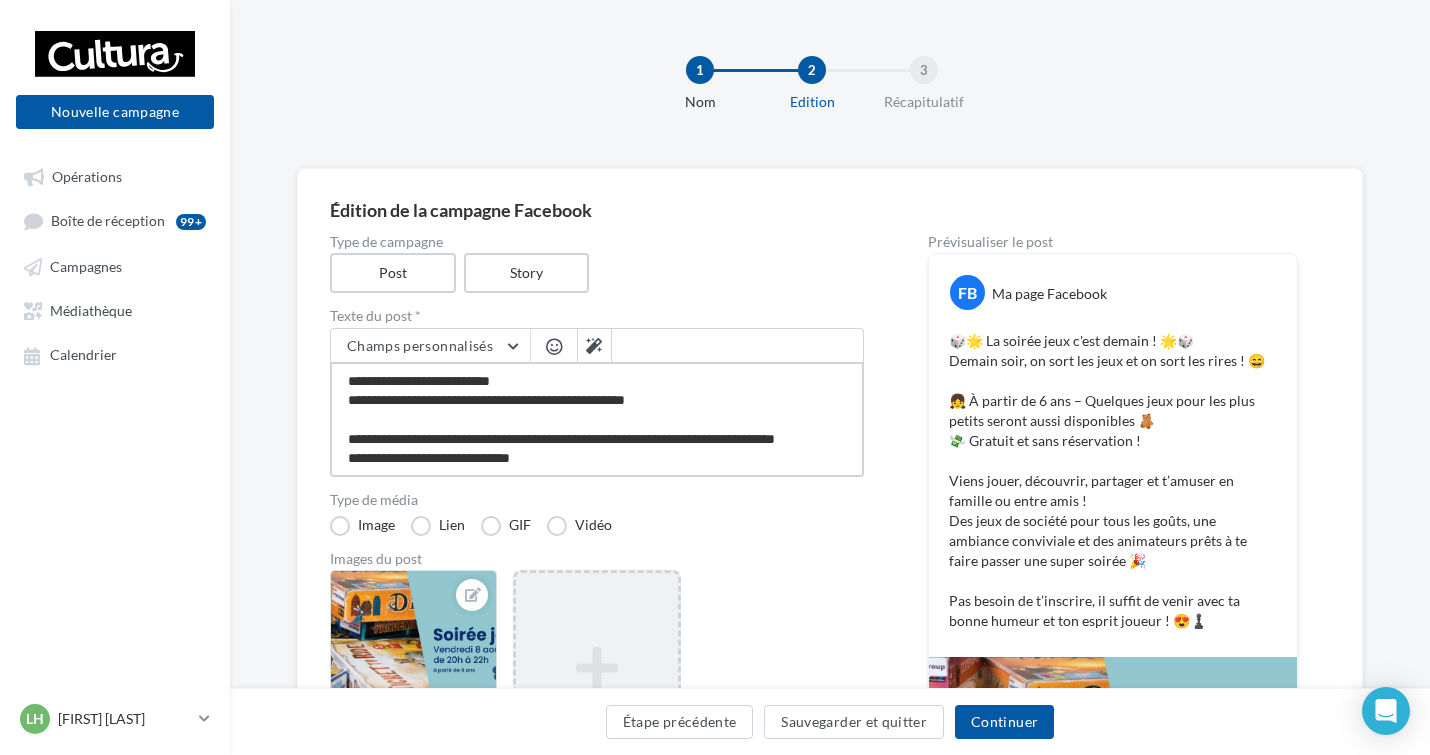 type on "**********" 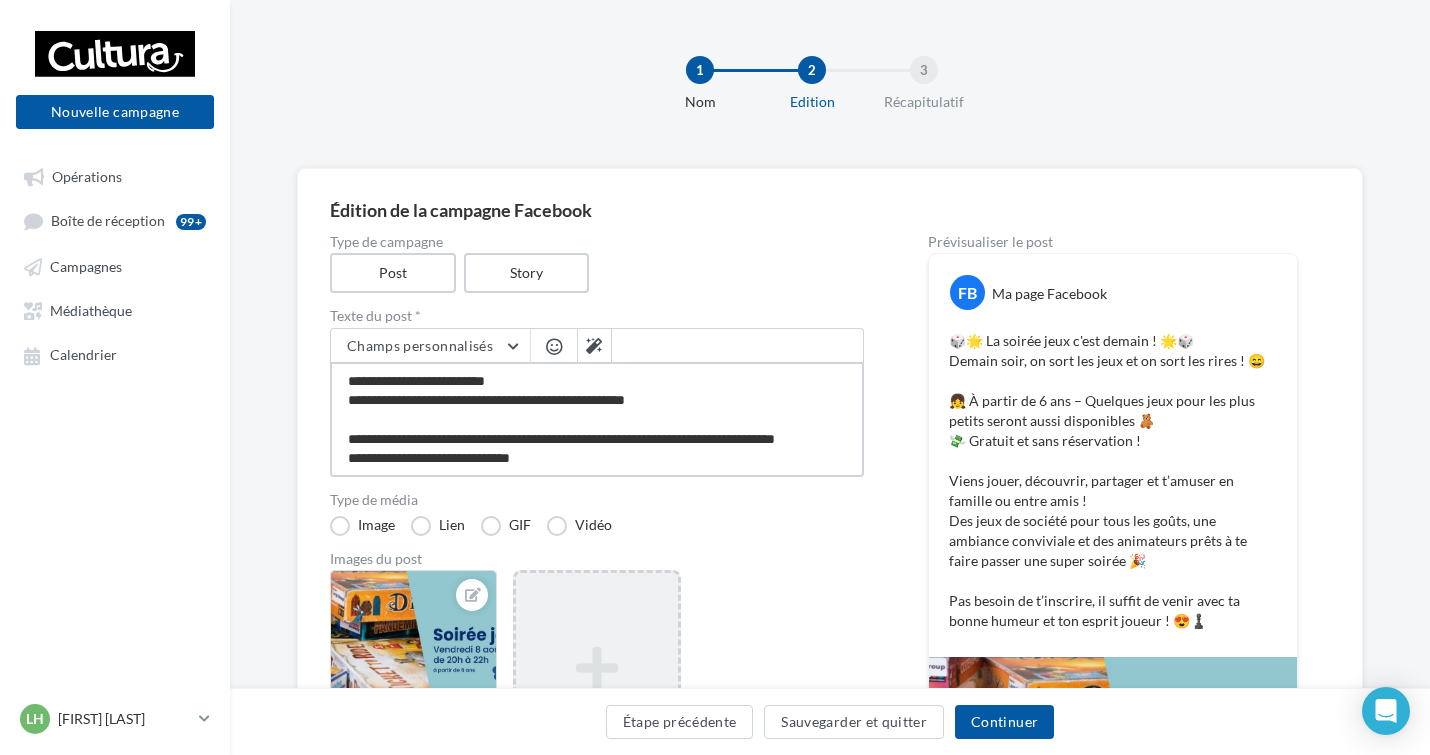type on "**********" 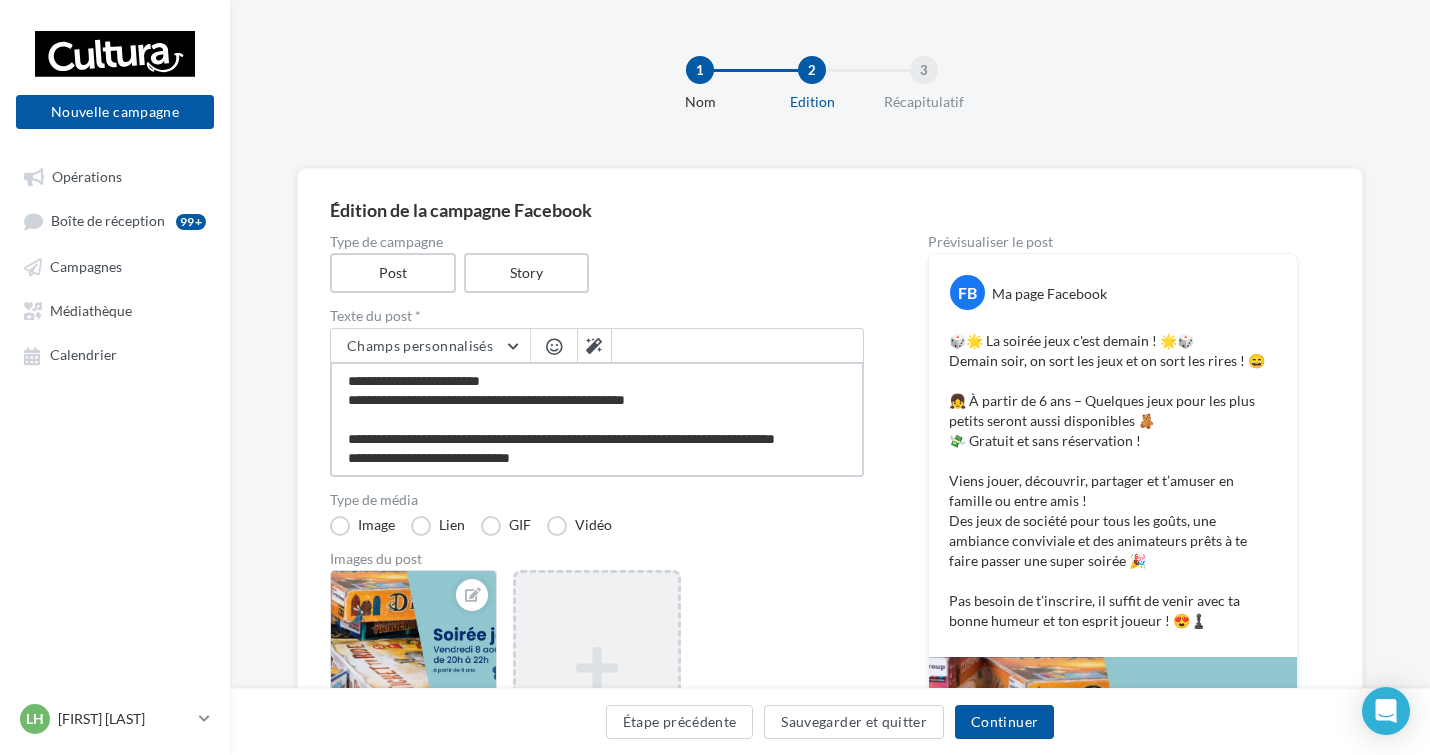 type on "**********" 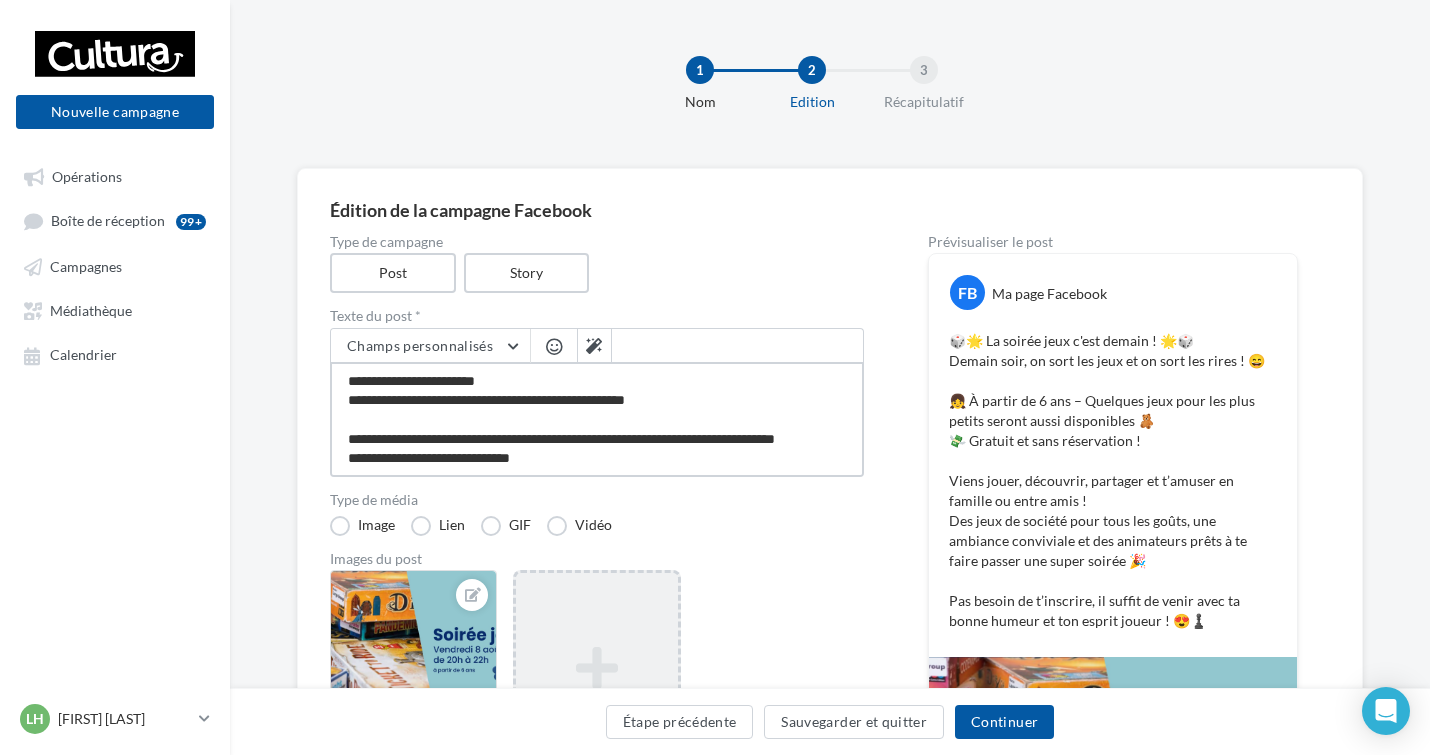 type on "**********" 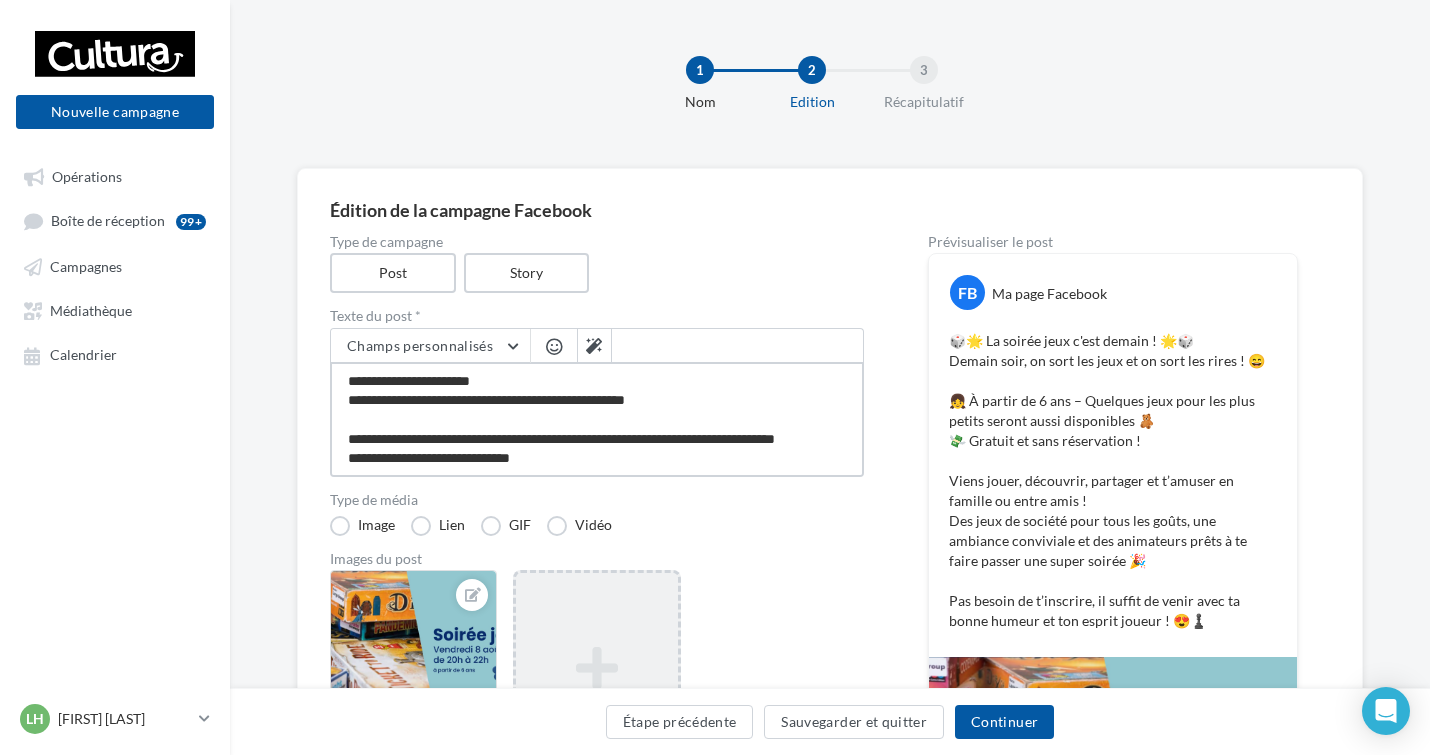 type on "**********" 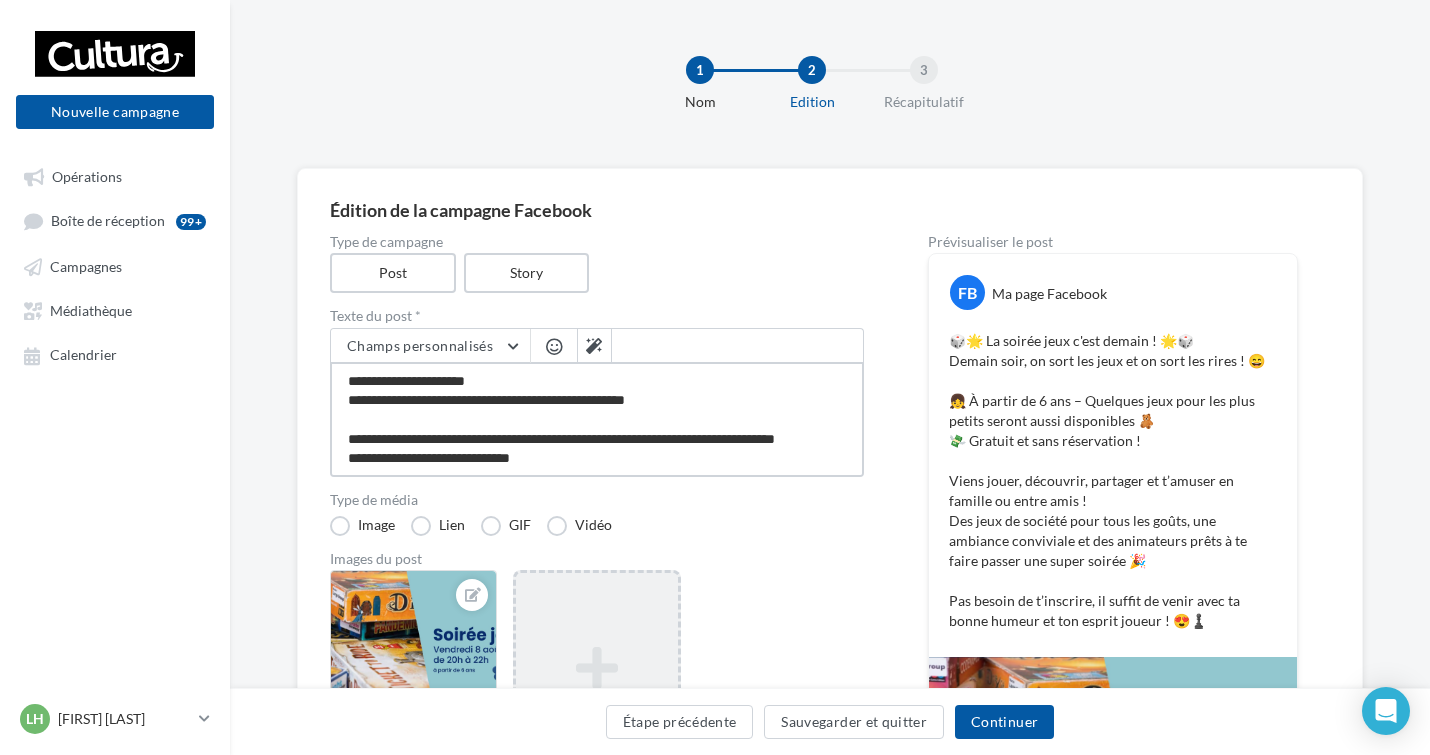 type on "**********" 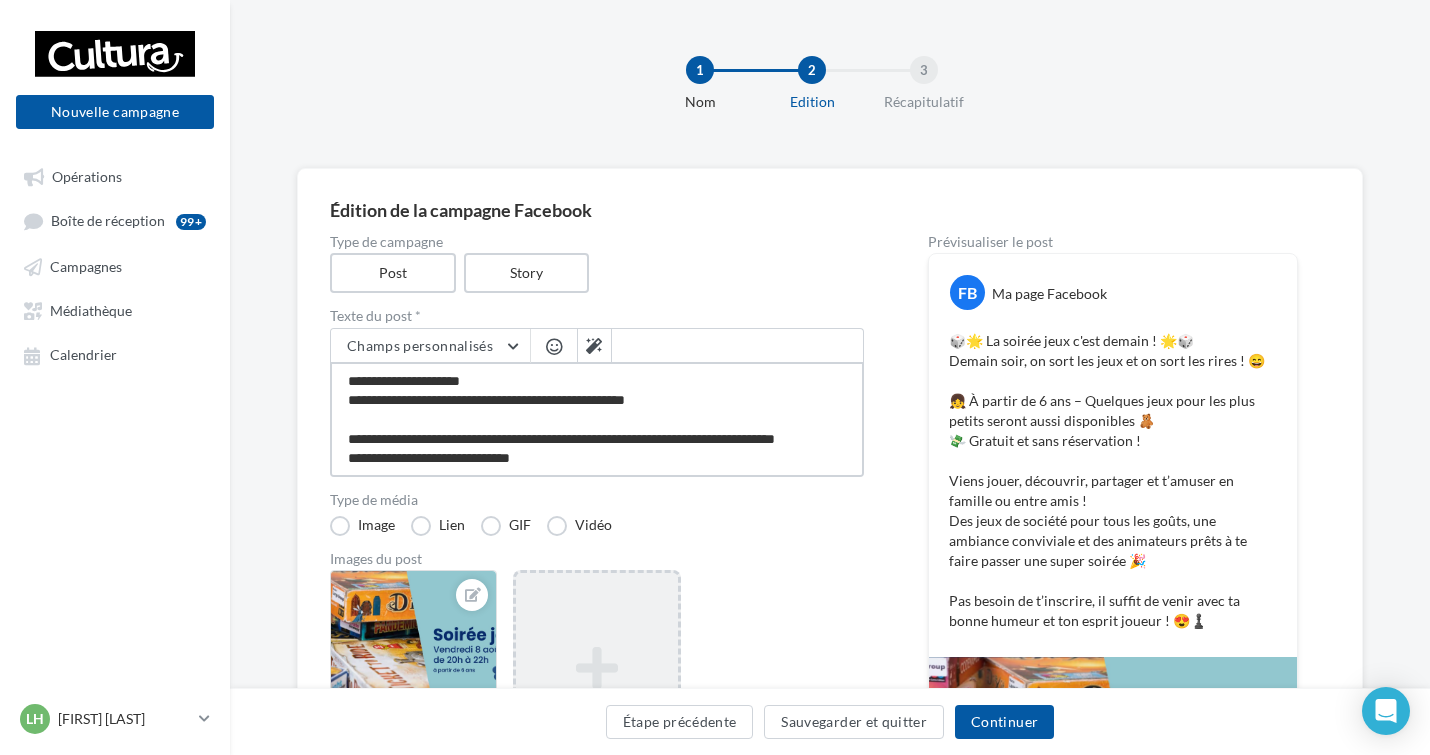 type on "**********" 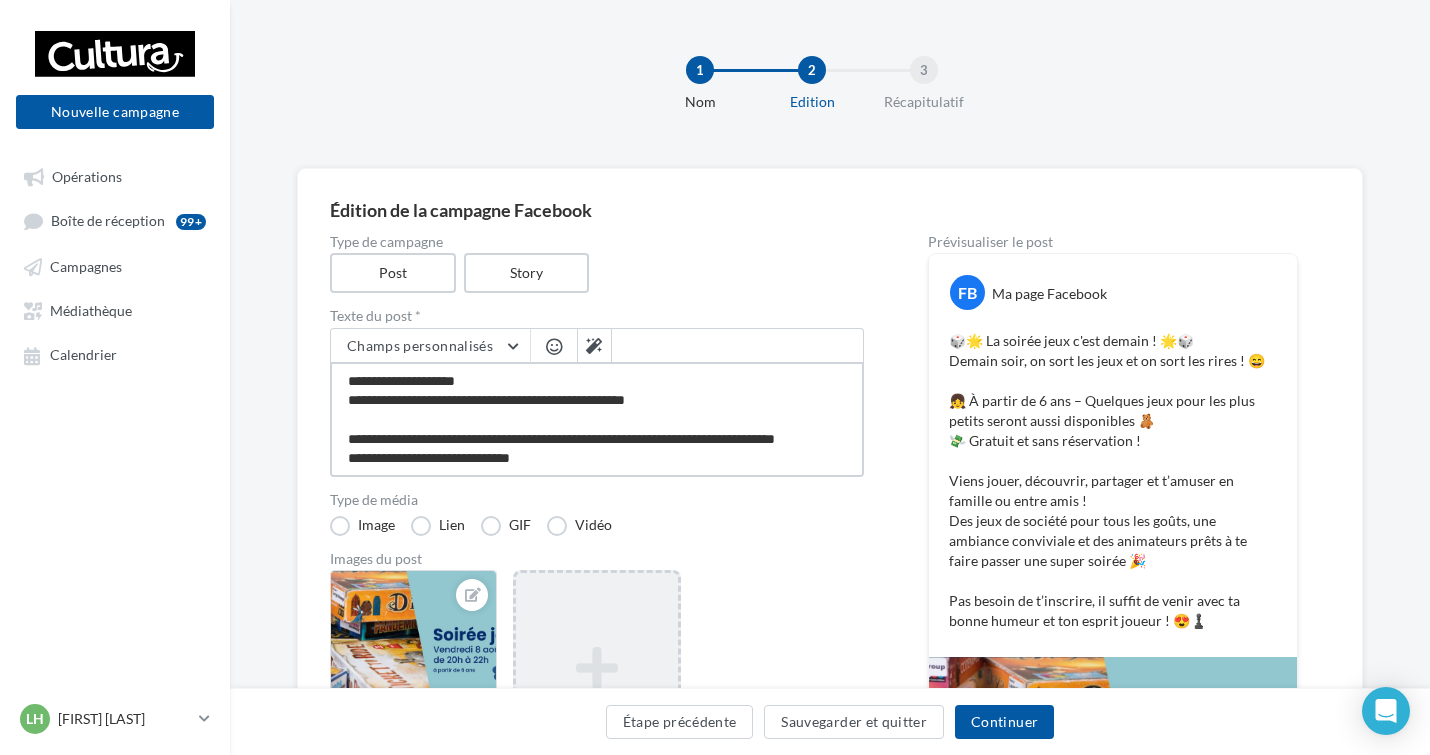 type on "**********" 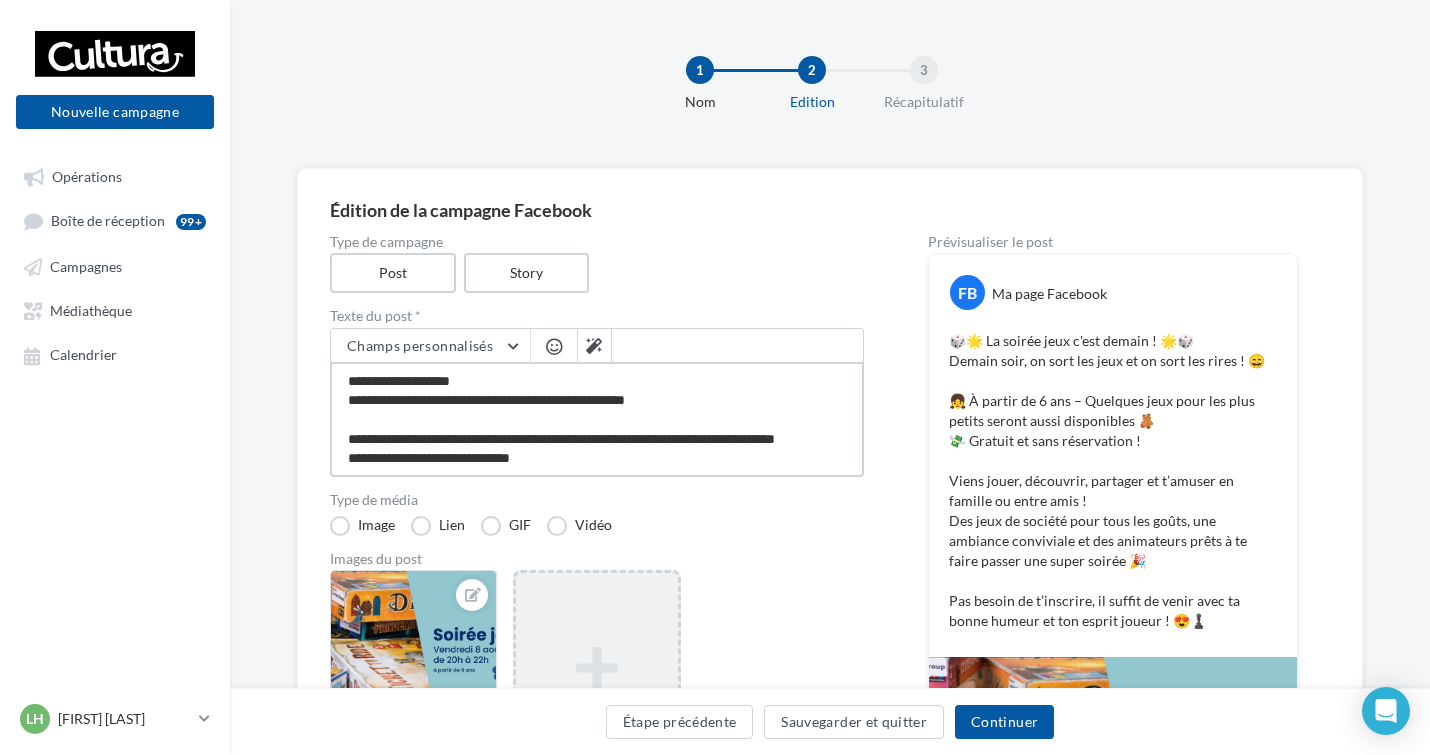 type on "**********" 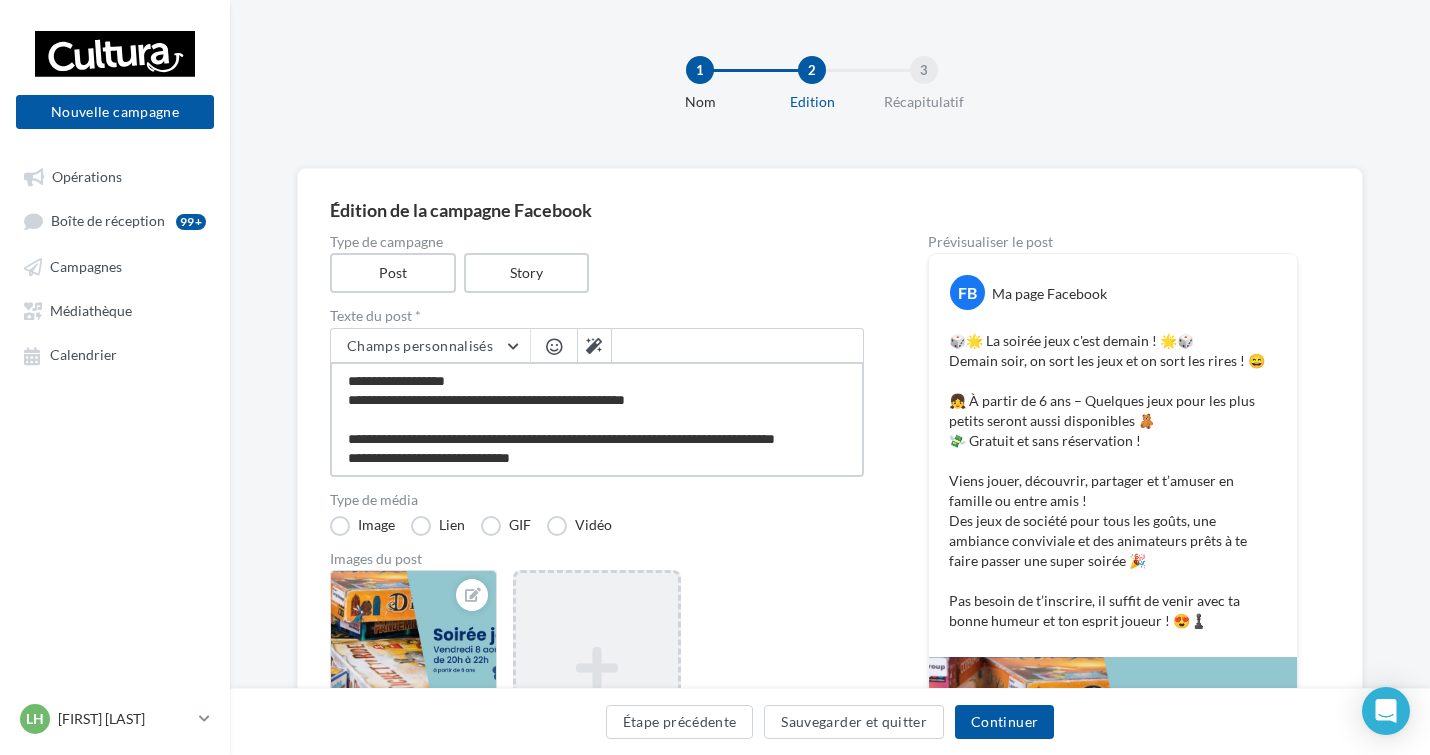 type on "**********" 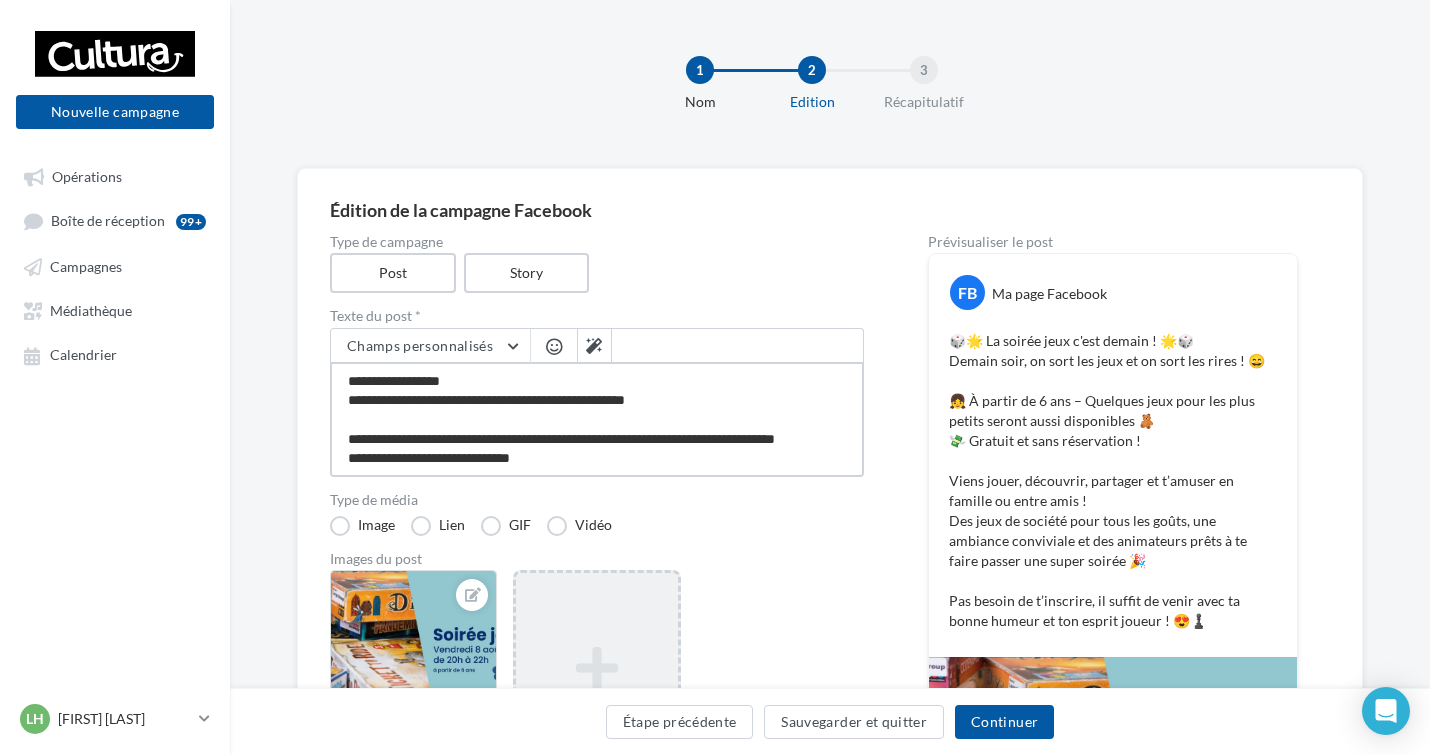 type on "**********" 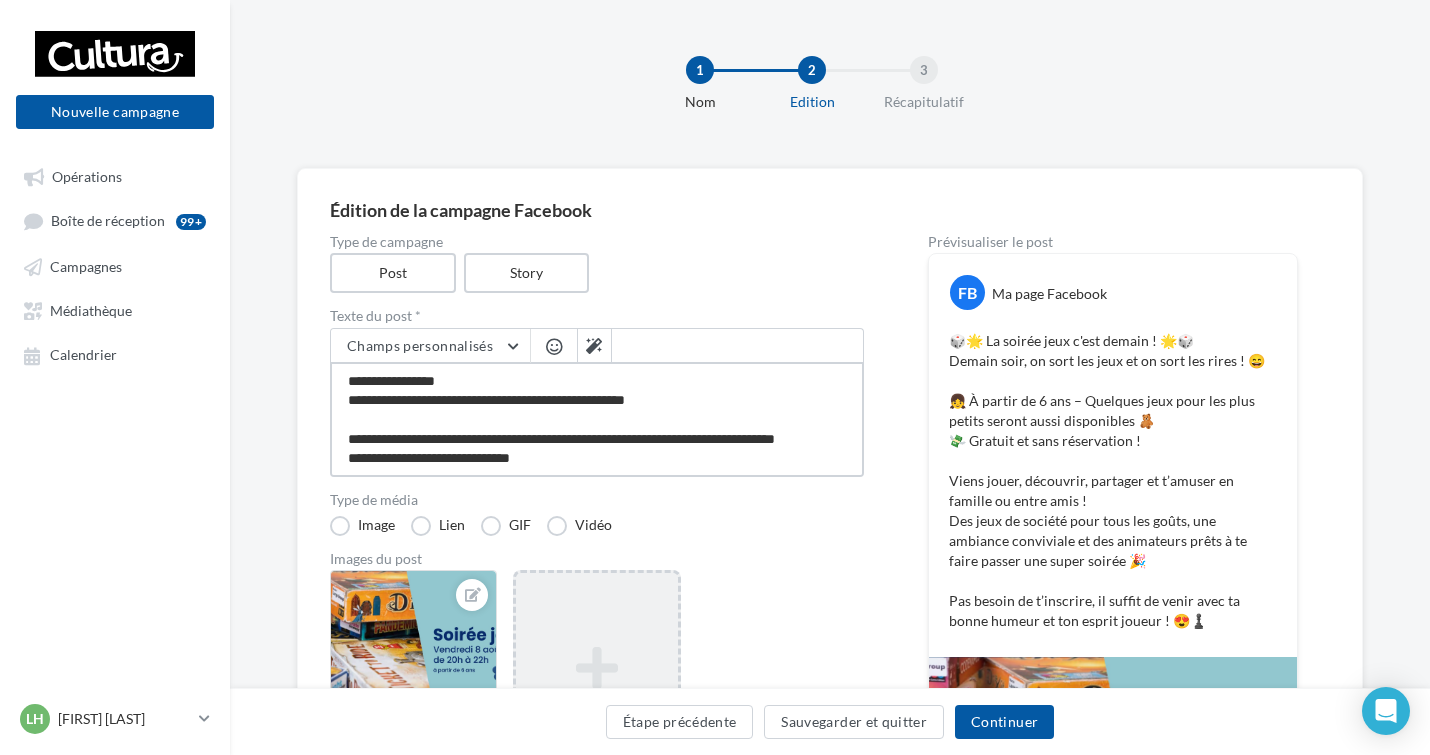 type on "**********" 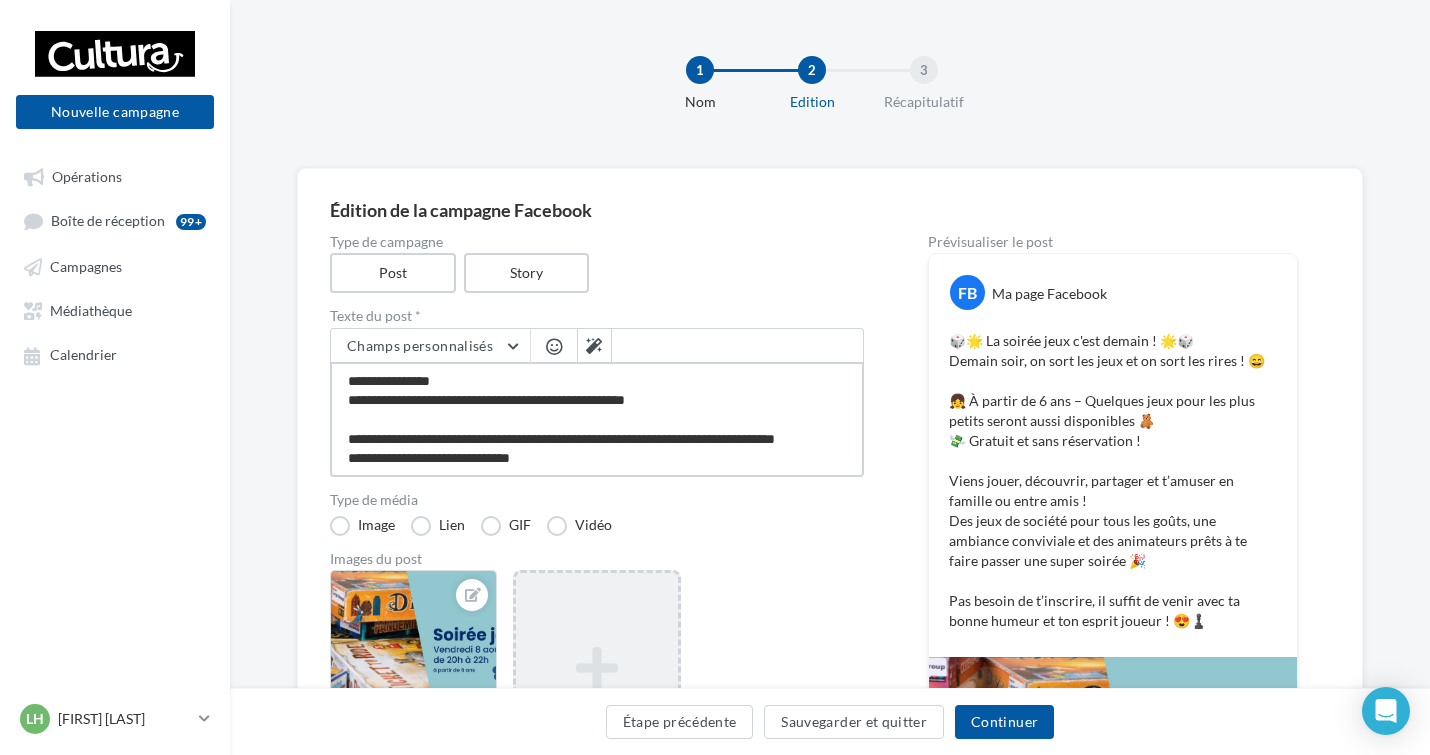 type on "**********" 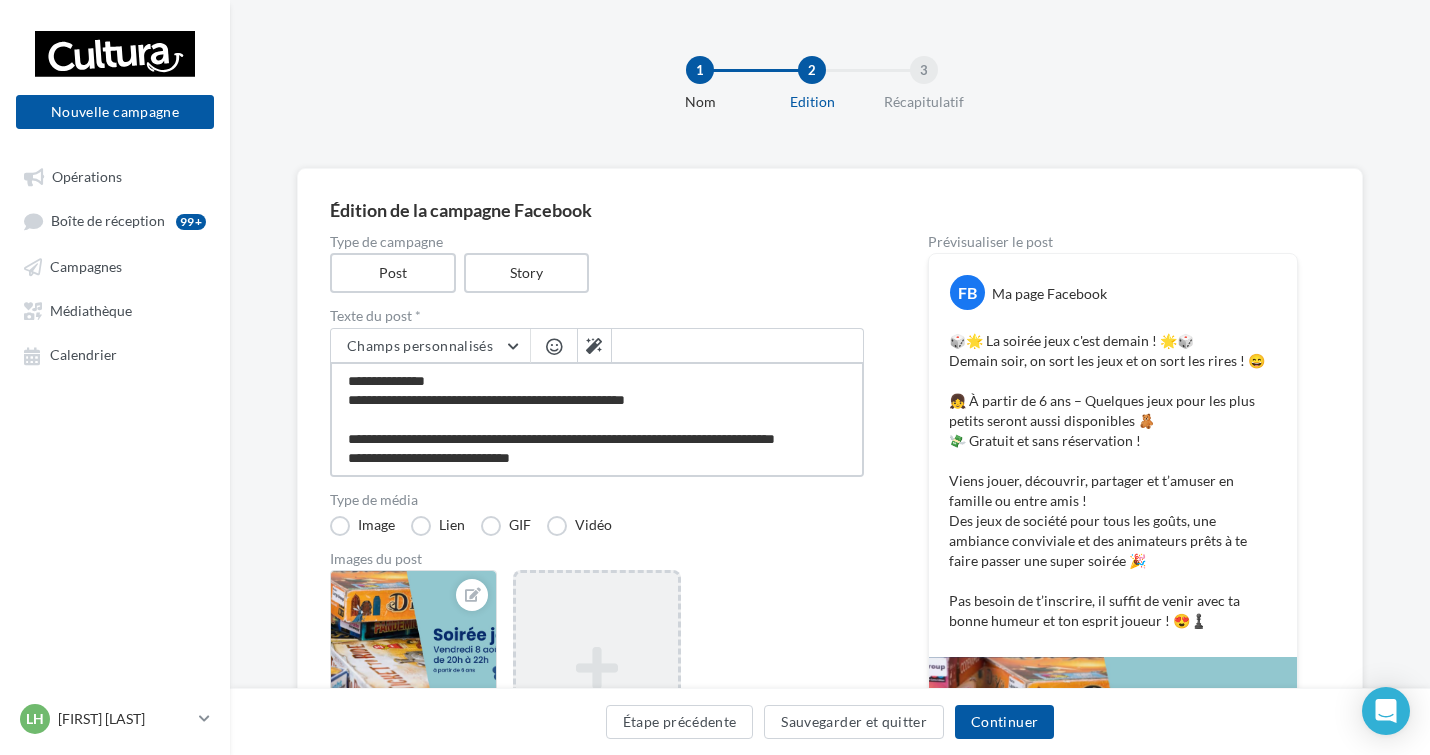 type on "**********" 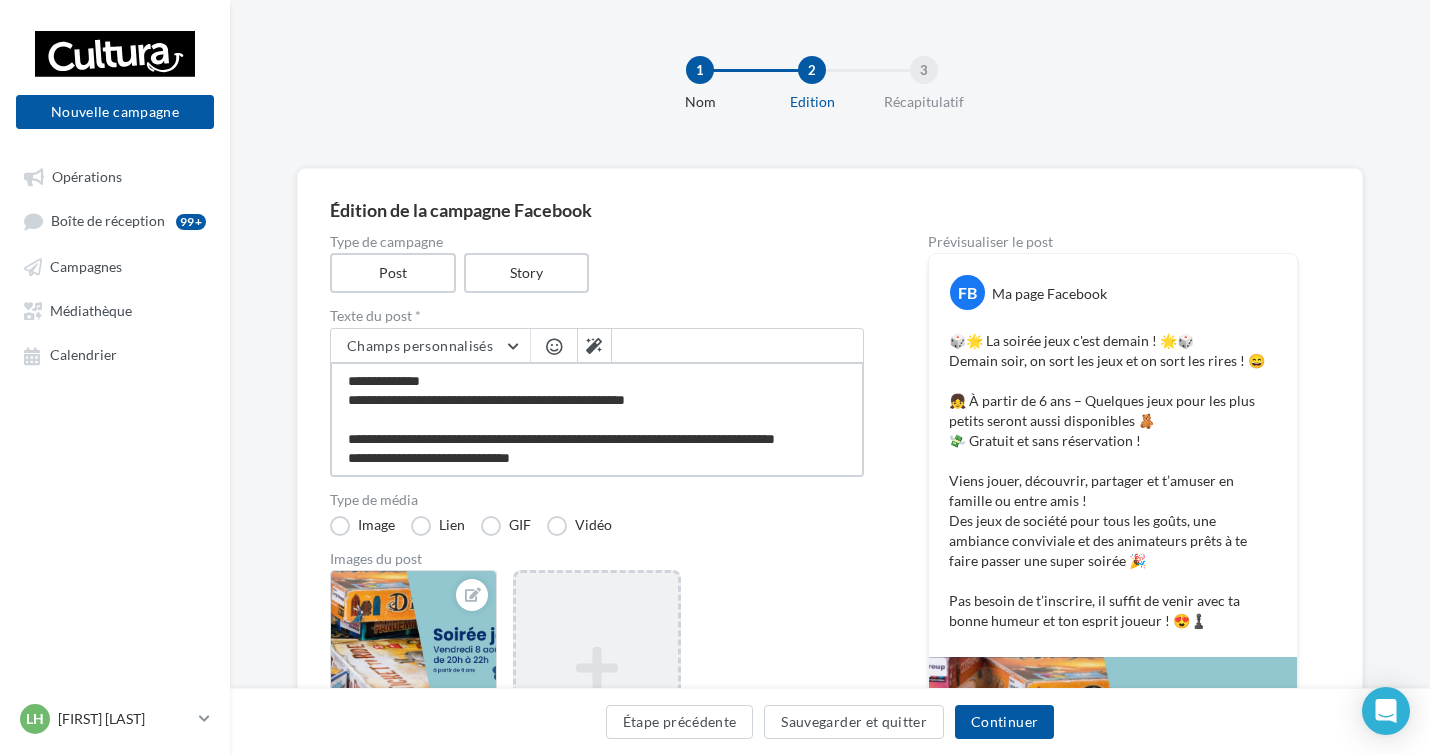 type on "**********" 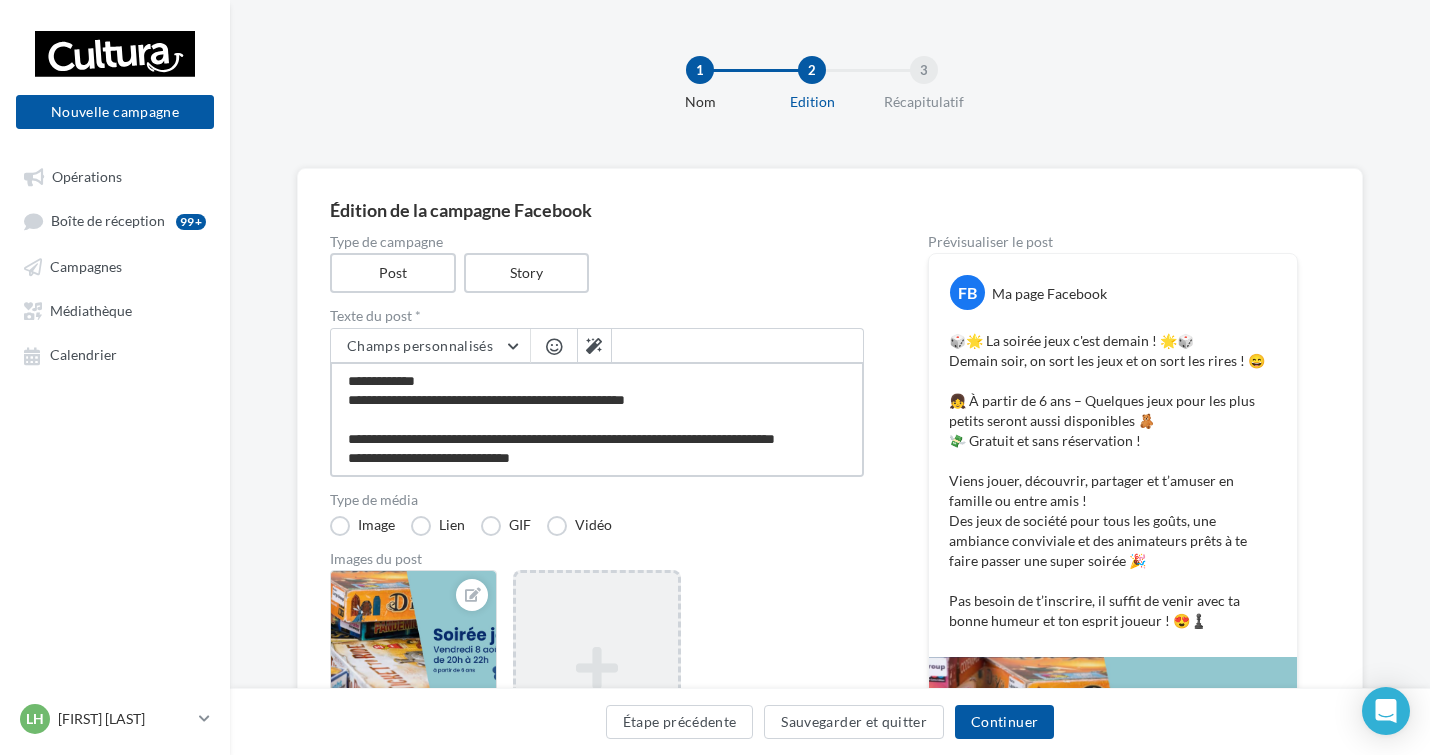 type on "**********" 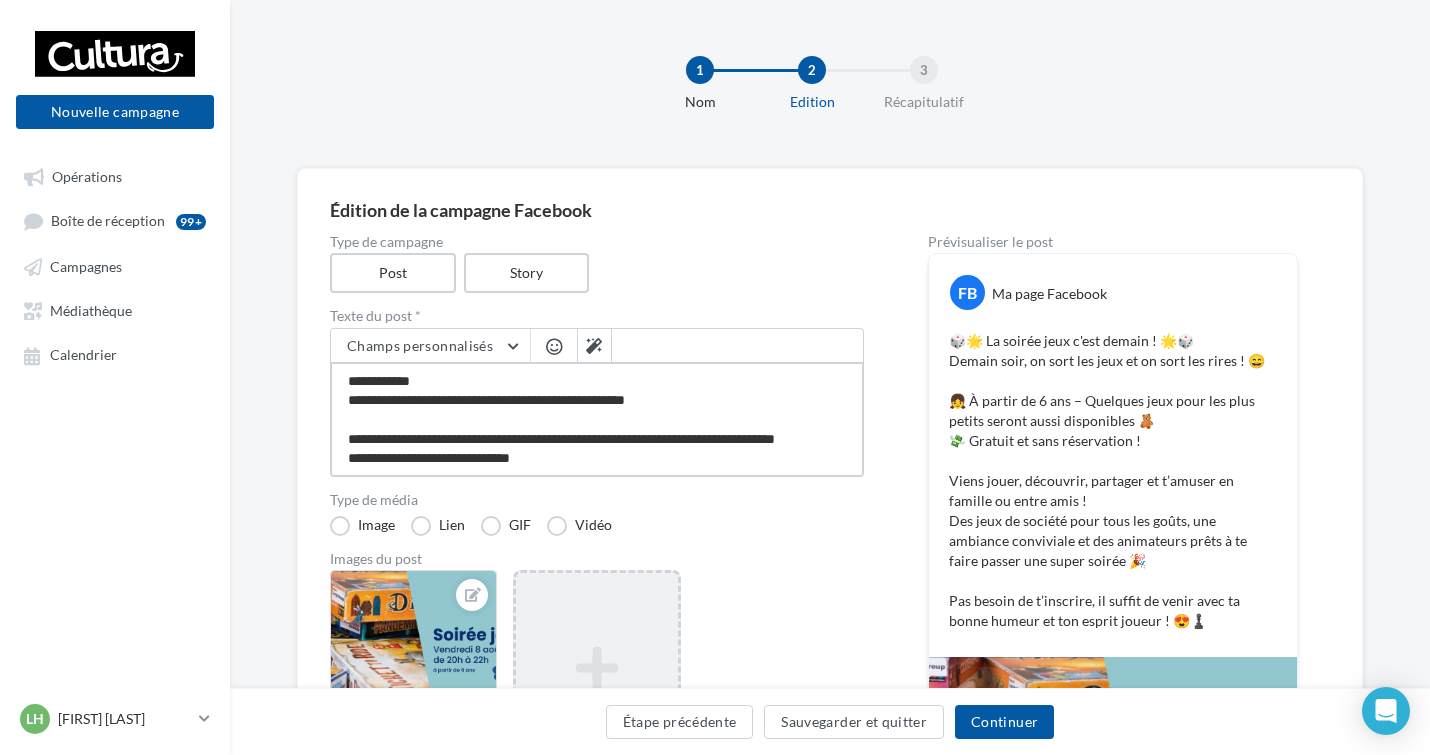 type on "**********" 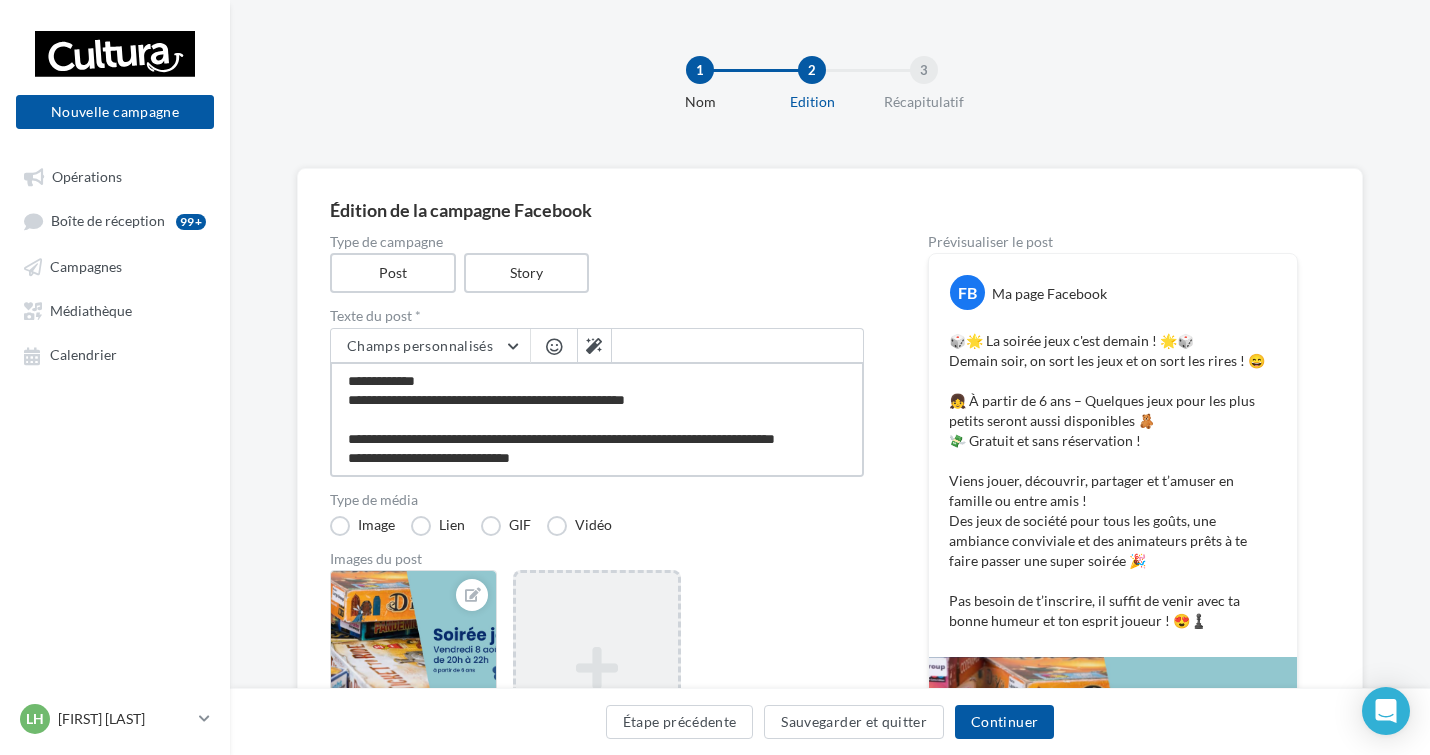 type on "**********" 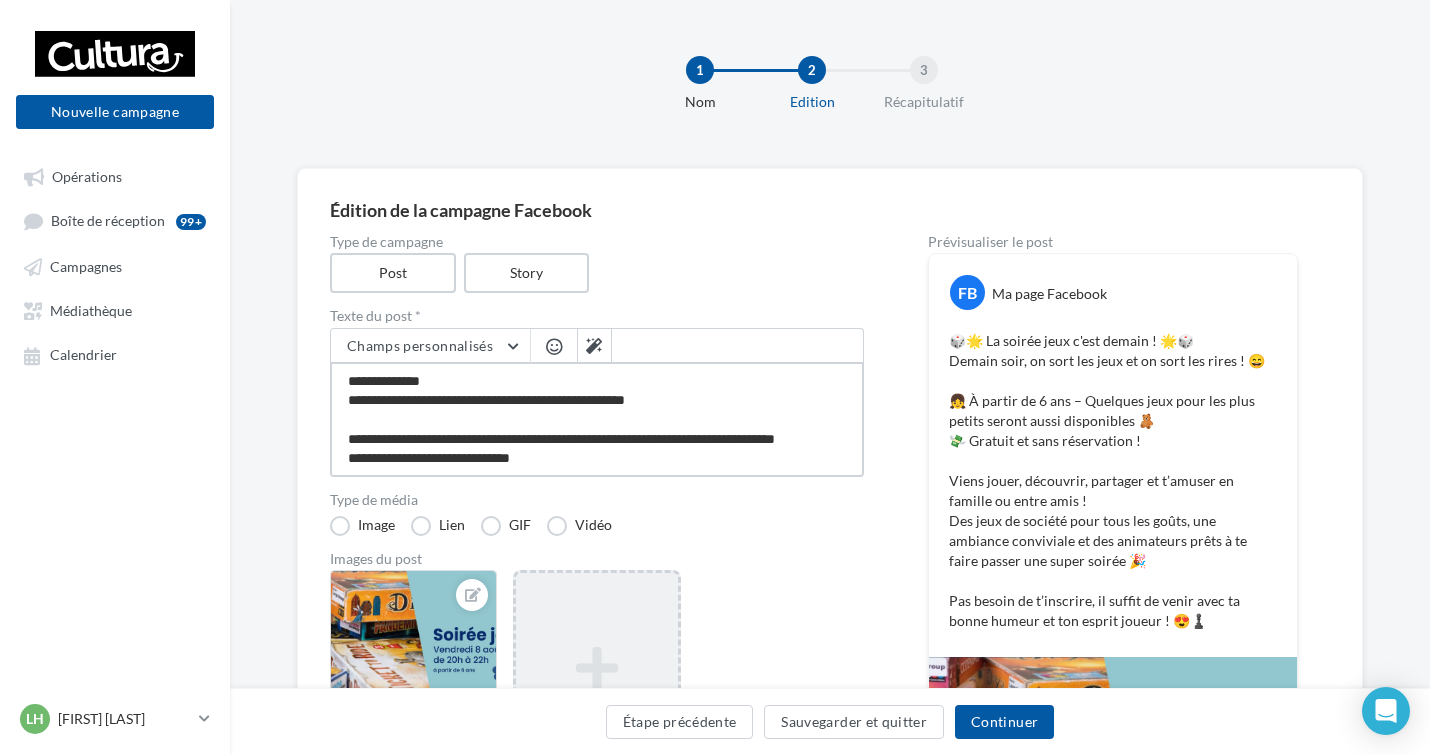 type on "**********" 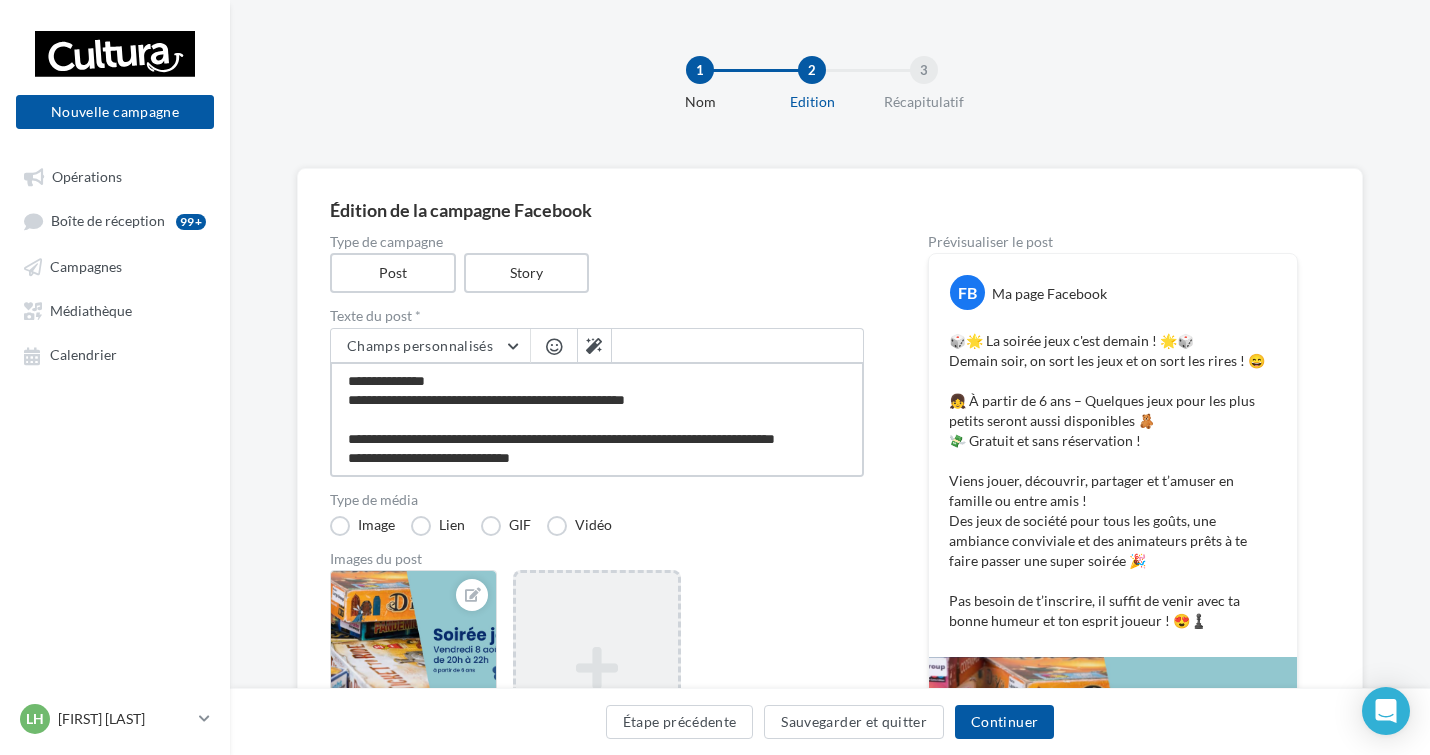 type on "**********" 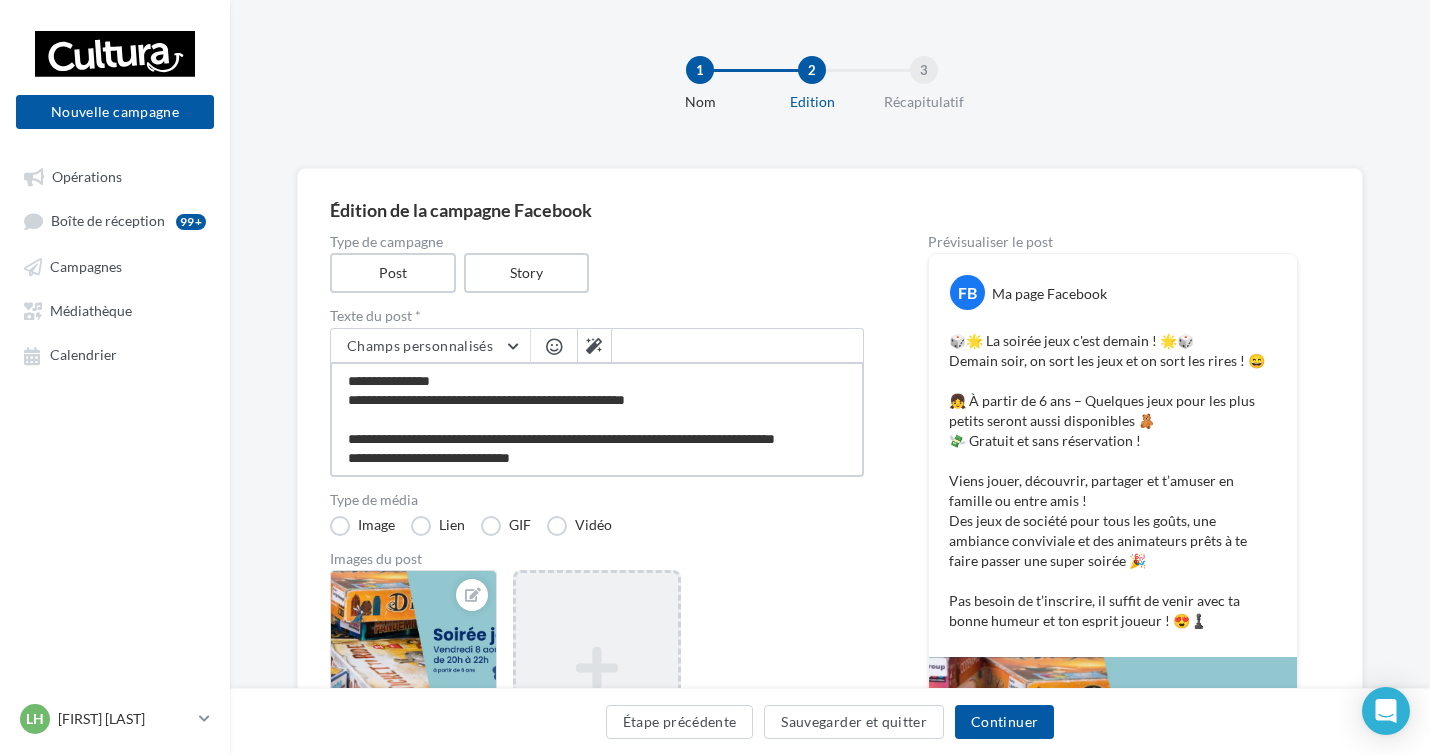 type on "**********" 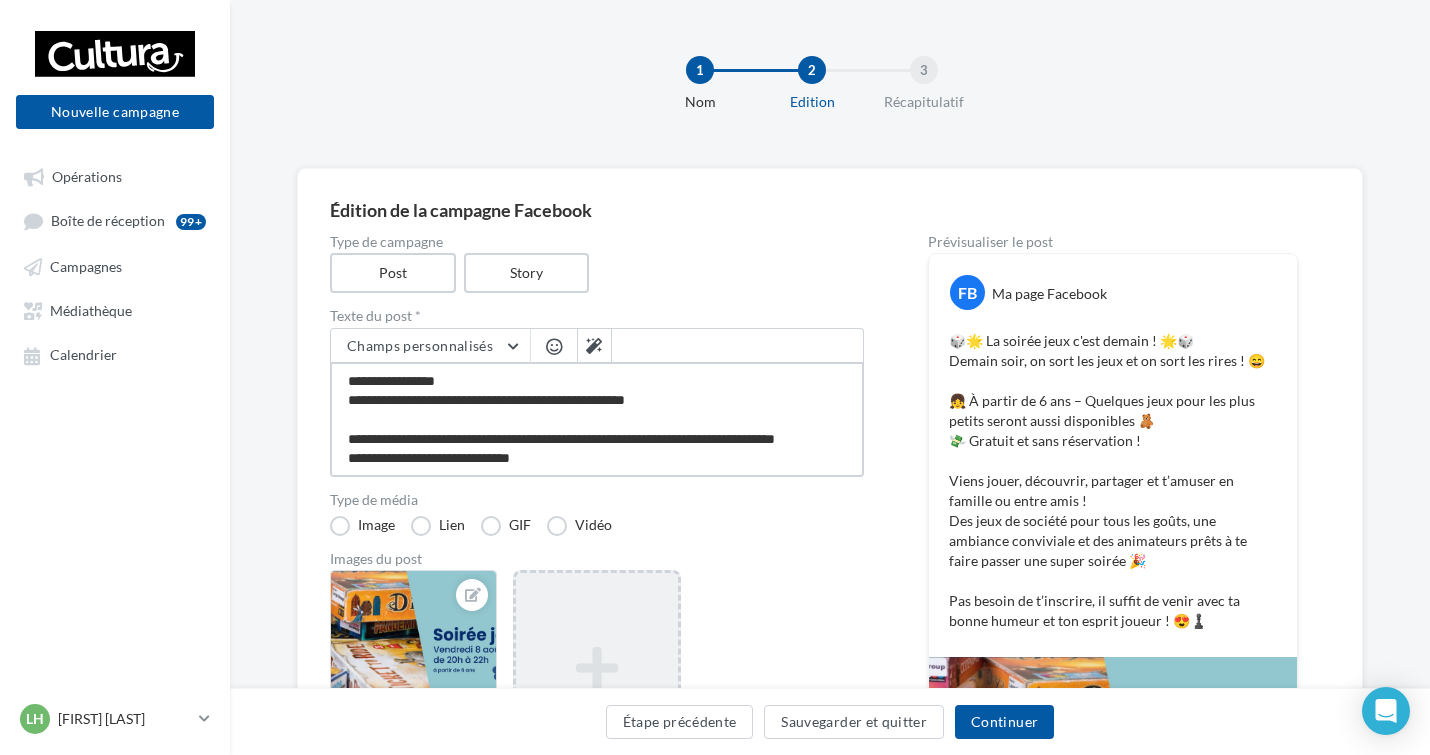 type on "**********" 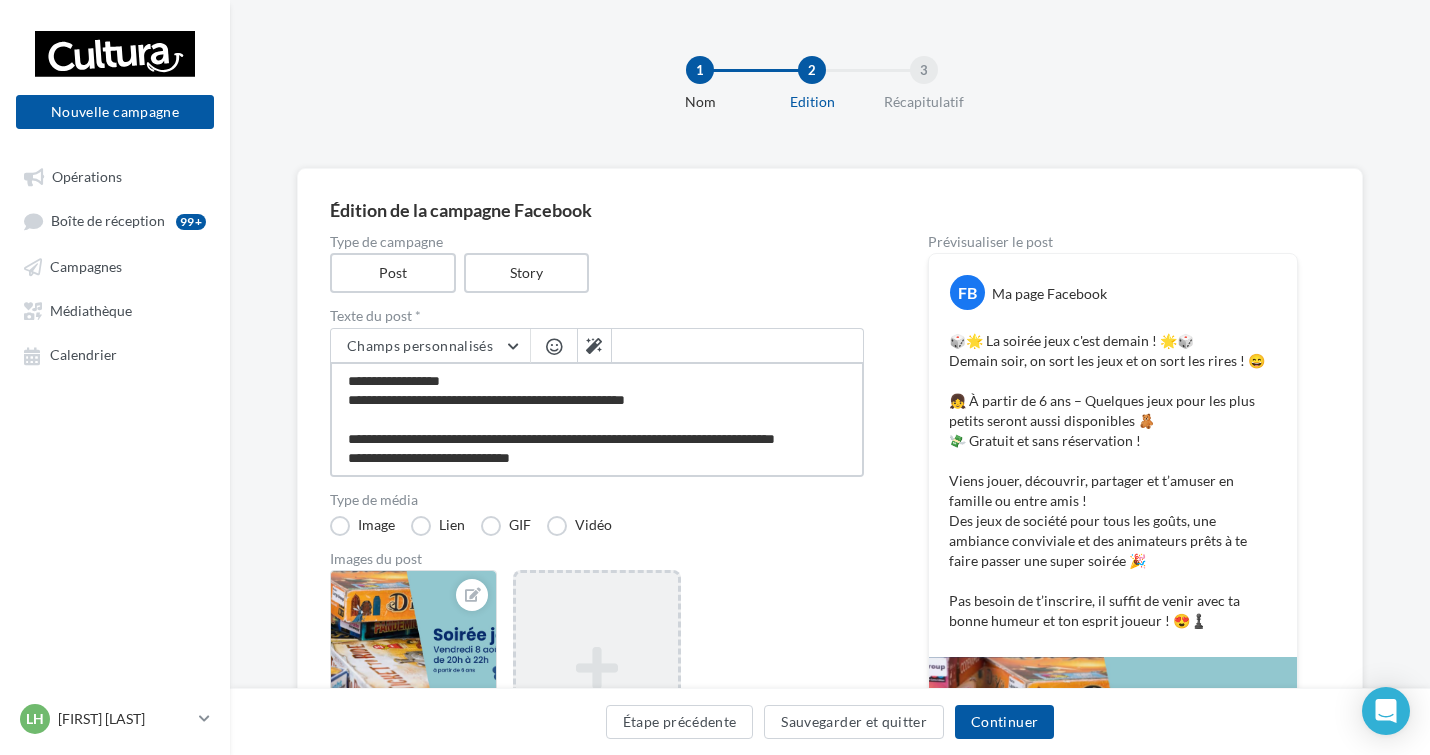 type on "**********" 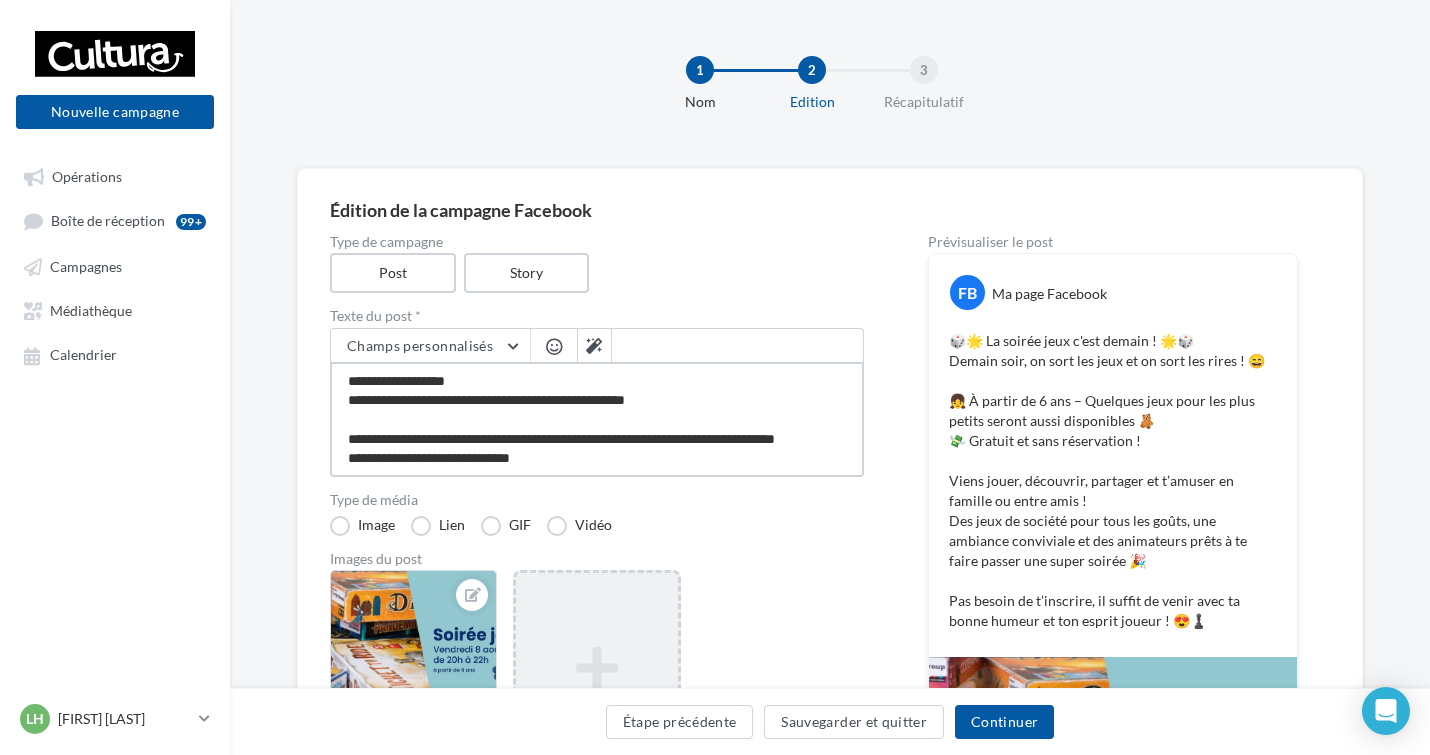 type on "**********" 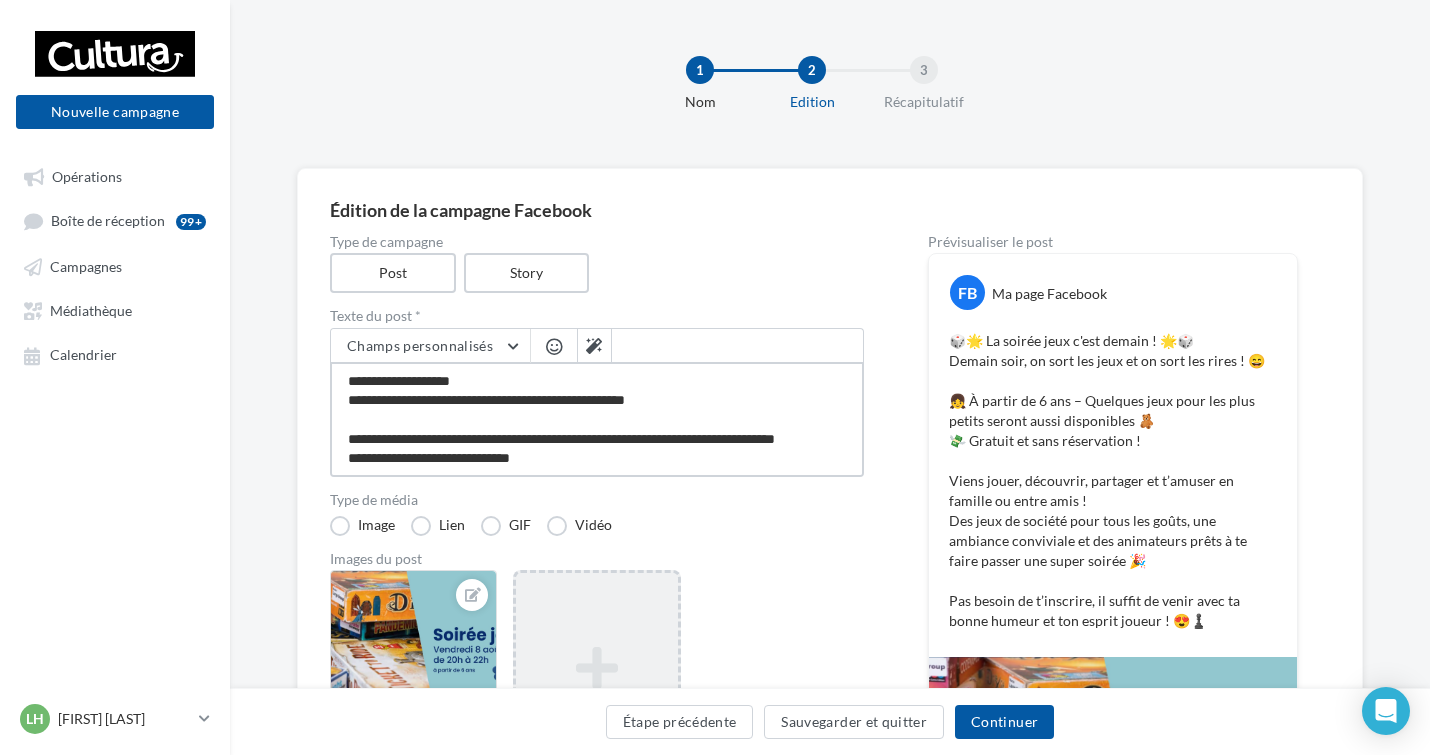 type on "**********" 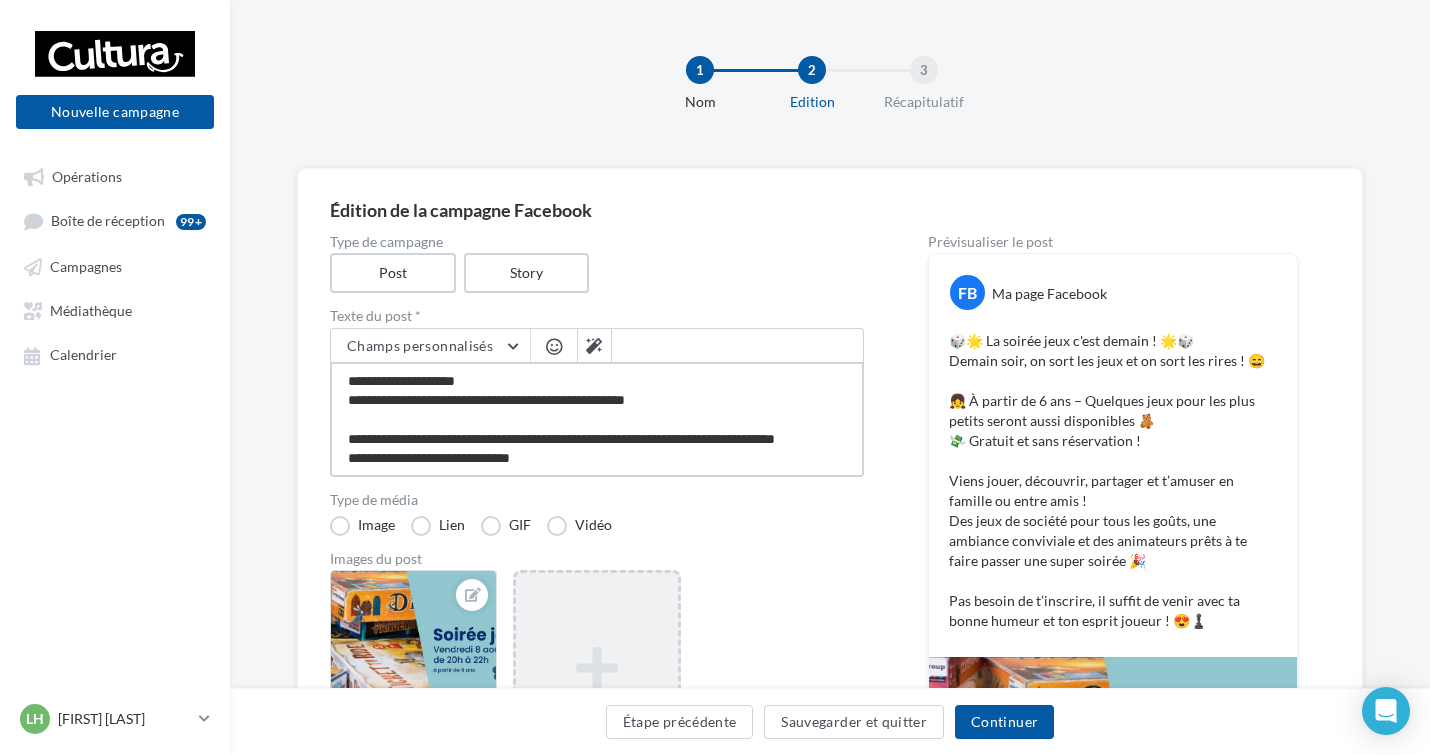type on "**********" 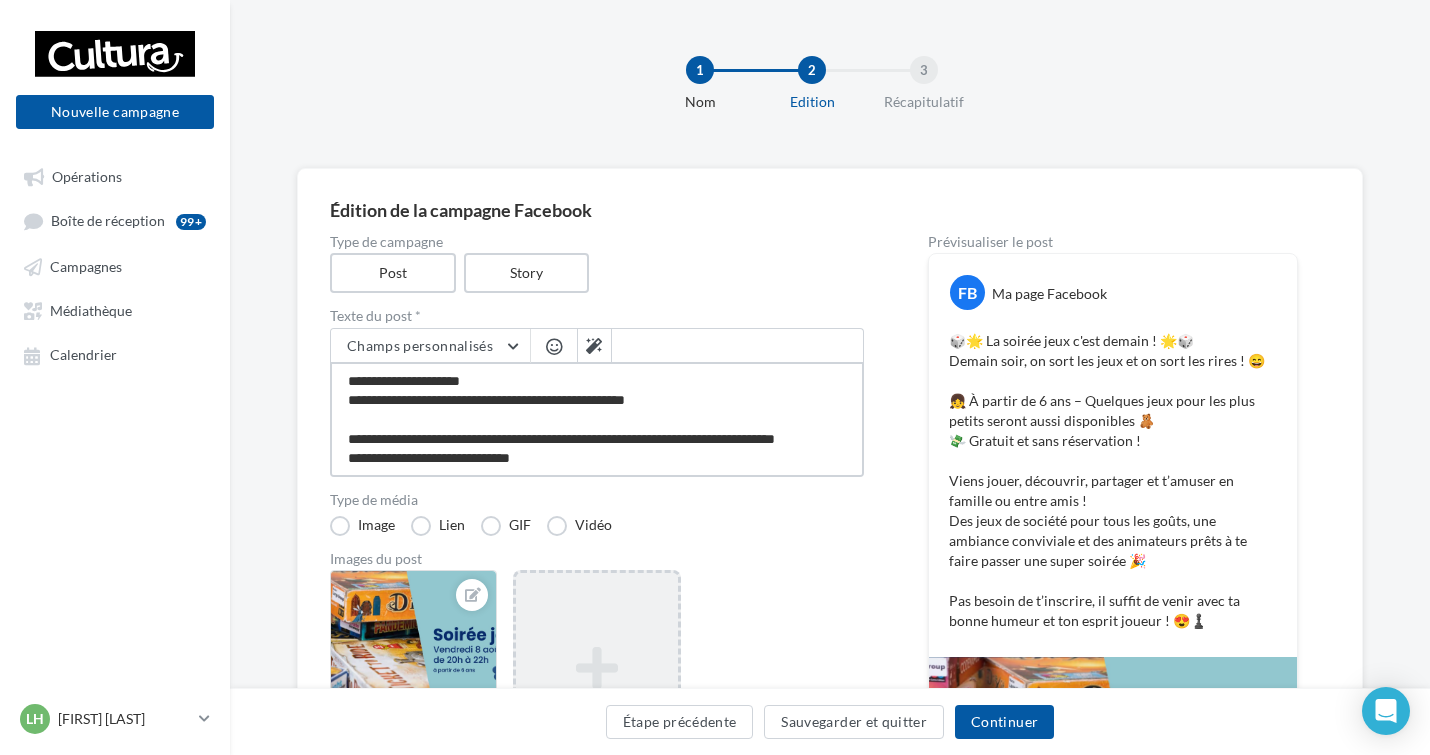 type on "**********" 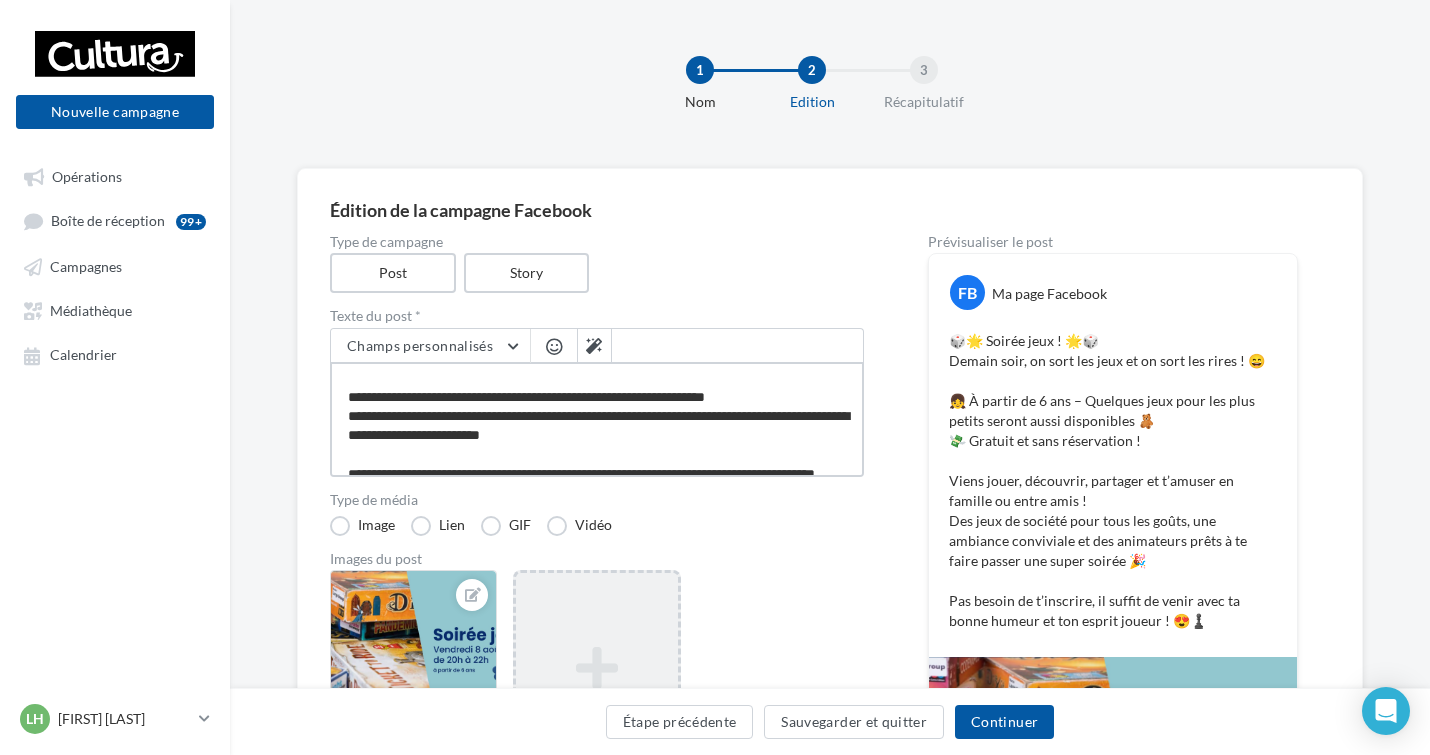 scroll, scrollTop: 0, scrollLeft: 0, axis: both 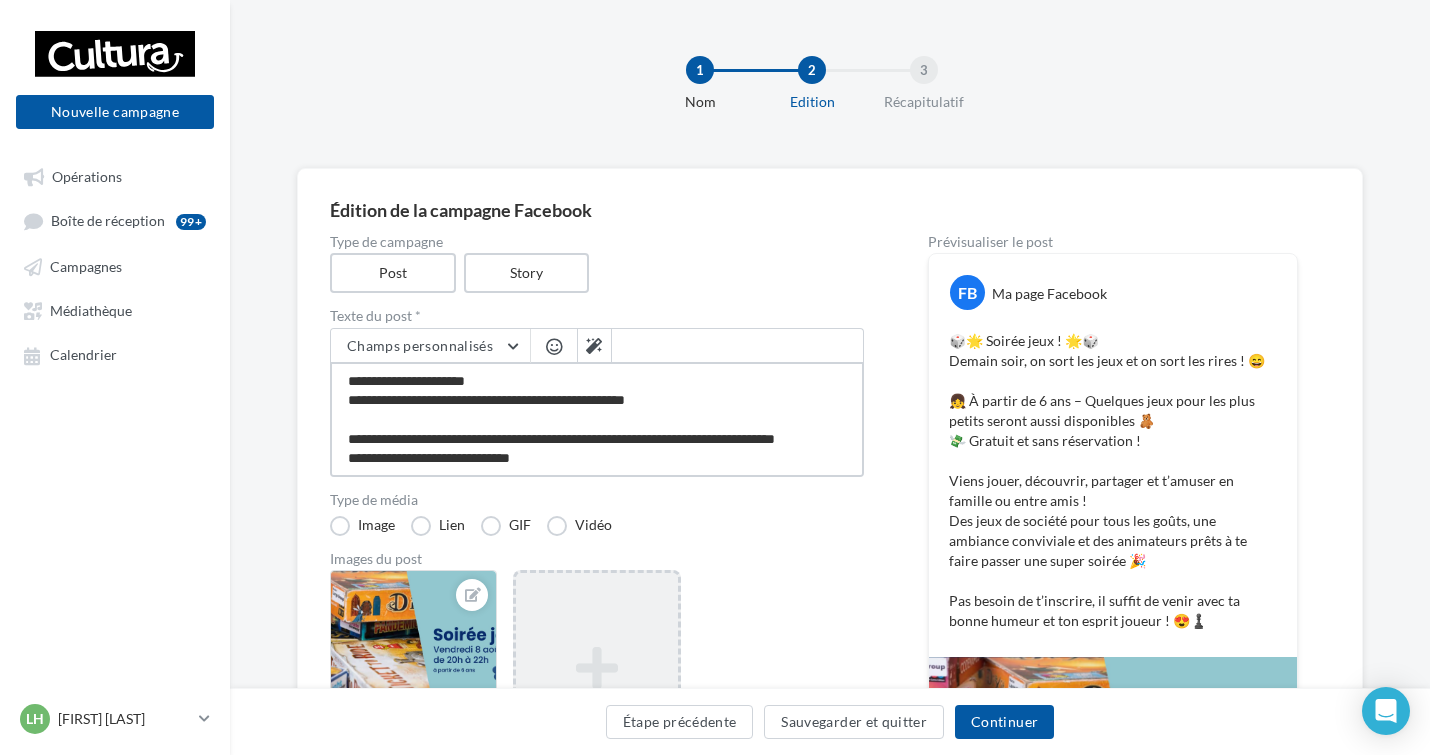 type on "**********" 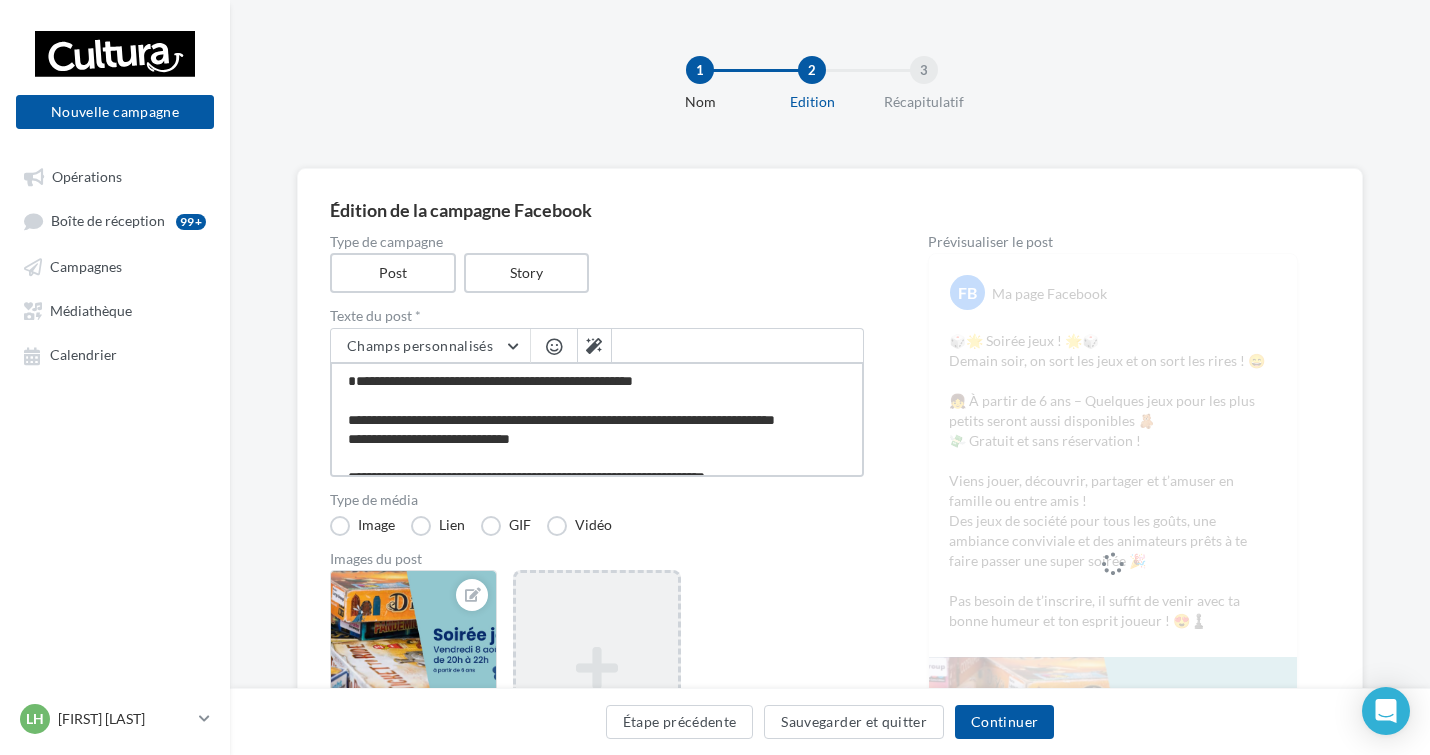 paste on "**********" 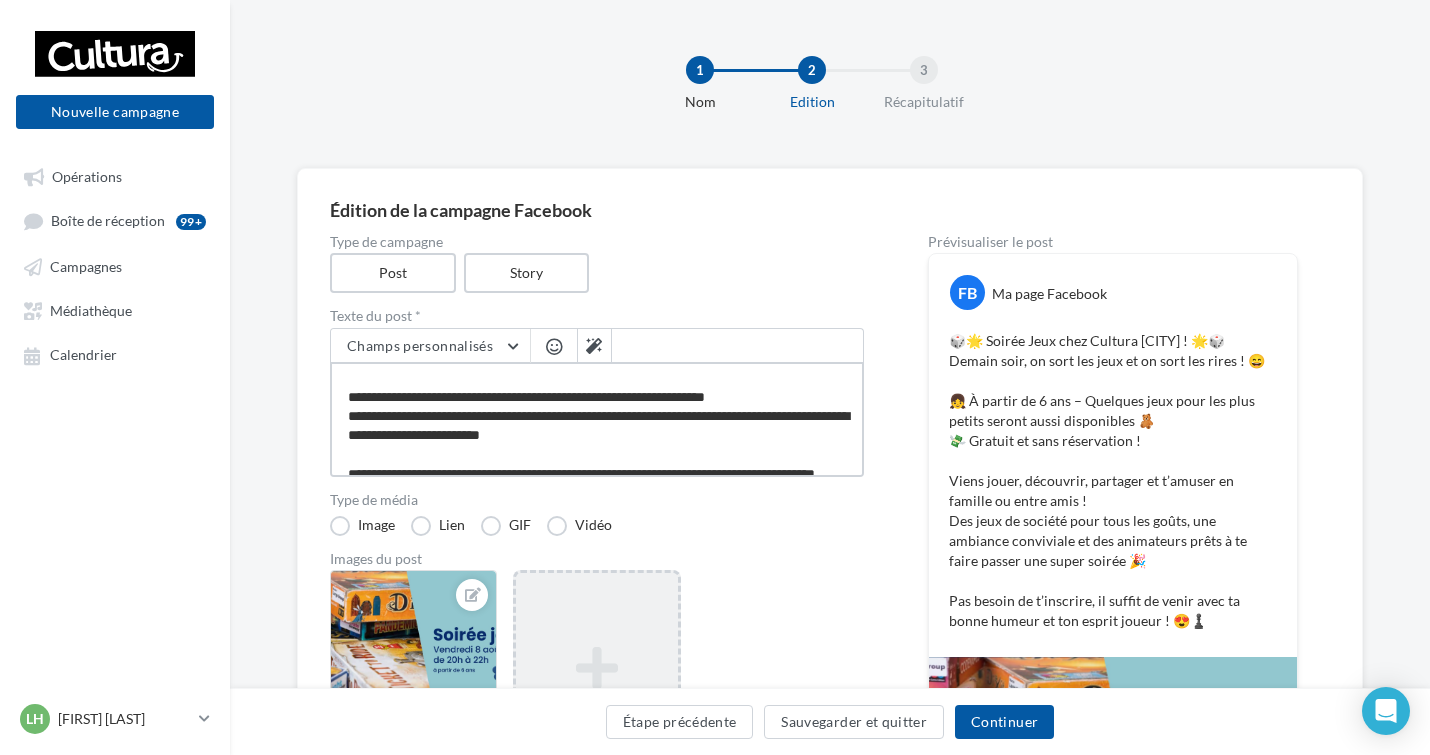 scroll, scrollTop: 155, scrollLeft: 0, axis: vertical 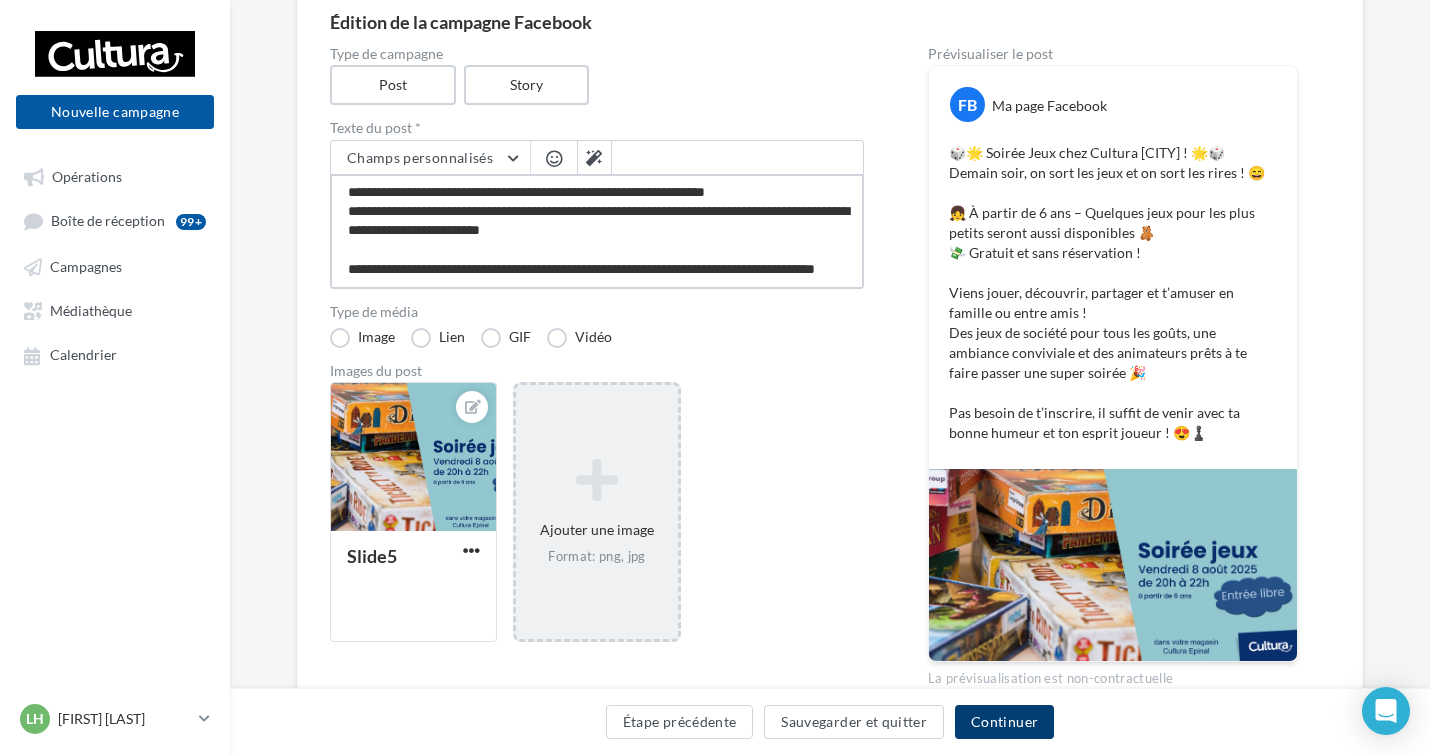 type on "**********" 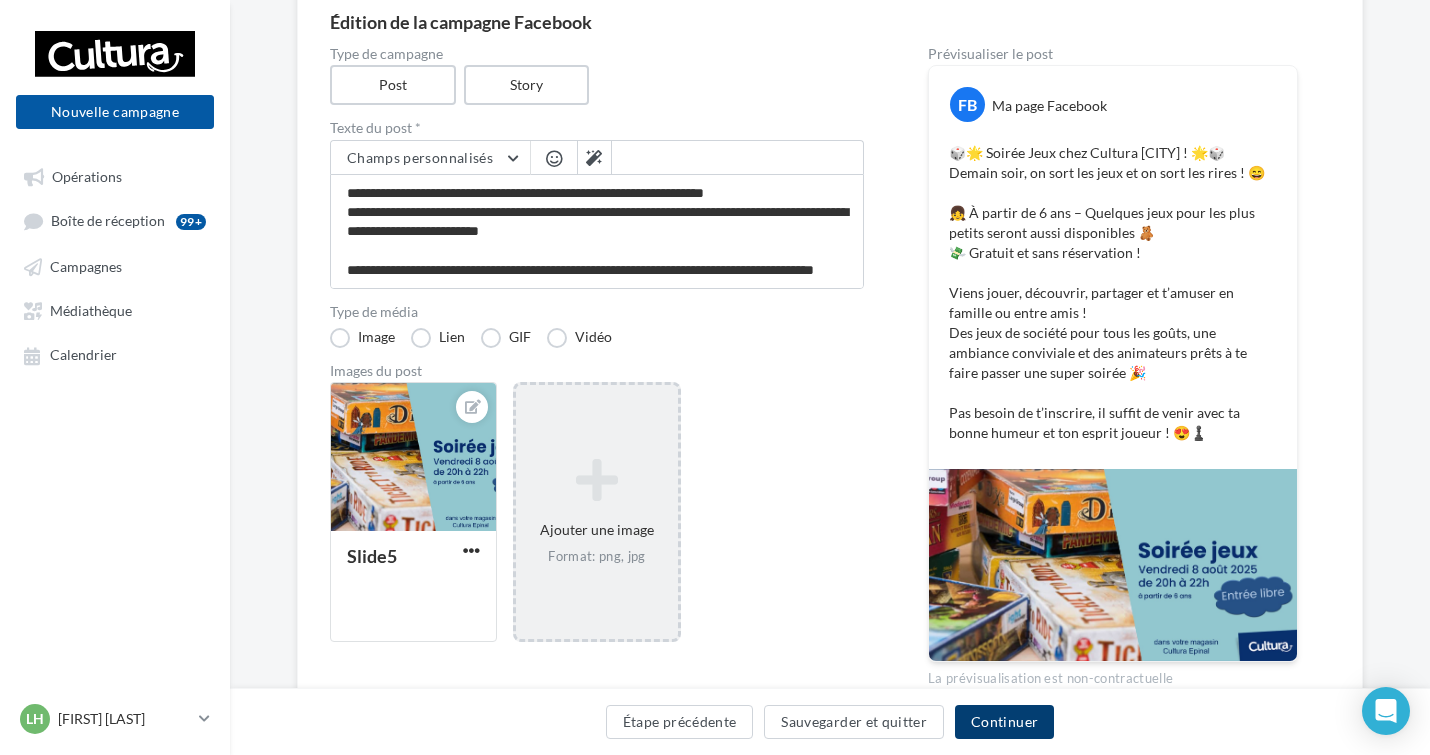 scroll, scrollTop: 153, scrollLeft: 0, axis: vertical 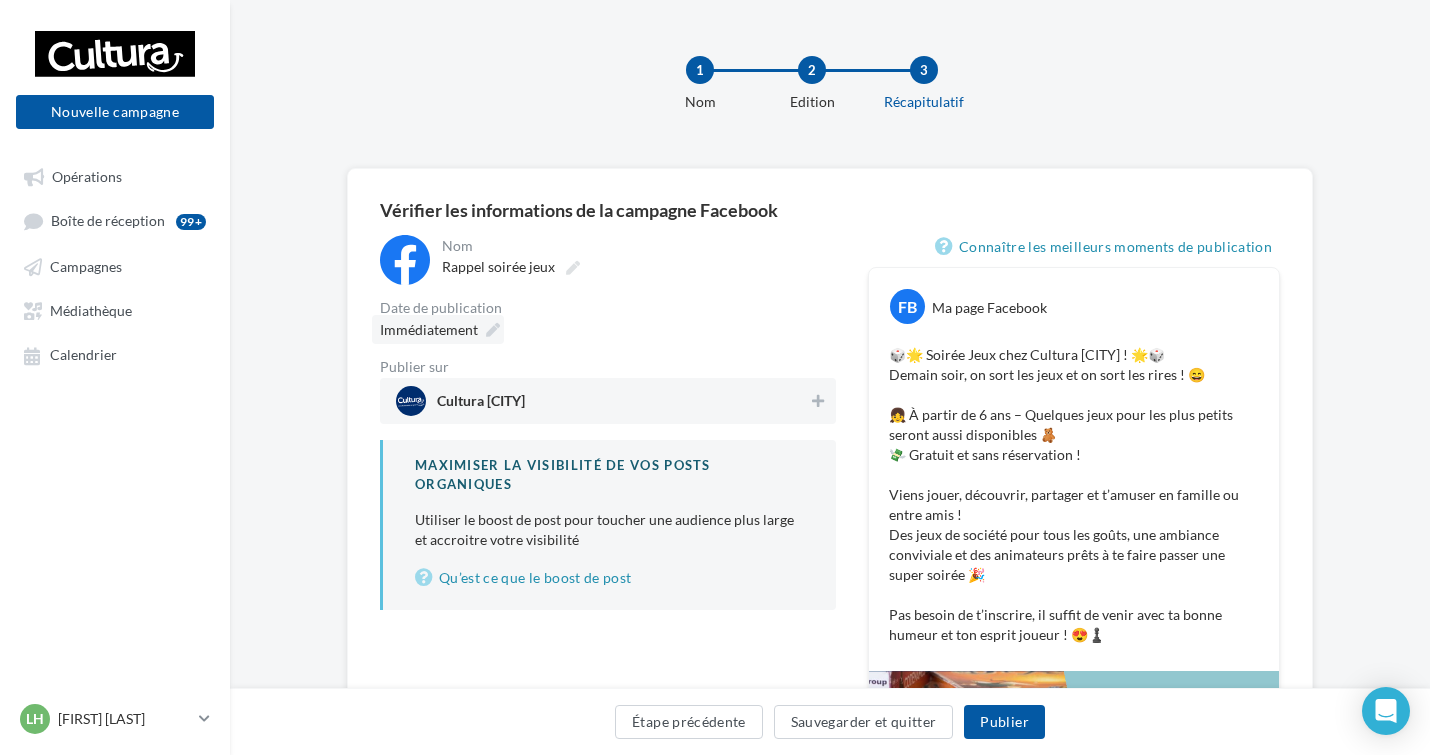 click at bounding box center [493, 330] 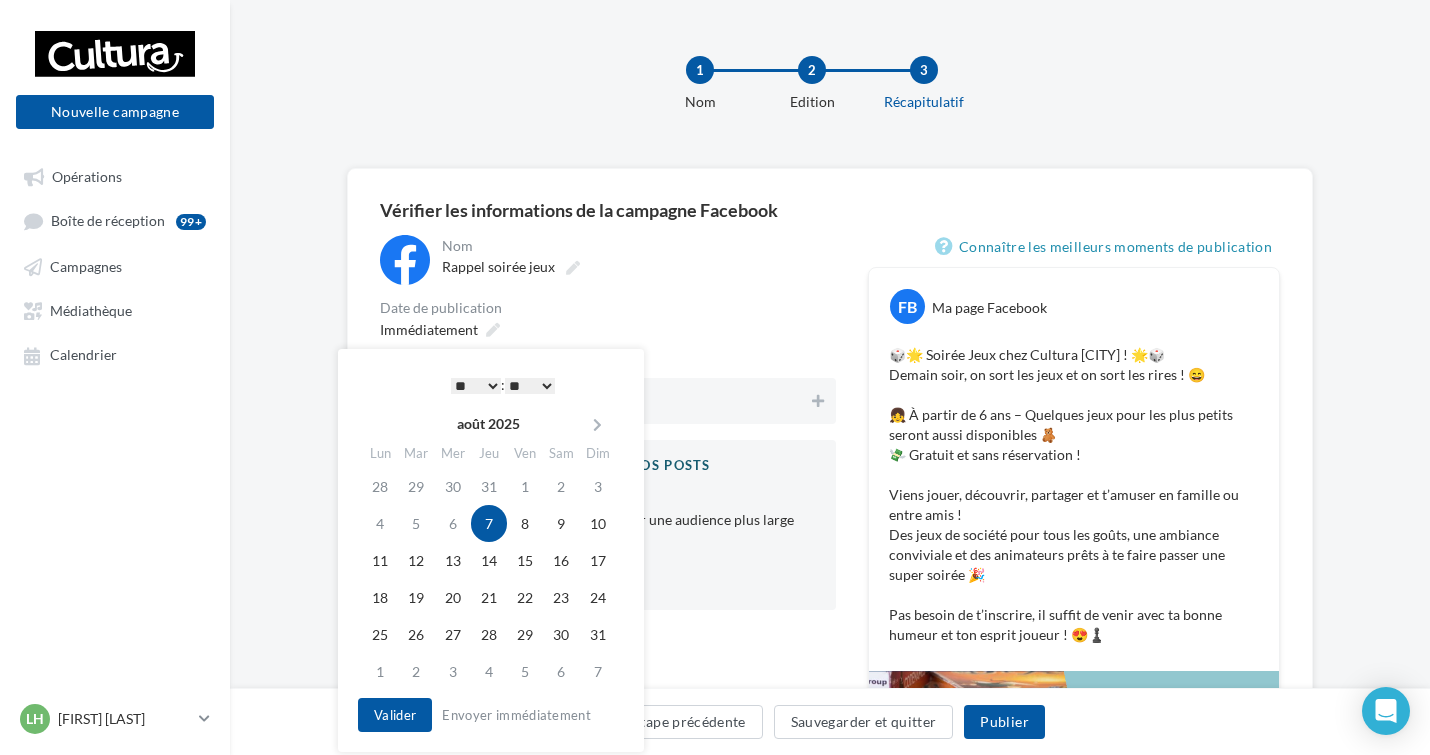 click on "** ** ** ** ** **" at bounding box center (530, 386) 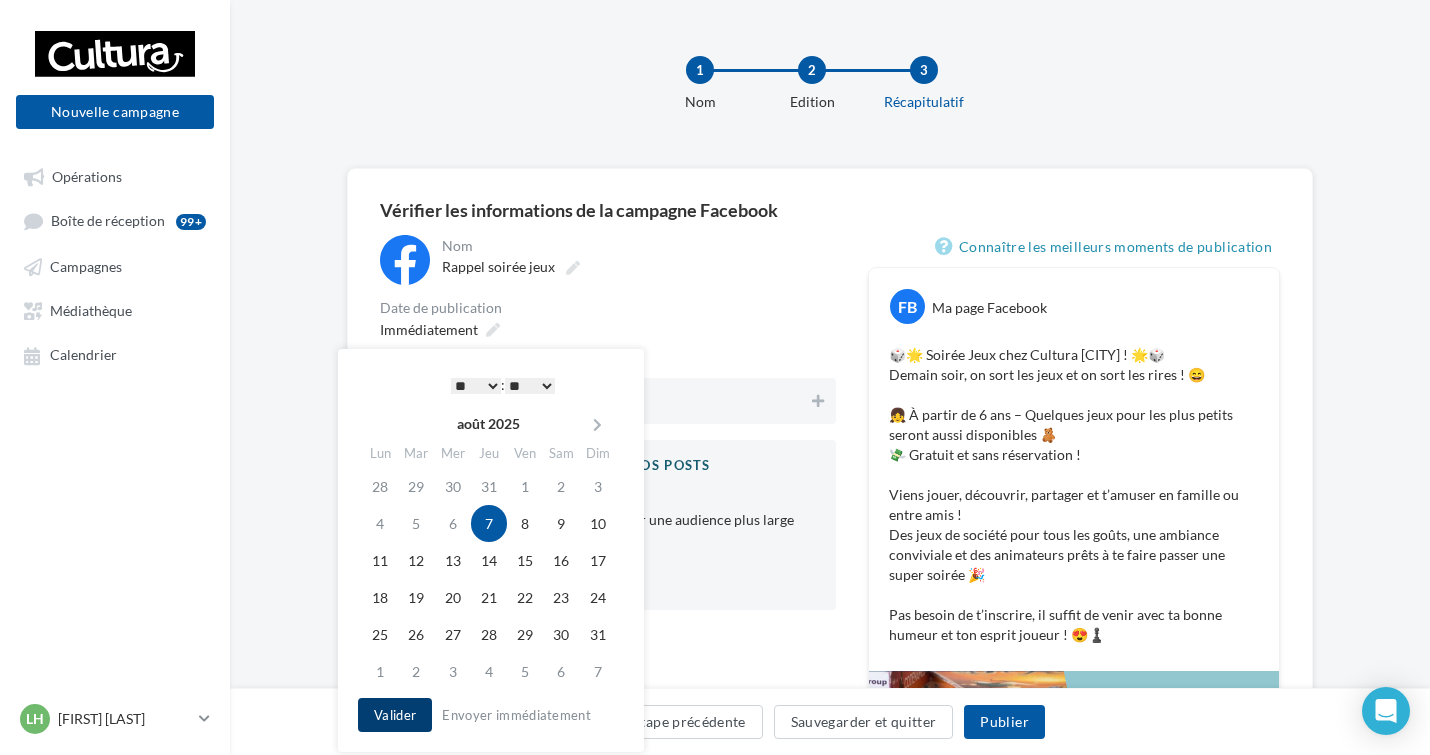 click on "Valider" at bounding box center [395, 715] 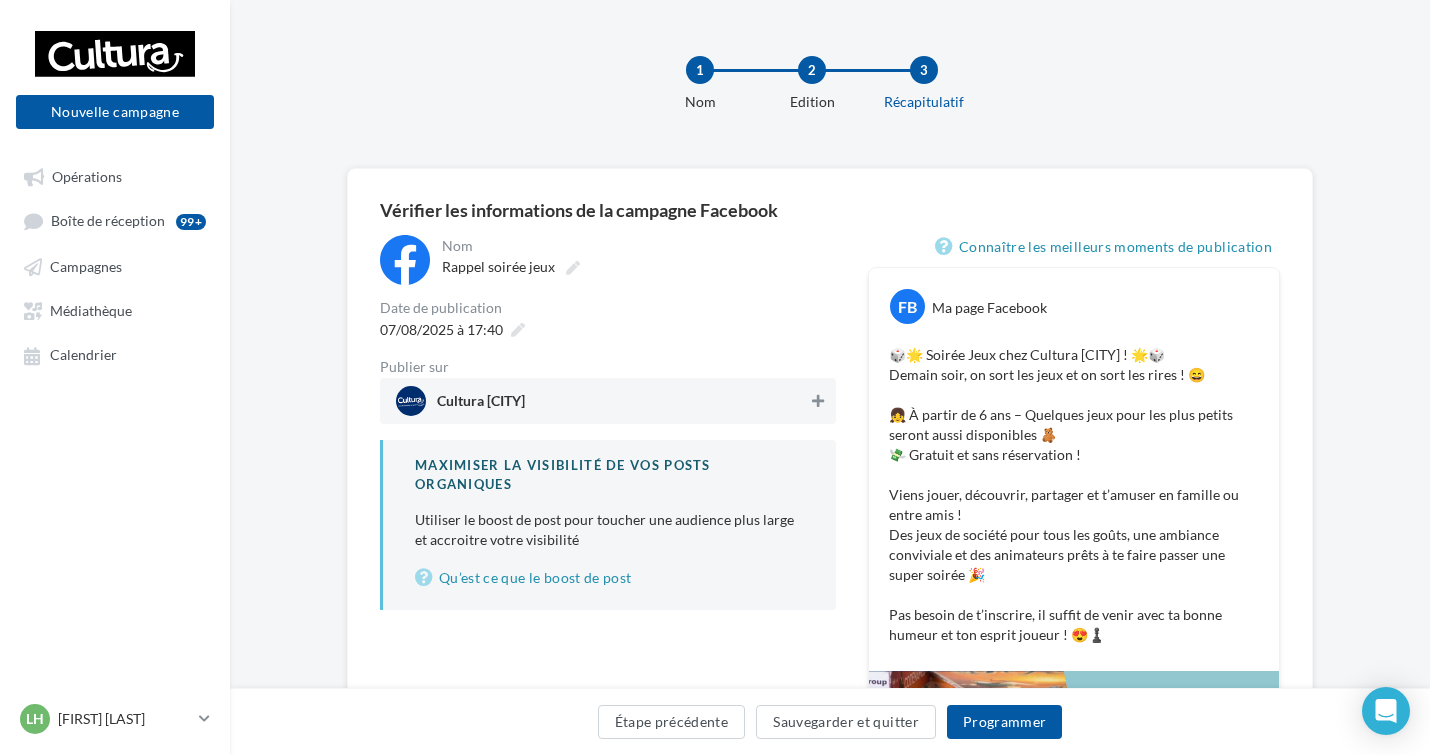 click at bounding box center (818, 401) 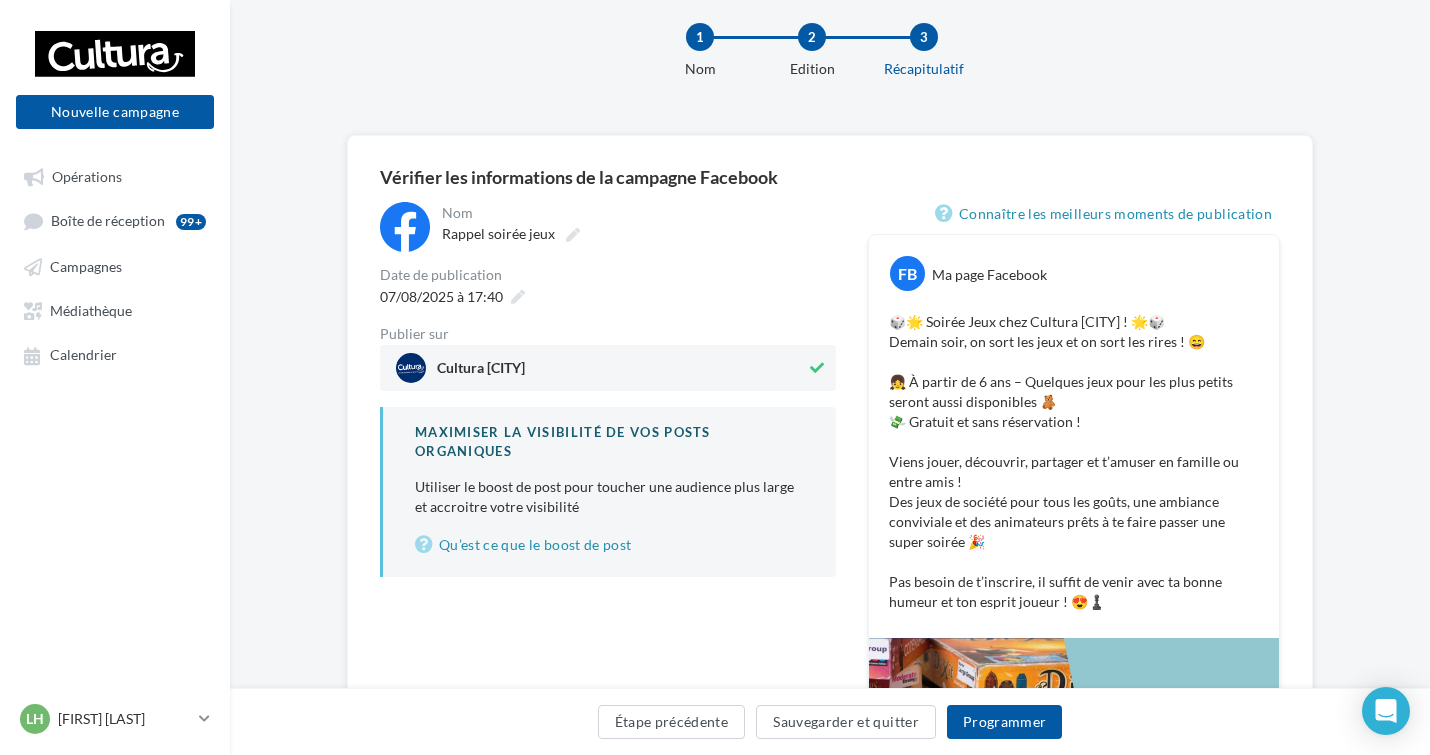 scroll, scrollTop: 8, scrollLeft: 0, axis: vertical 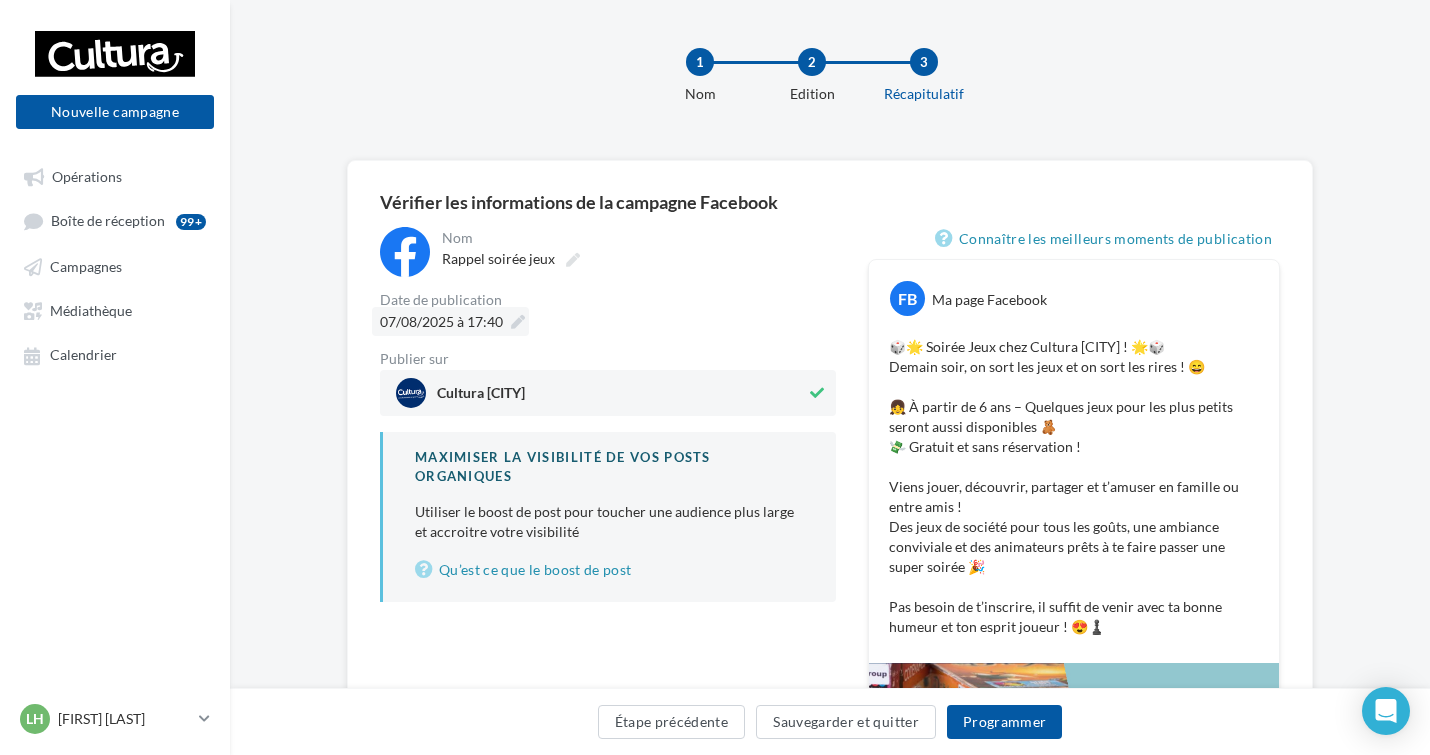 click at bounding box center (518, 322) 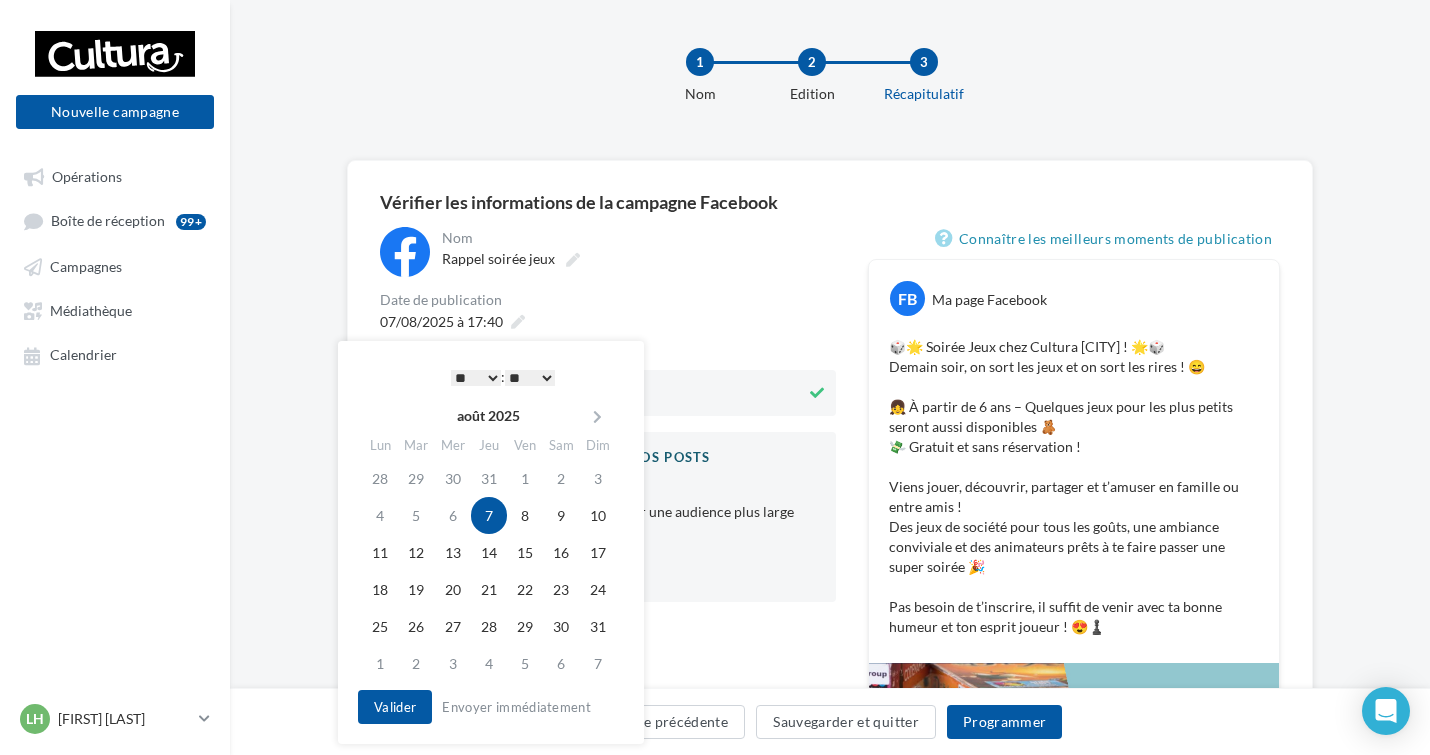 click on "* * * * * * * * * * ** ** ** ** ** ** ** ** ** ** ** ** ** **" at bounding box center [476, 378] 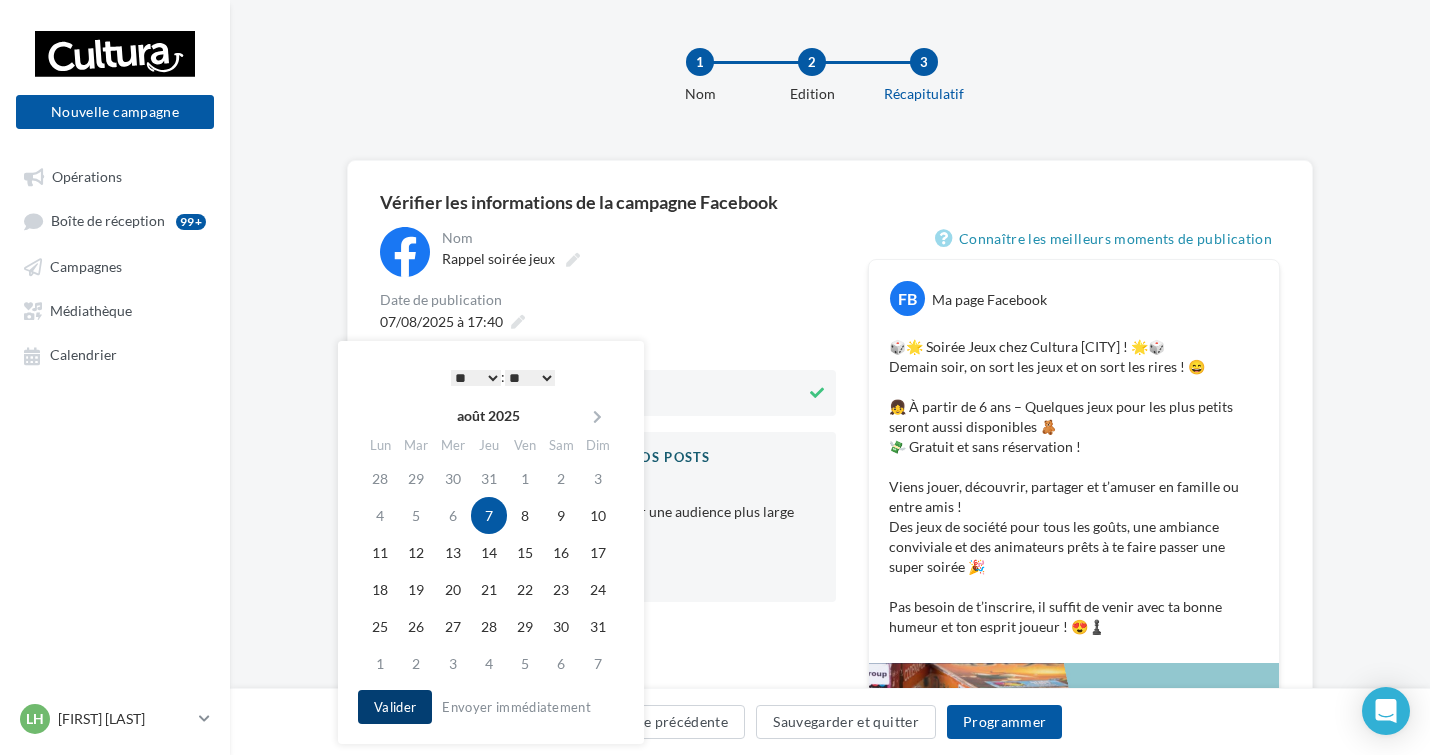 click on "Valider" at bounding box center [395, 707] 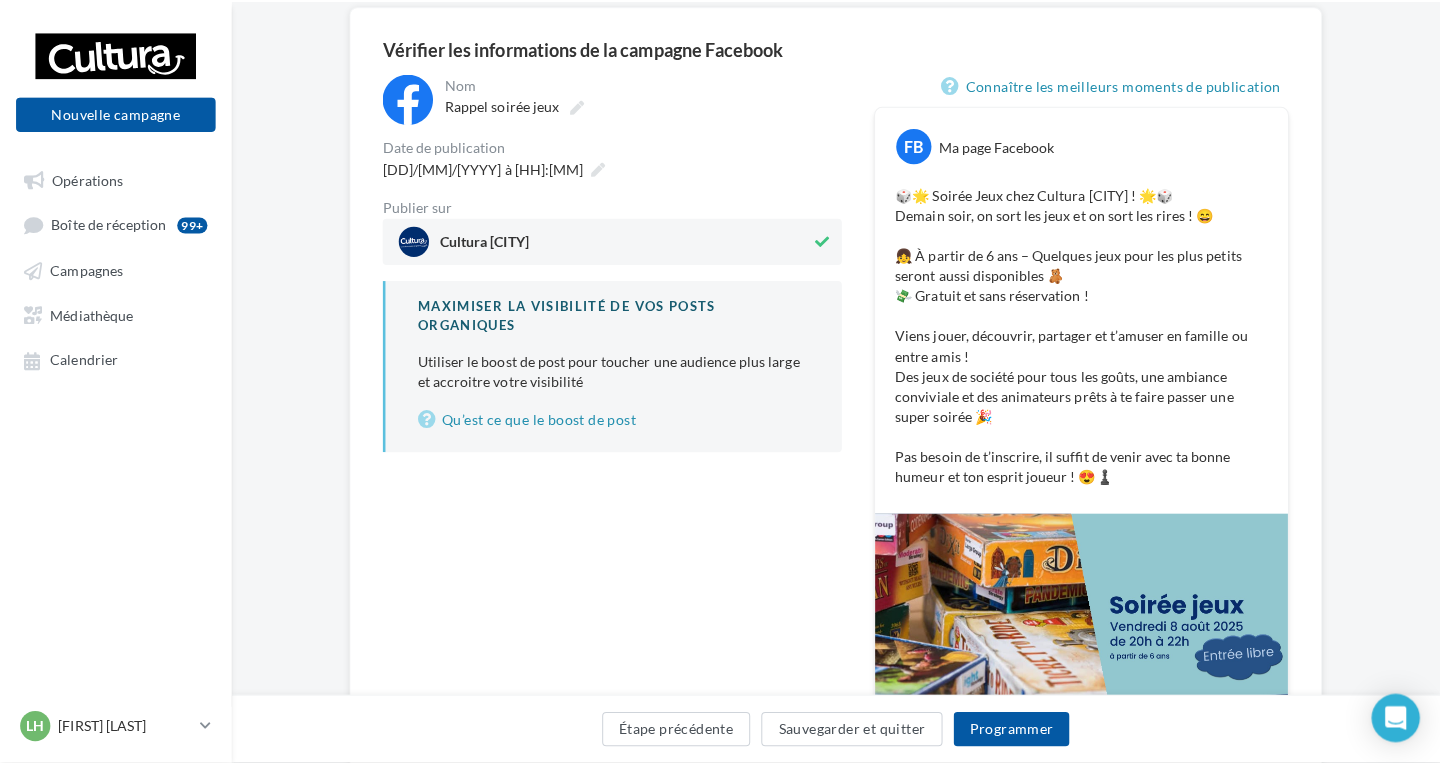 scroll, scrollTop: 208, scrollLeft: 0, axis: vertical 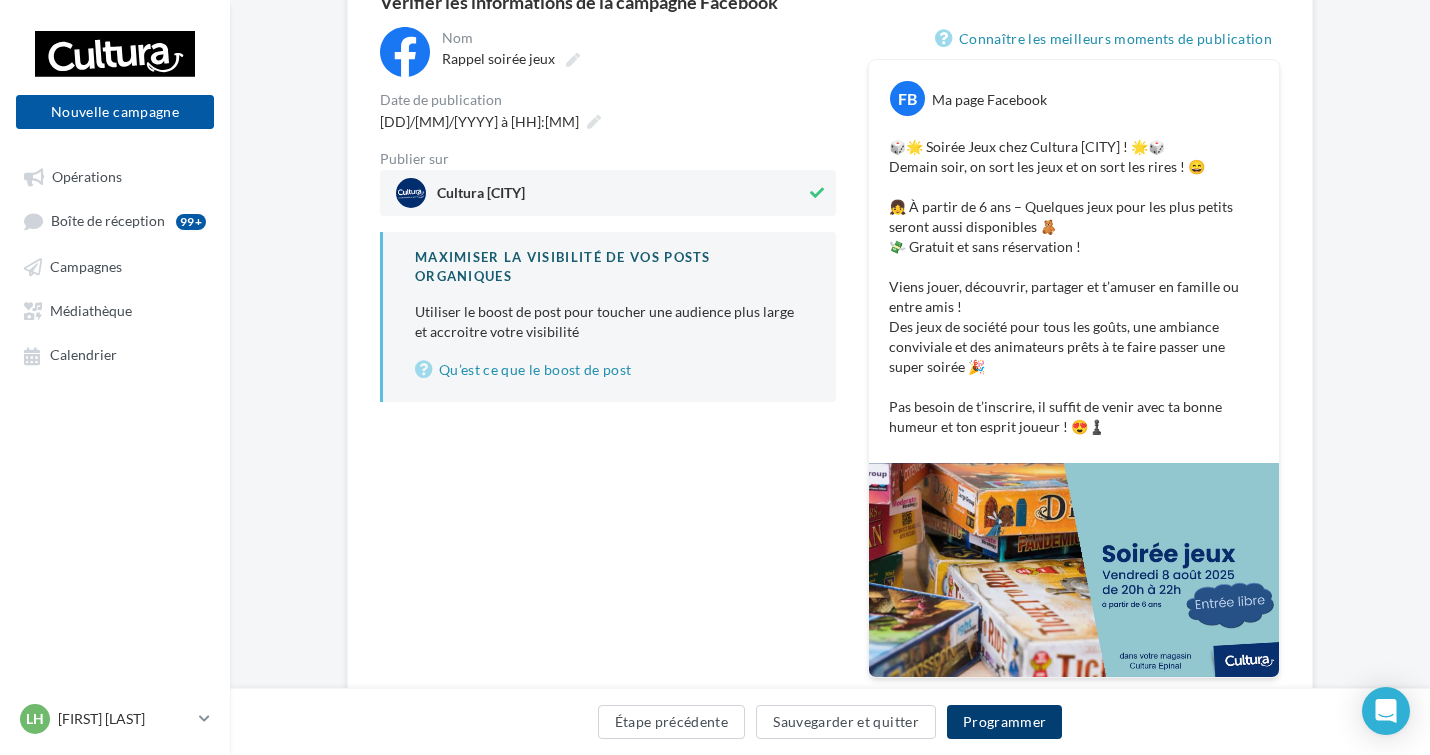 click on "Programmer" at bounding box center (1005, 722) 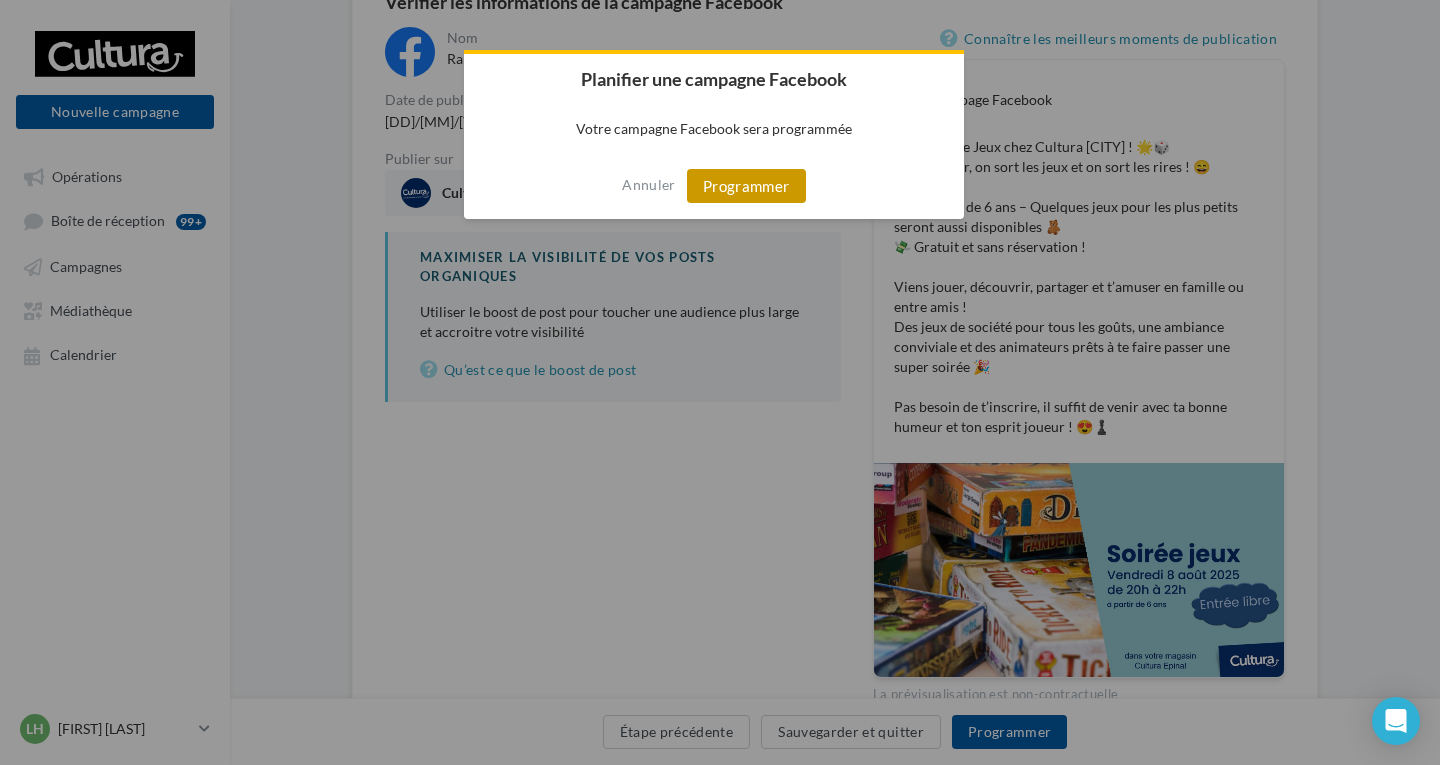 click on "Programmer" at bounding box center (746, 186) 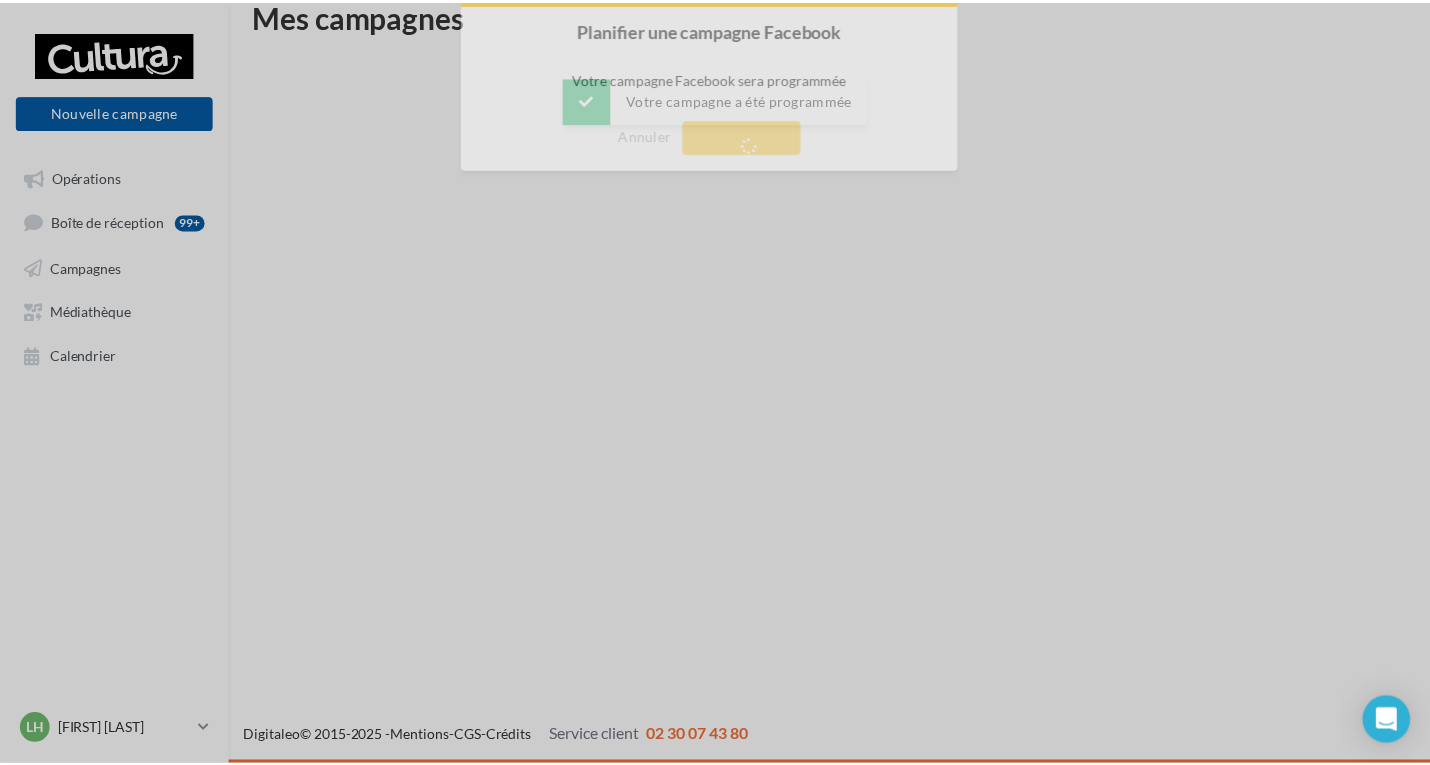 scroll, scrollTop: 32, scrollLeft: 0, axis: vertical 